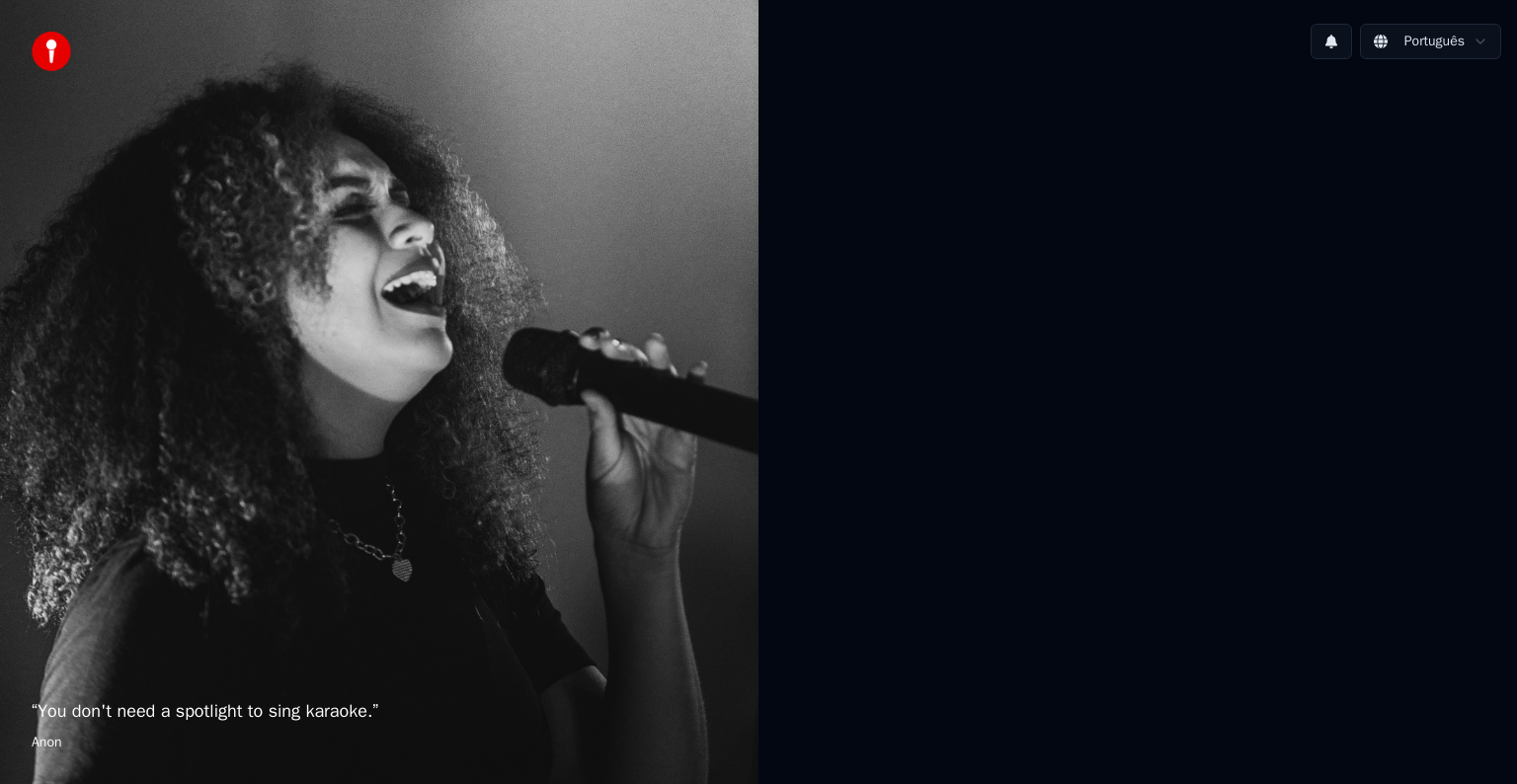 scroll, scrollTop: 0, scrollLeft: 0, axis: both 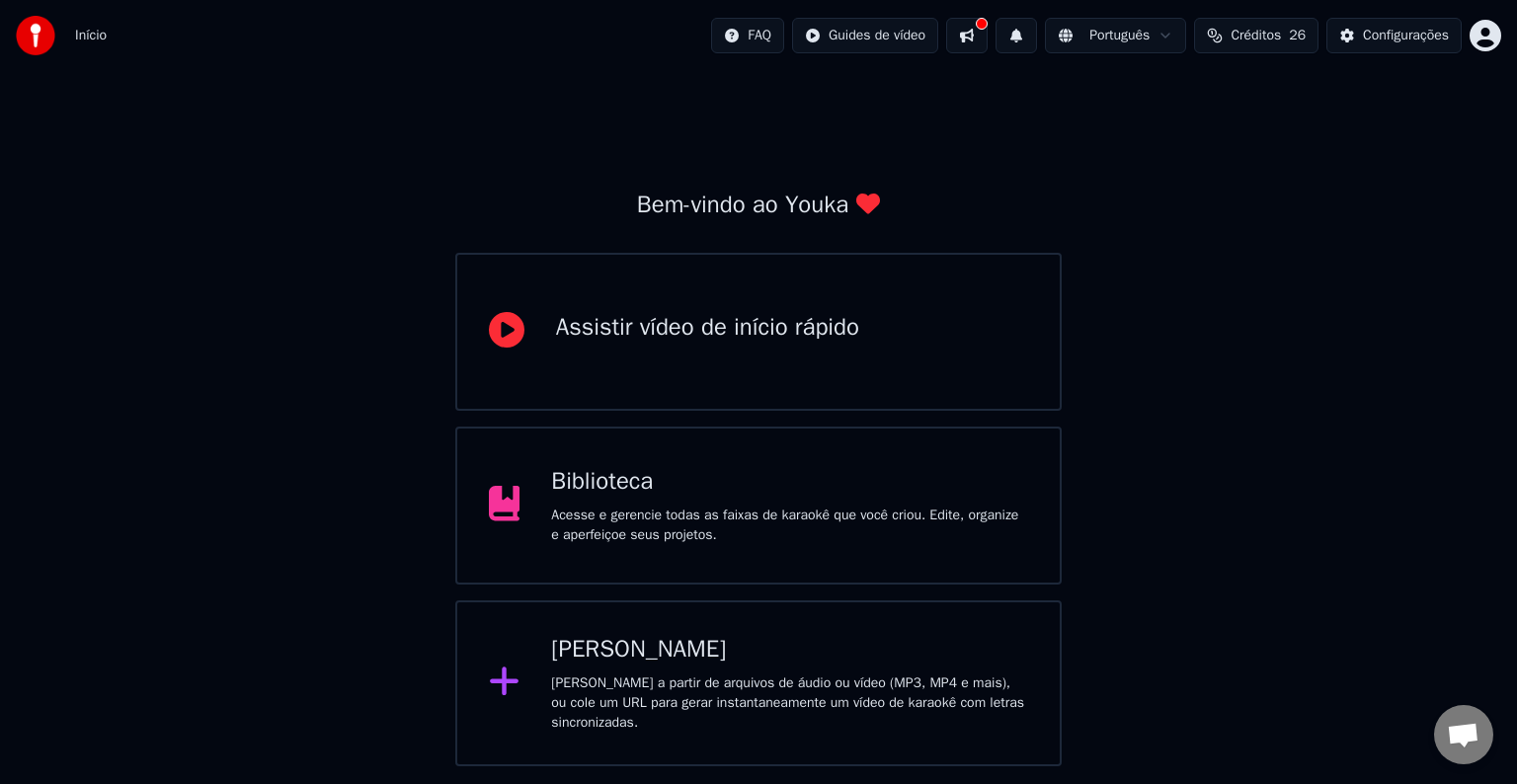 click on "[PERSON_NAME]" at bounding box center [789, 650] 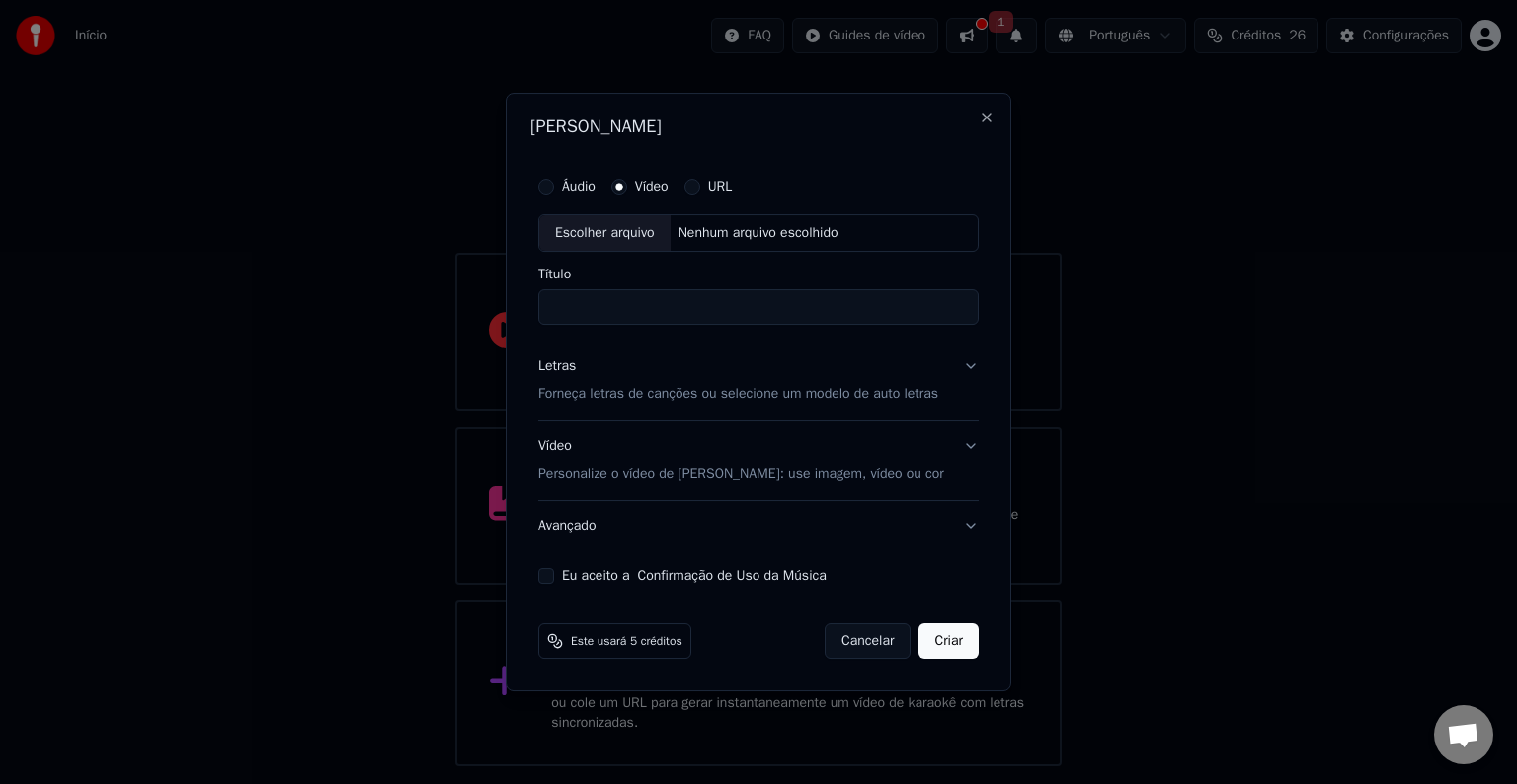 click on "Escolher arquivo" at bounding box center [604, 233] 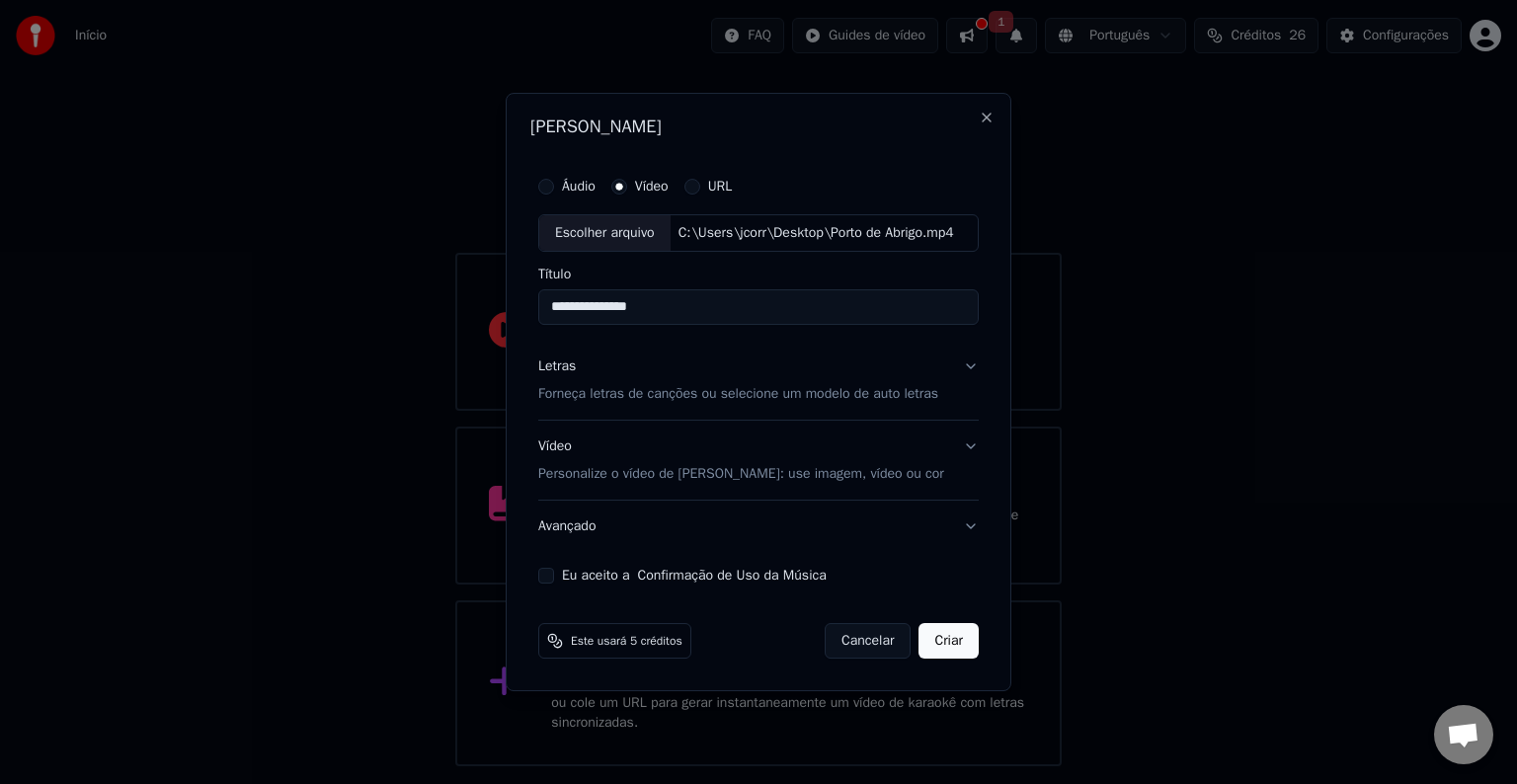 click on "**********" at bounding box center [758, 307] 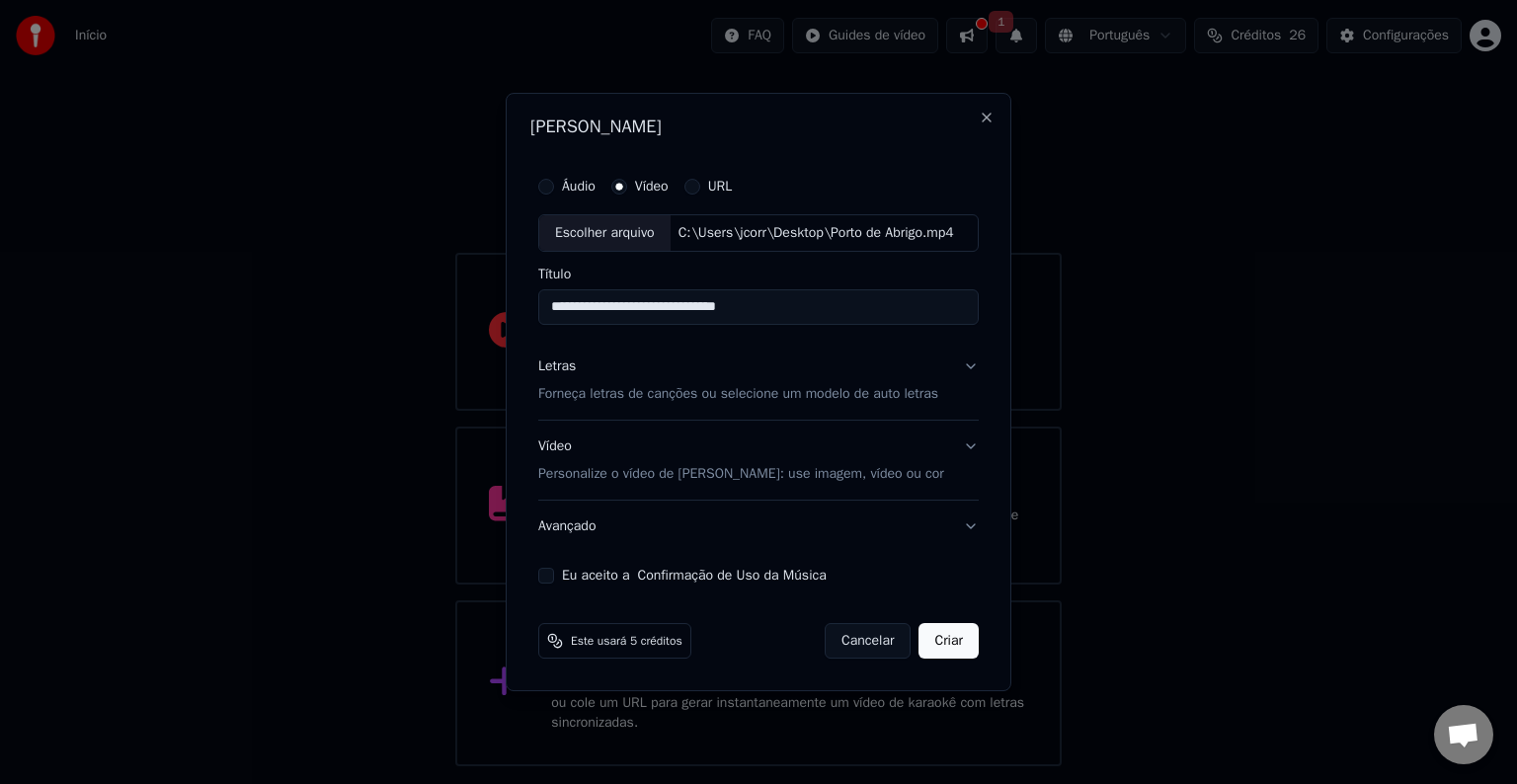 type on "**********" 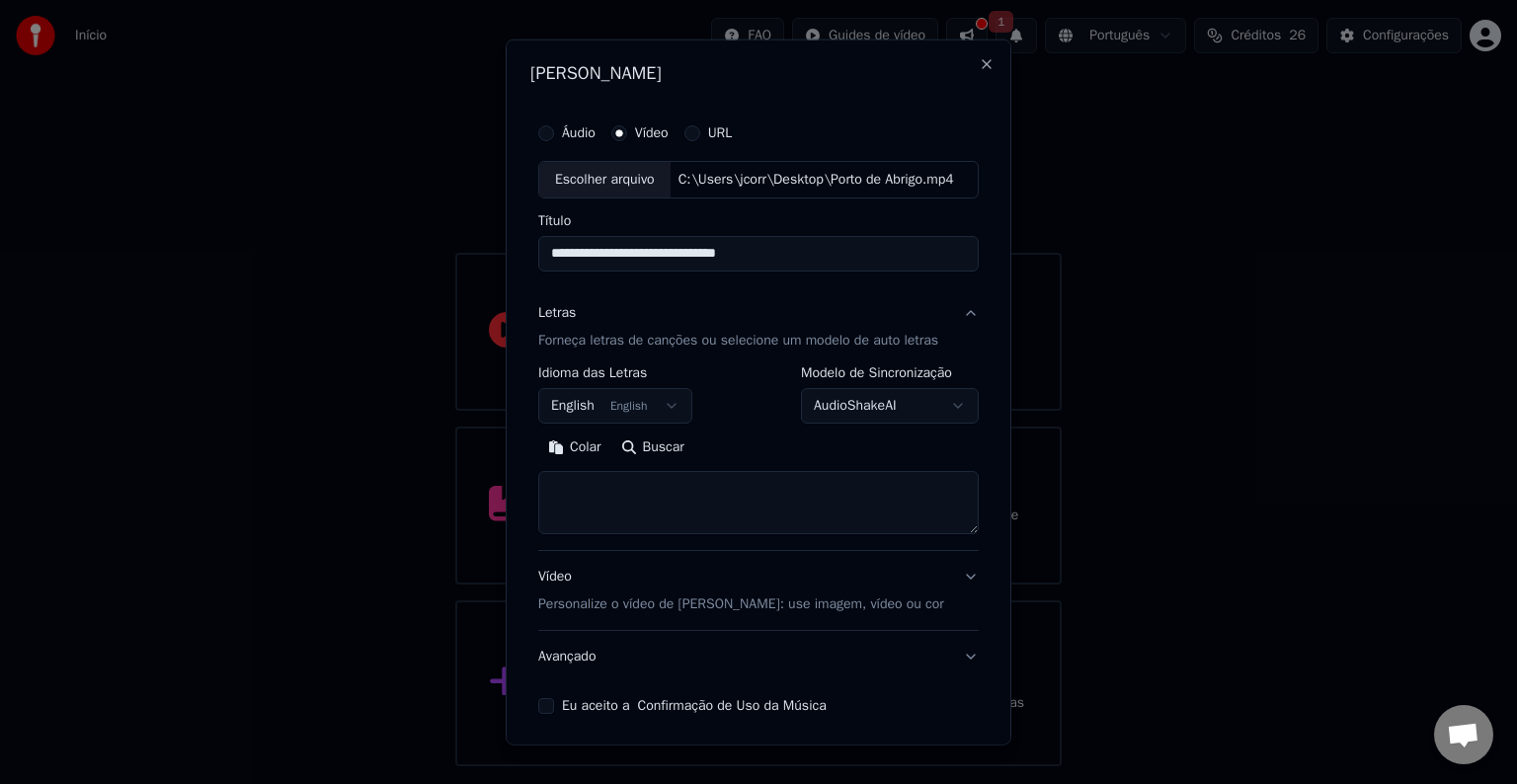 click on "**********" at bounding box center (758, 383) 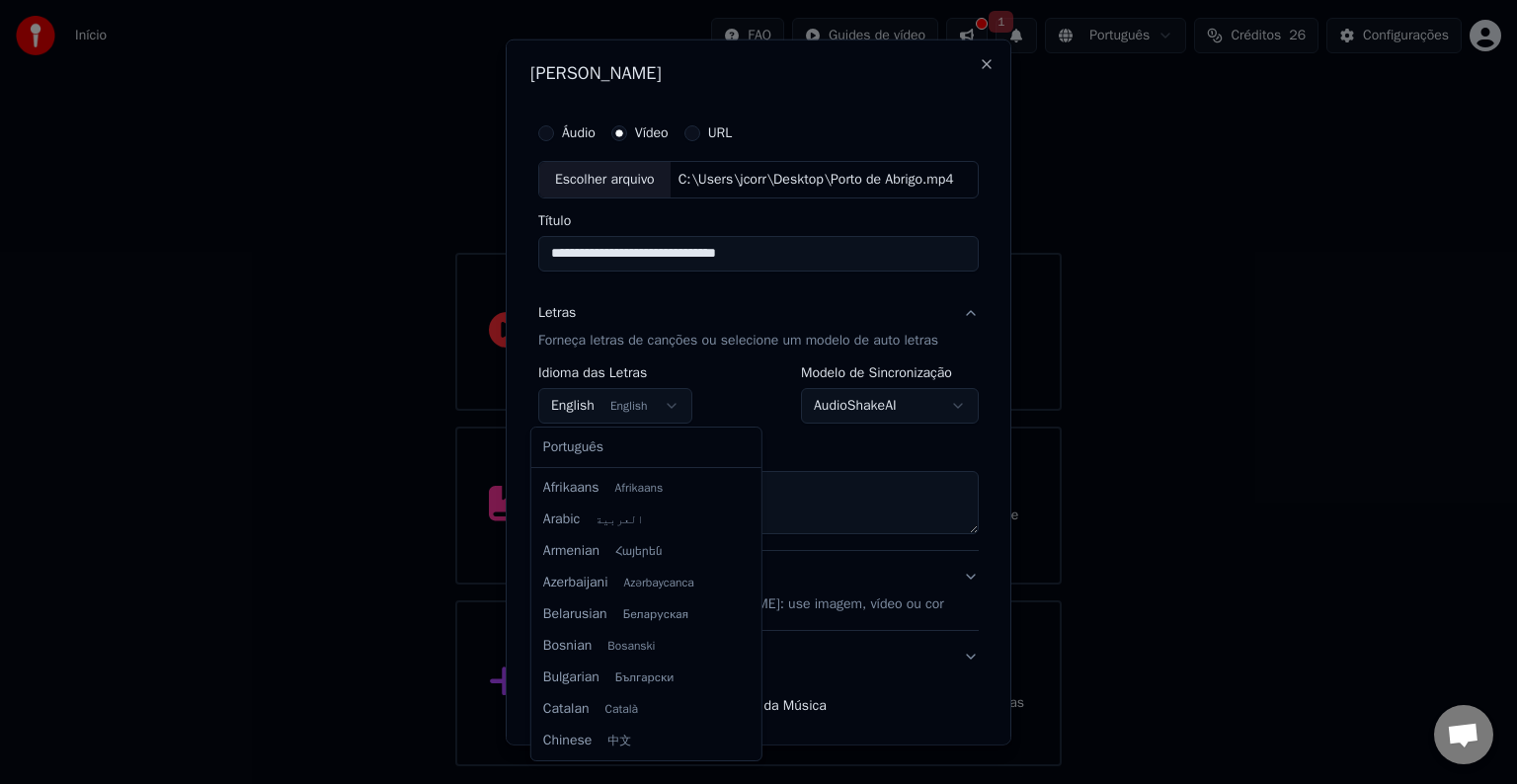 scroll, scrollTop: 158, scrollLeft: 0, axis: vertical 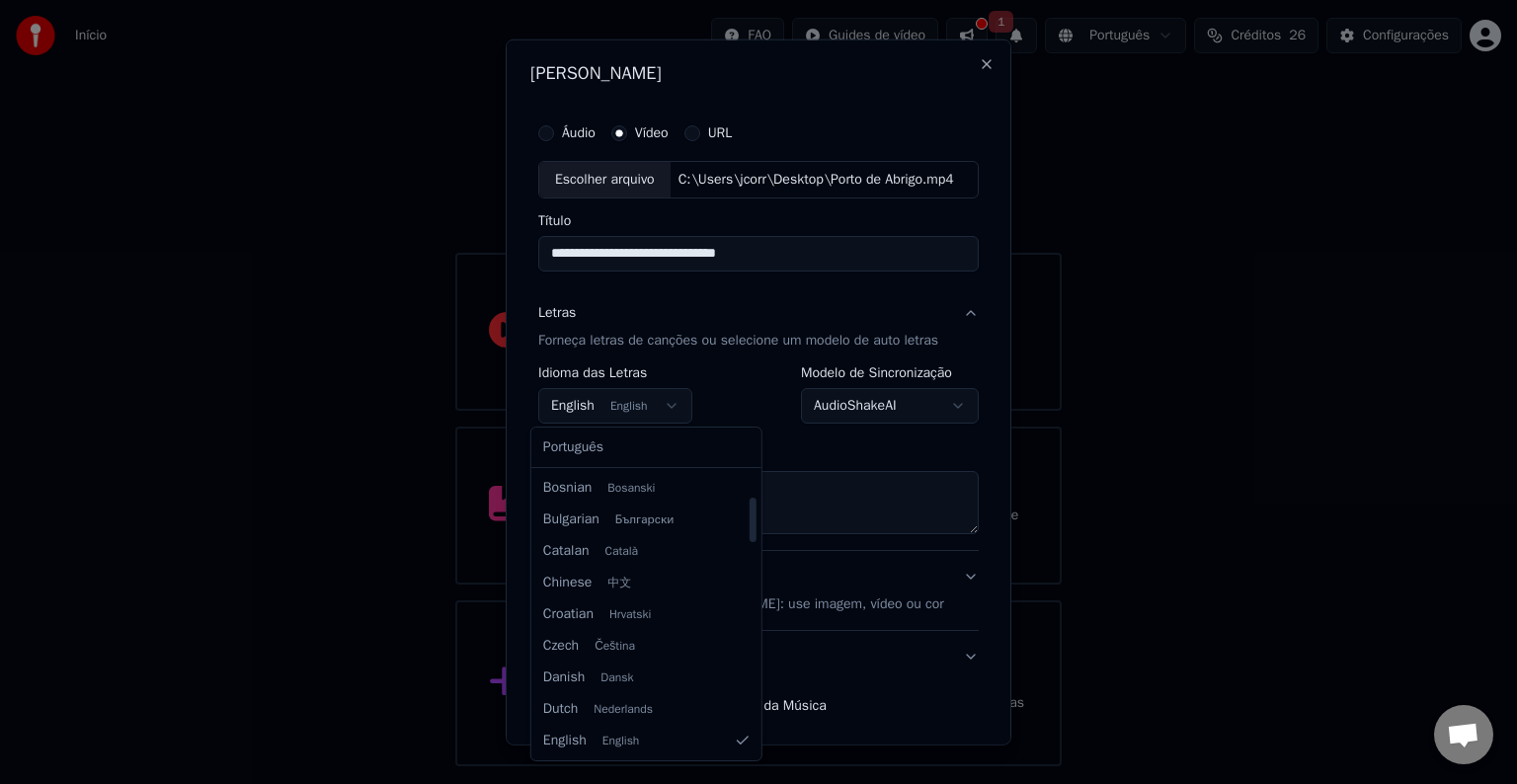 select on "**" 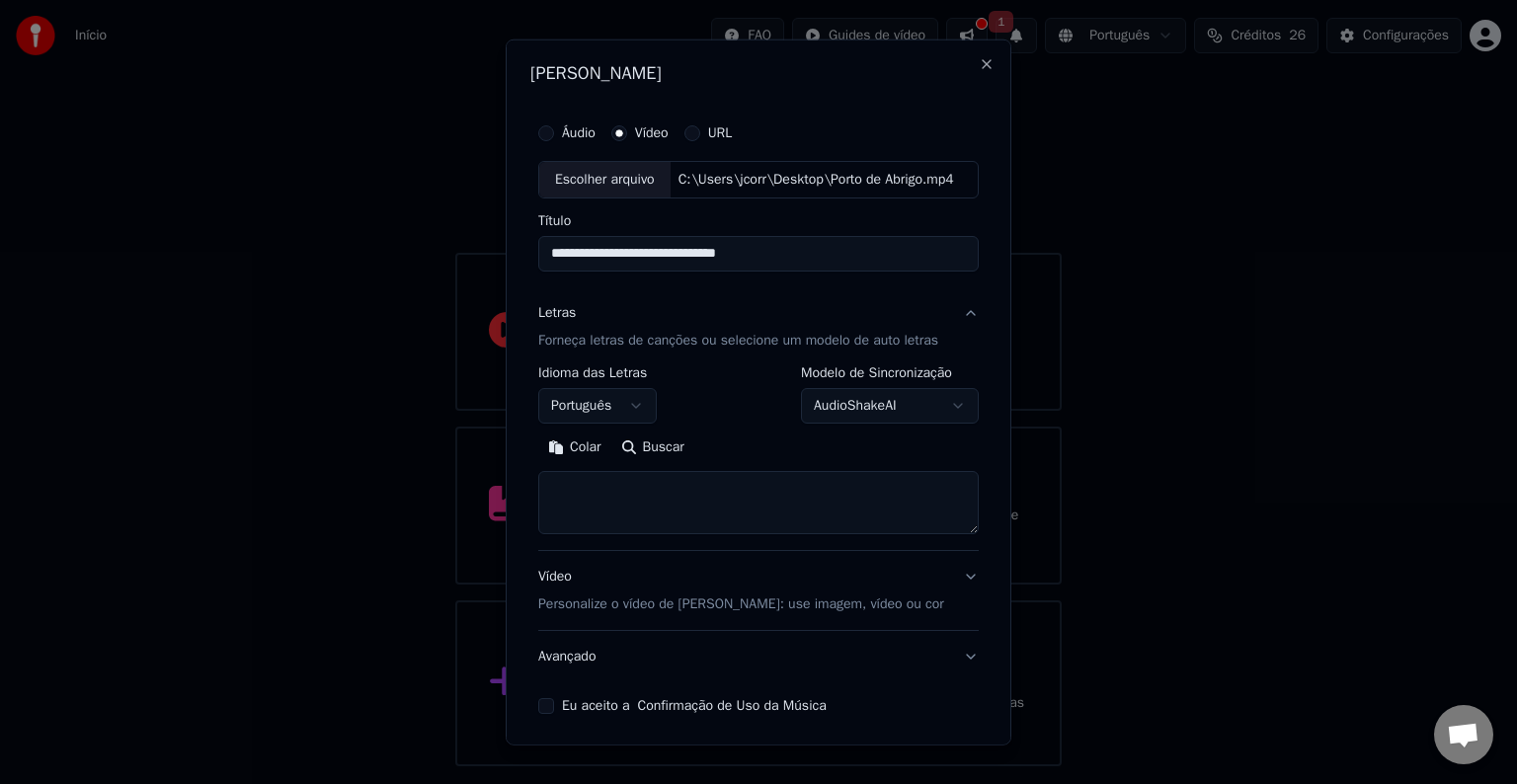 click on "Buscar" at bounding box center (653, 447) 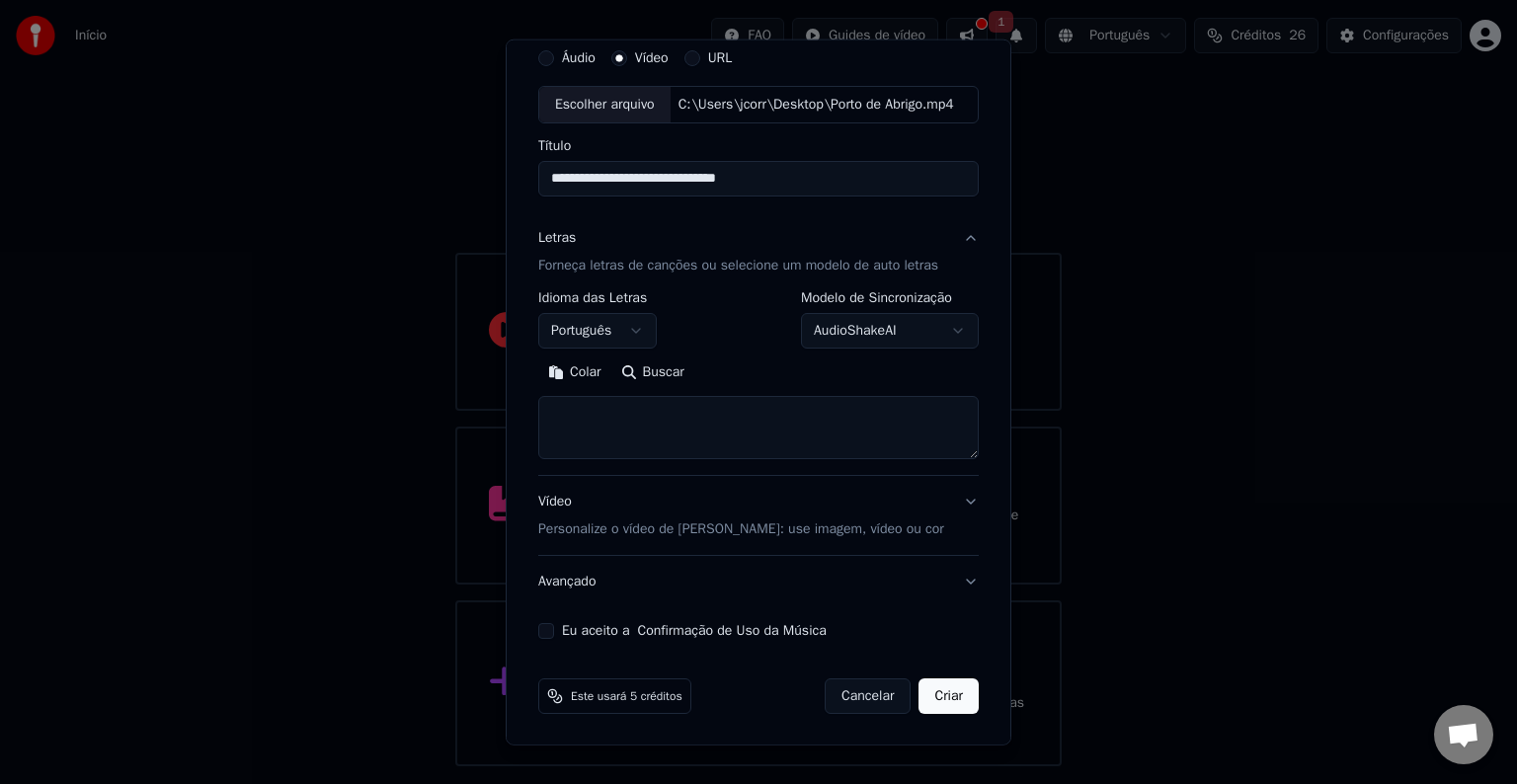 click at bounding box center [758, 428] 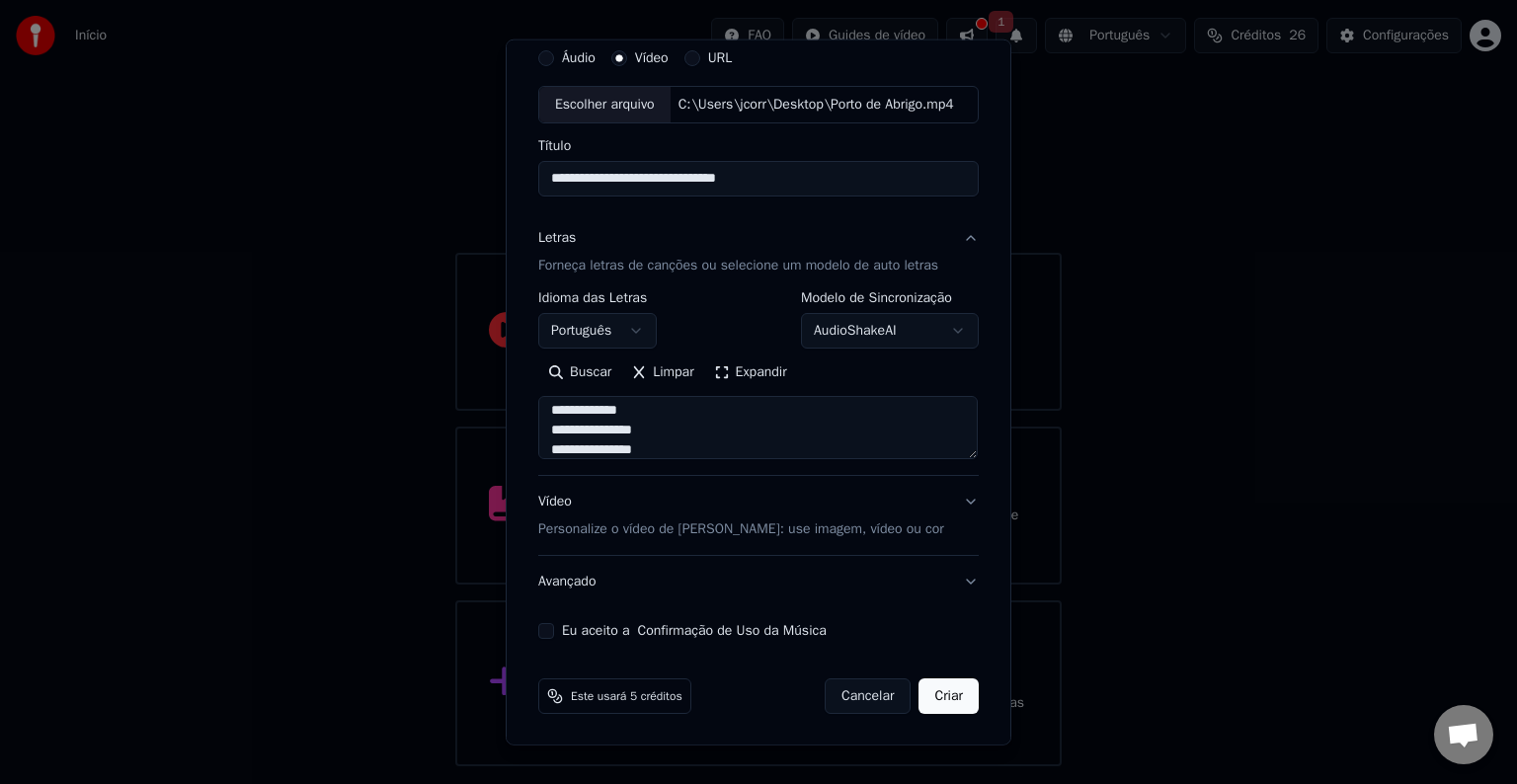 scroll, scrollTop: 24, scrollLeft: 0, axis: vertical 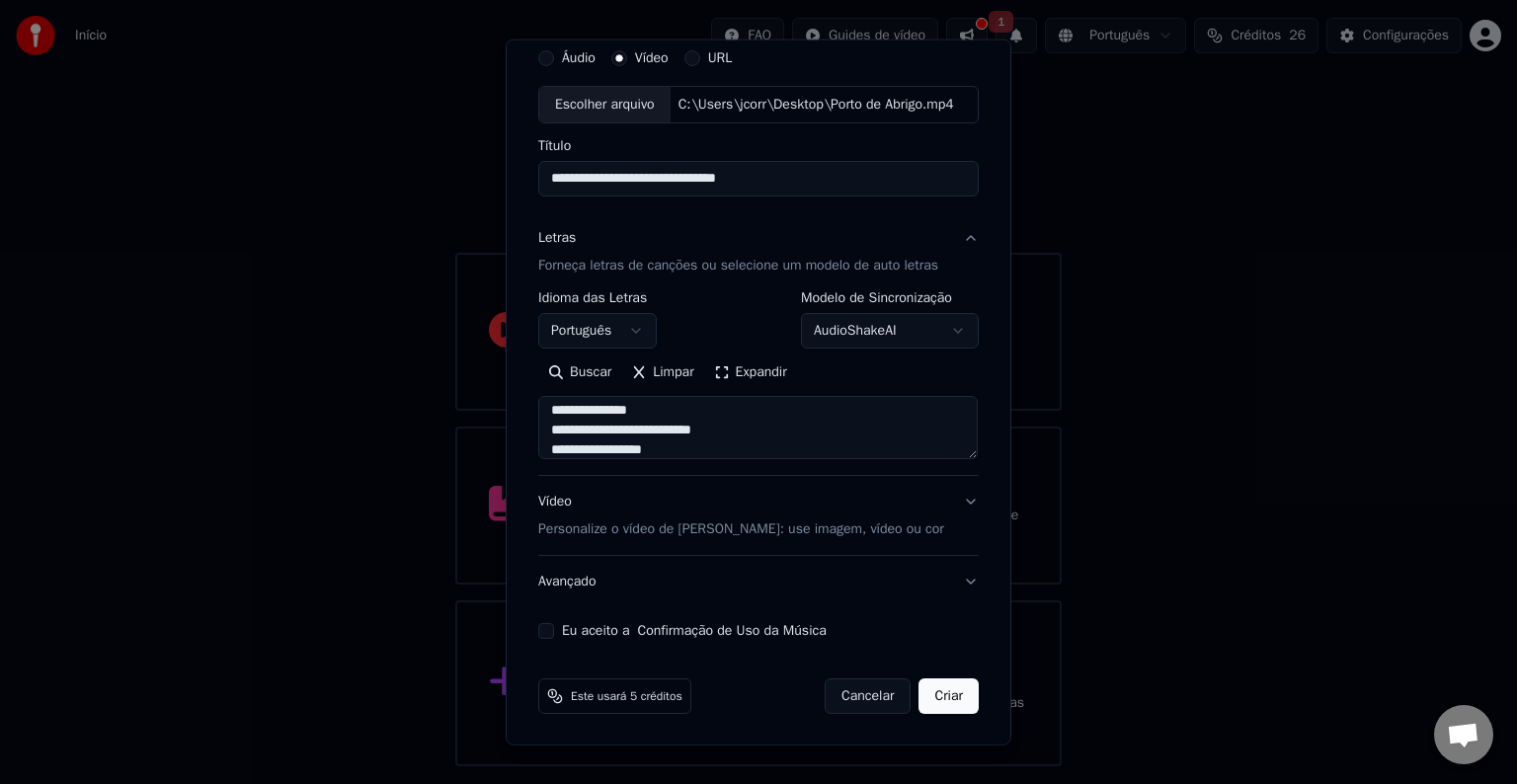 click on "**********" at bounding box center (758, 428) 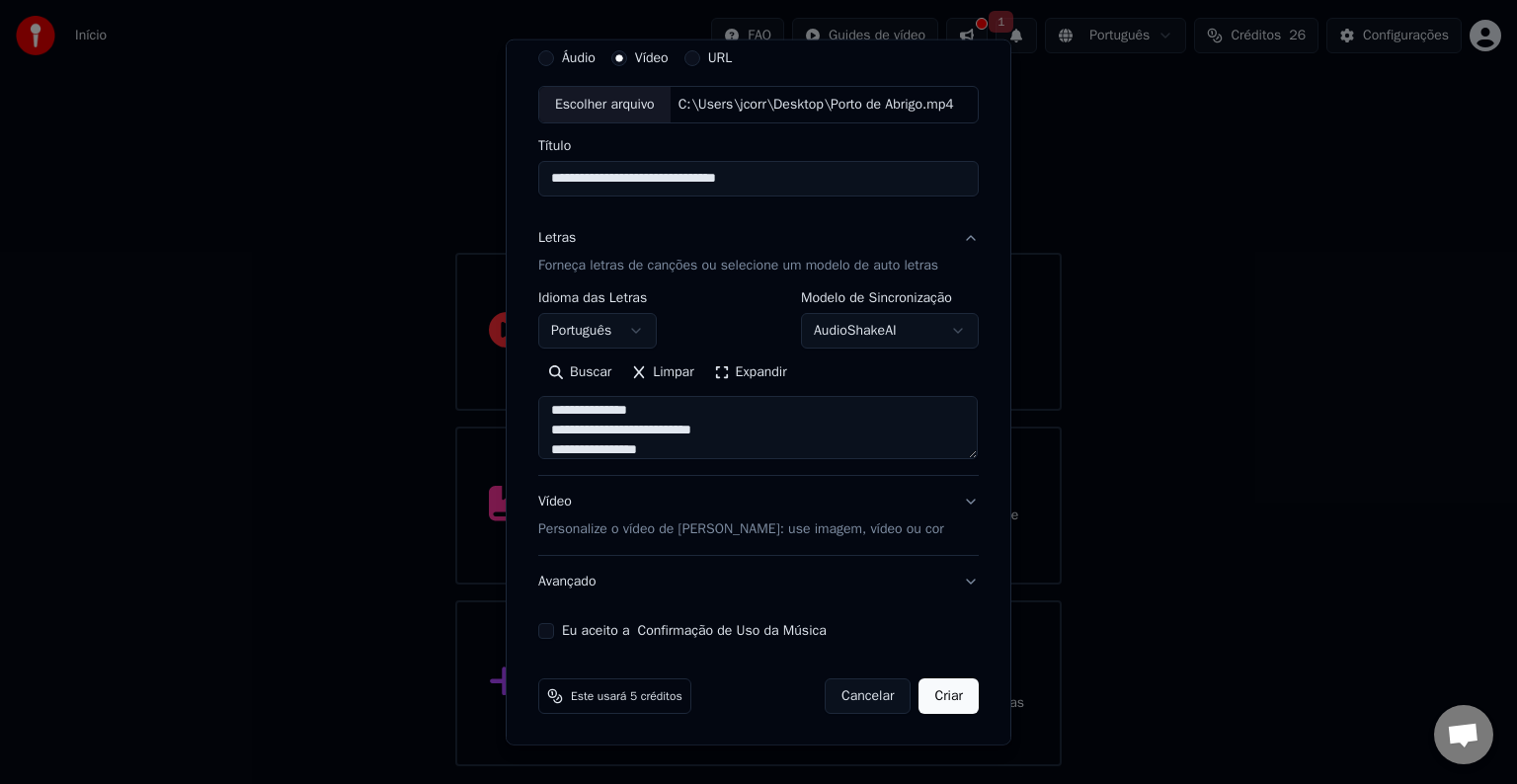 click on "**********" at bounding box center (758, 428) 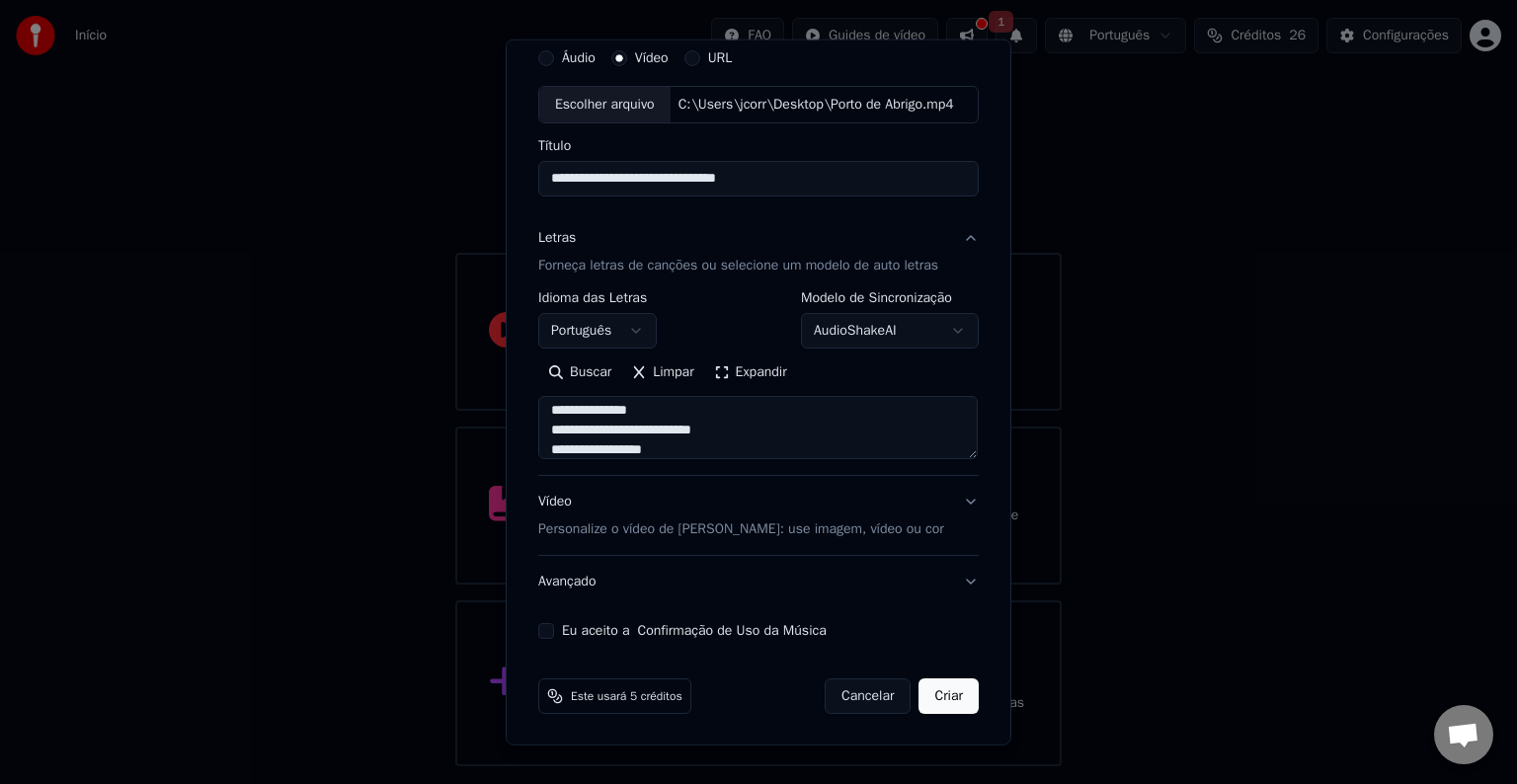 scroll, scrollTop: 63, scrollLeft: 0, axis: vertical 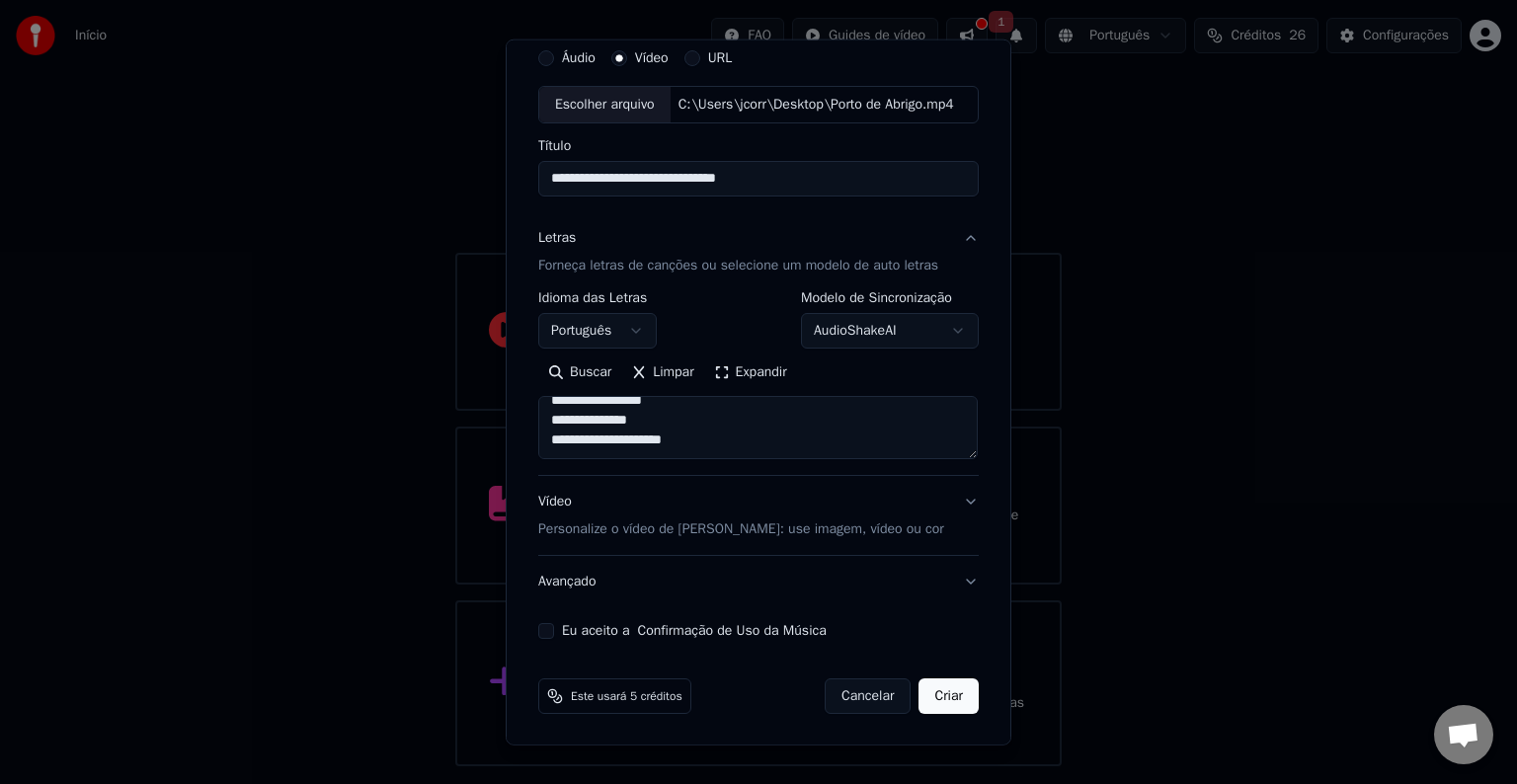click on "Expandir" at bounding box center [751, 372] 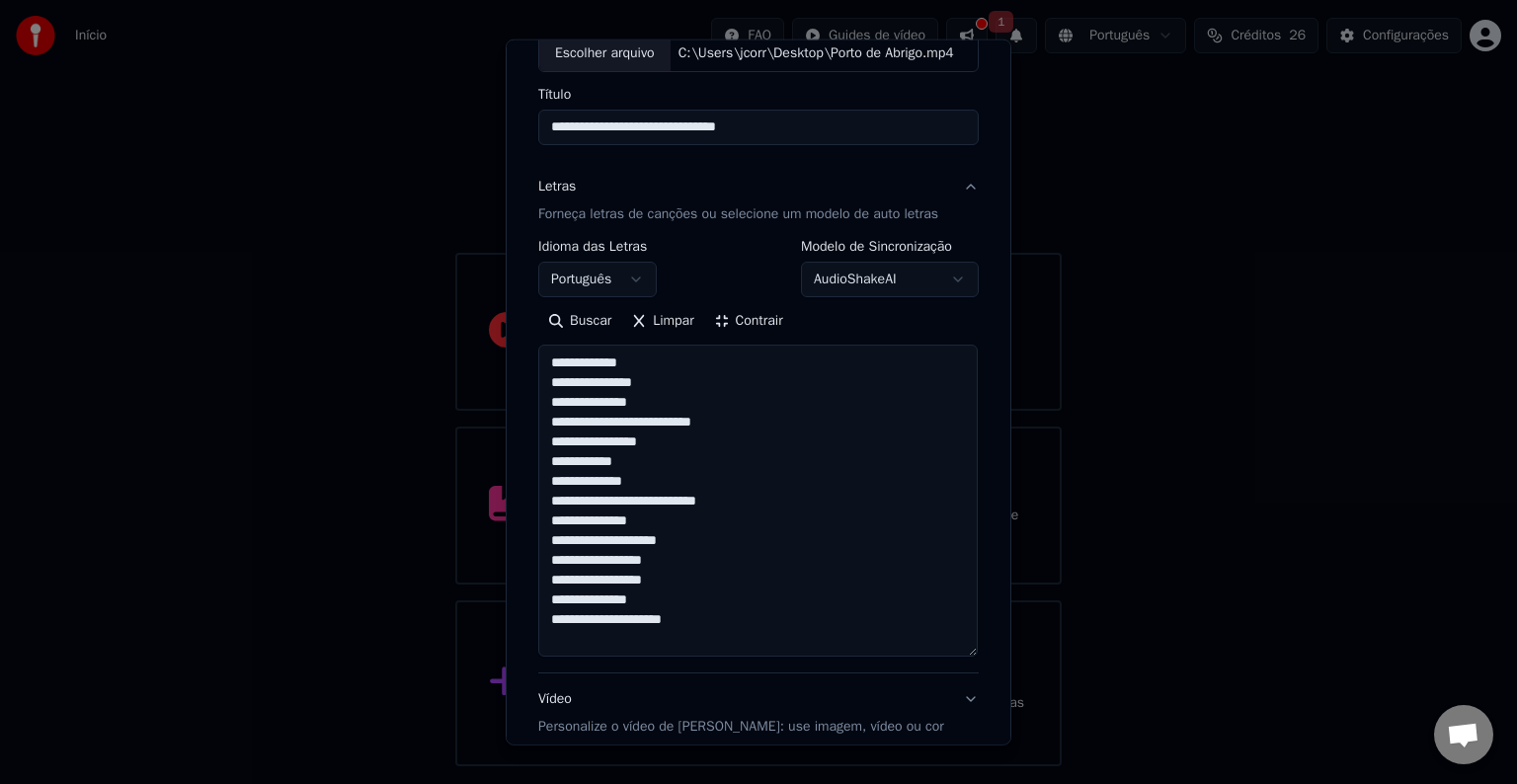 scroll, scrollTop: 174, scrollLeft: 0, axis: vertical 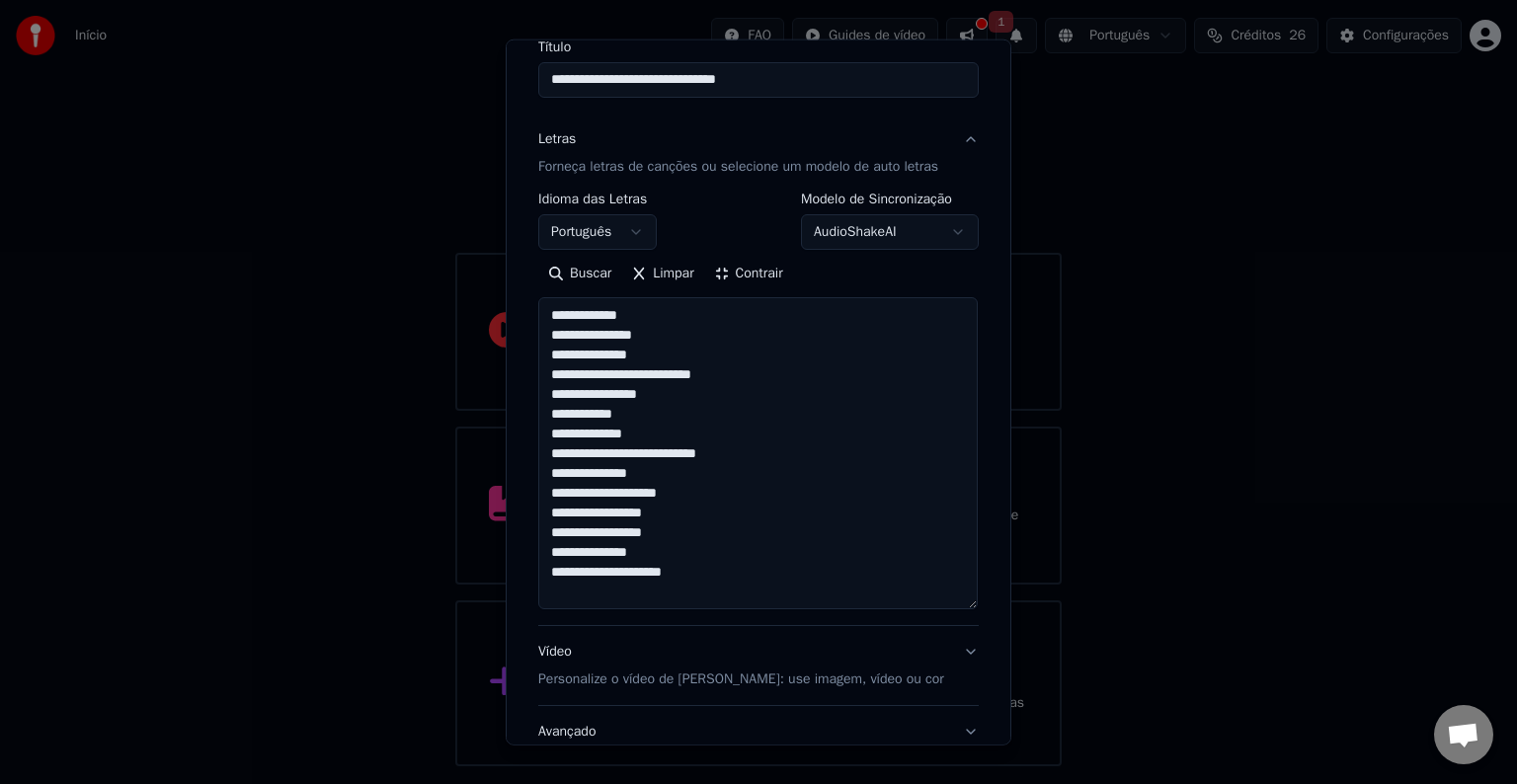 drag, startPoint x: 547, startPoint y: 532, endPoint x: 696, endPoint y: 531, distance: 149.00336 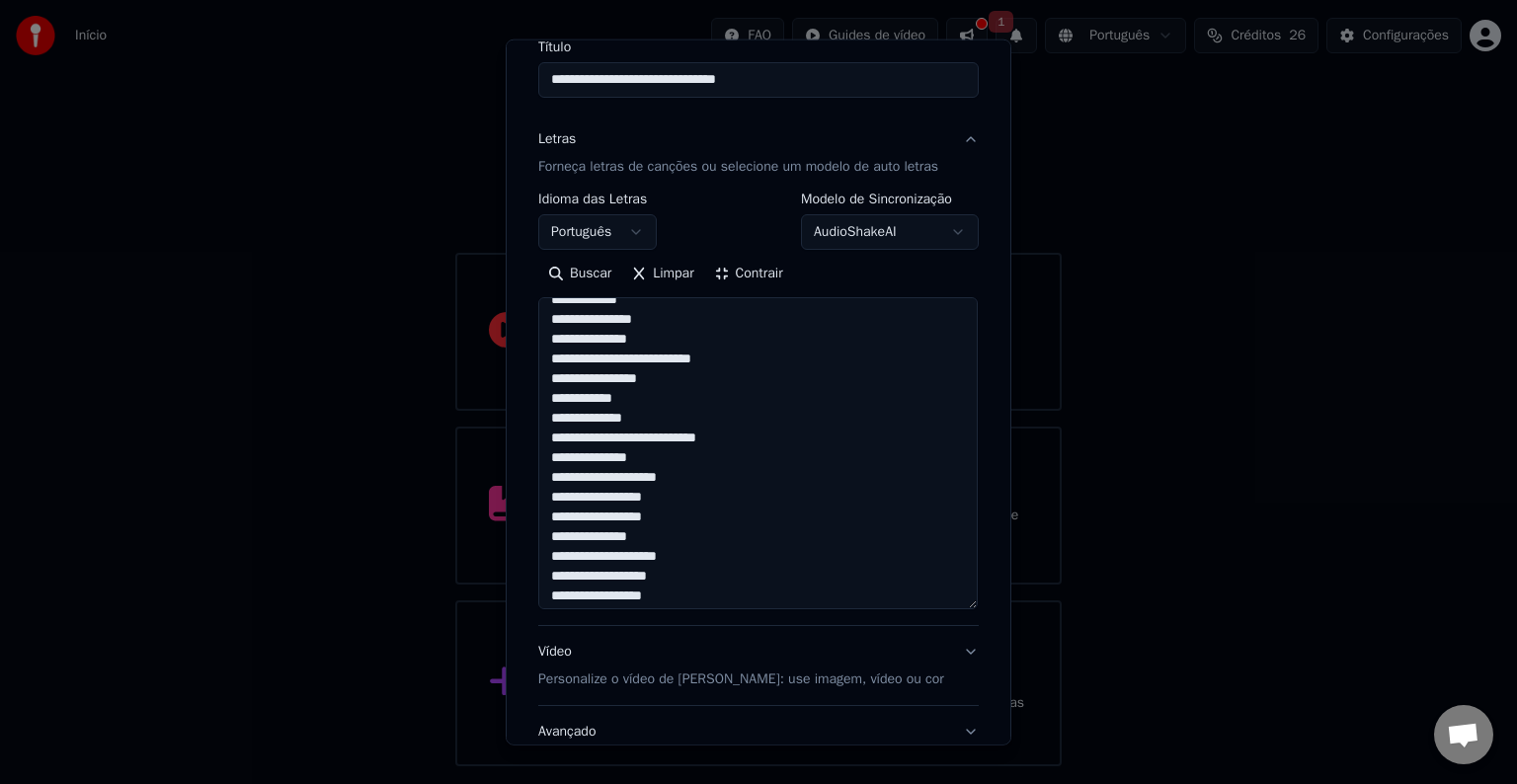 scroll, scrollTop: 0, scrollLeft: 0, axis: both 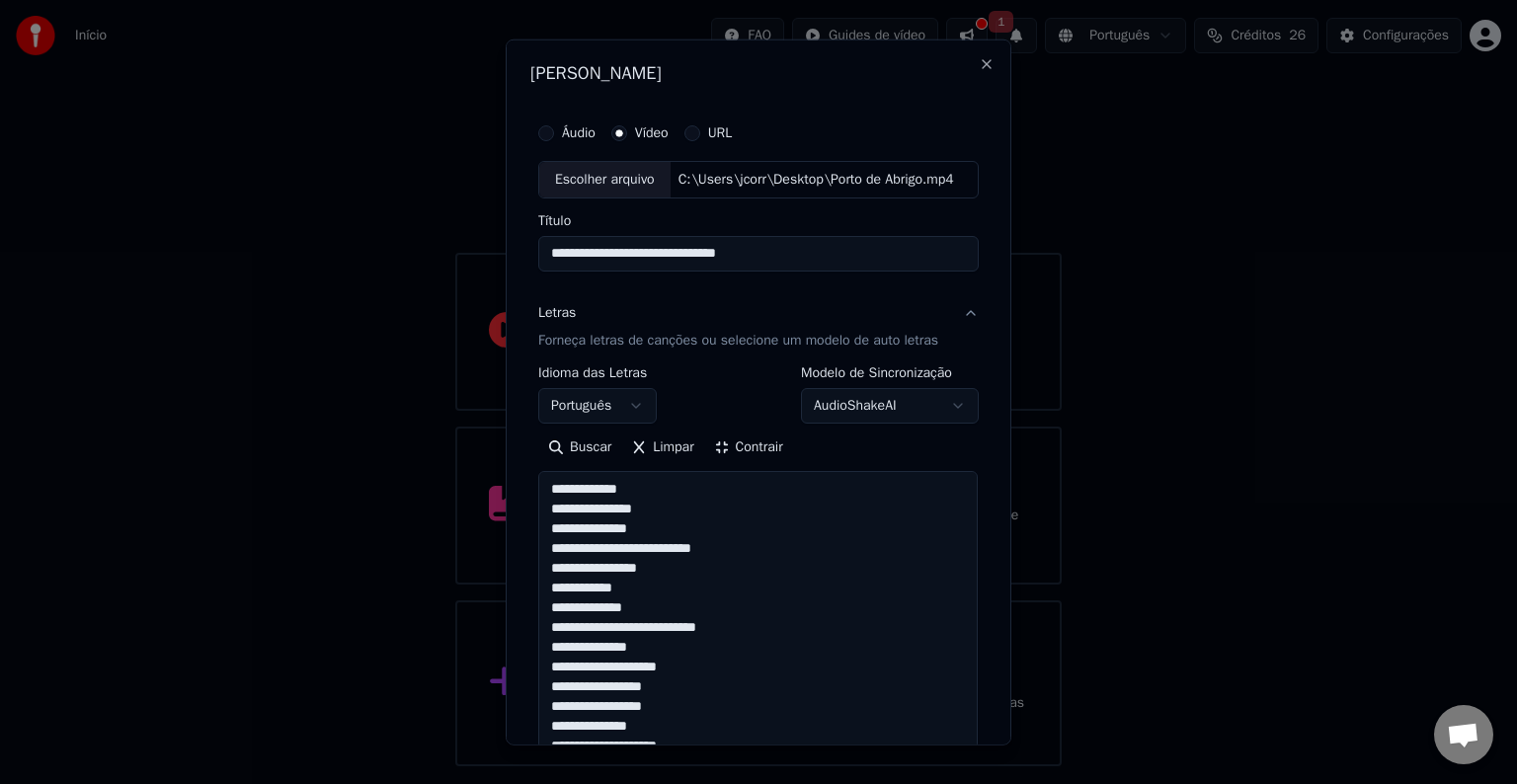 drag, startPoint x: 545, startPoint y: 487, endPoint x: 655, endPoint y: 508, distance: 111.986606 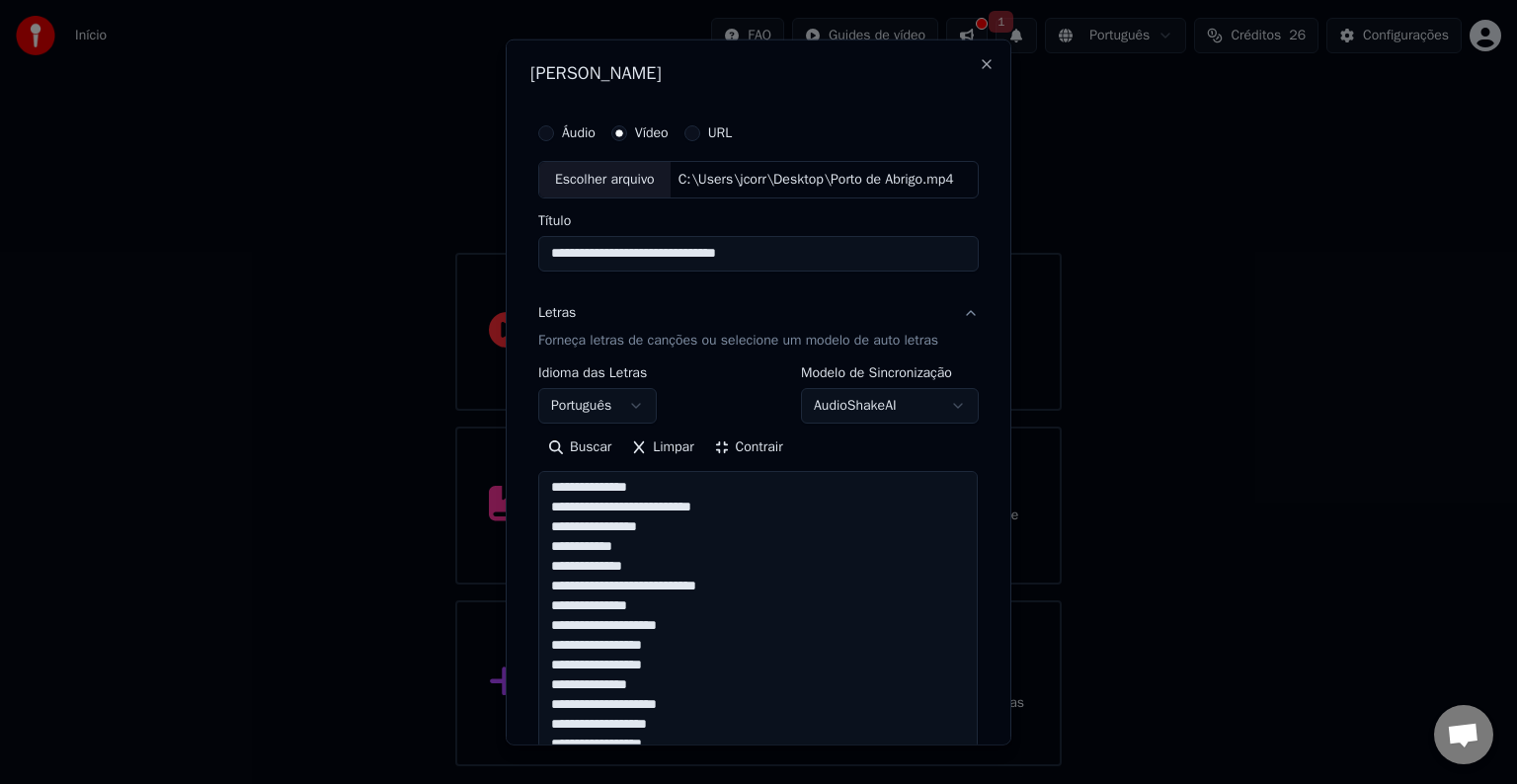 scroll, scrollTop: 80, scrollLeft: 0, axis: vertical 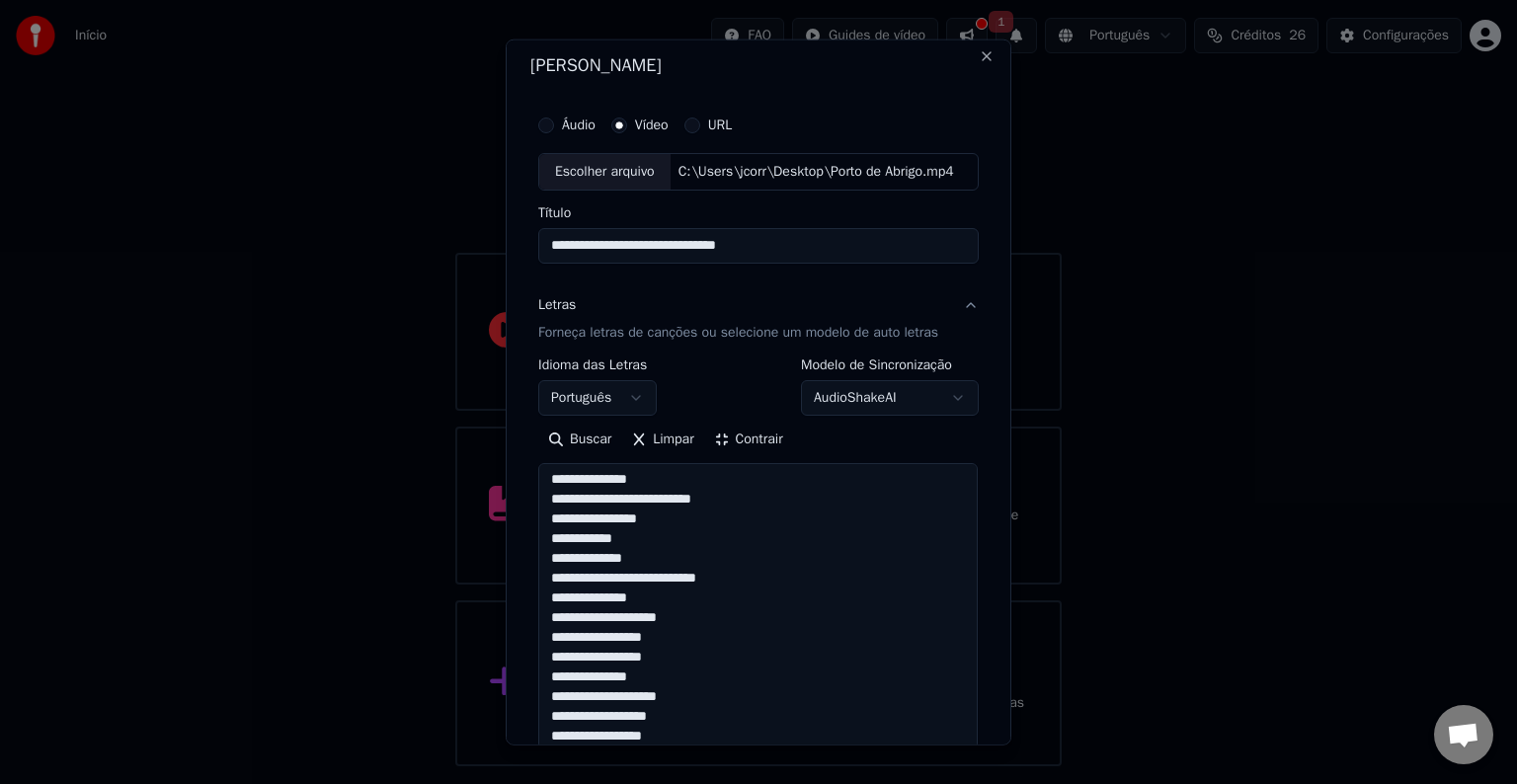 paste on "**********" 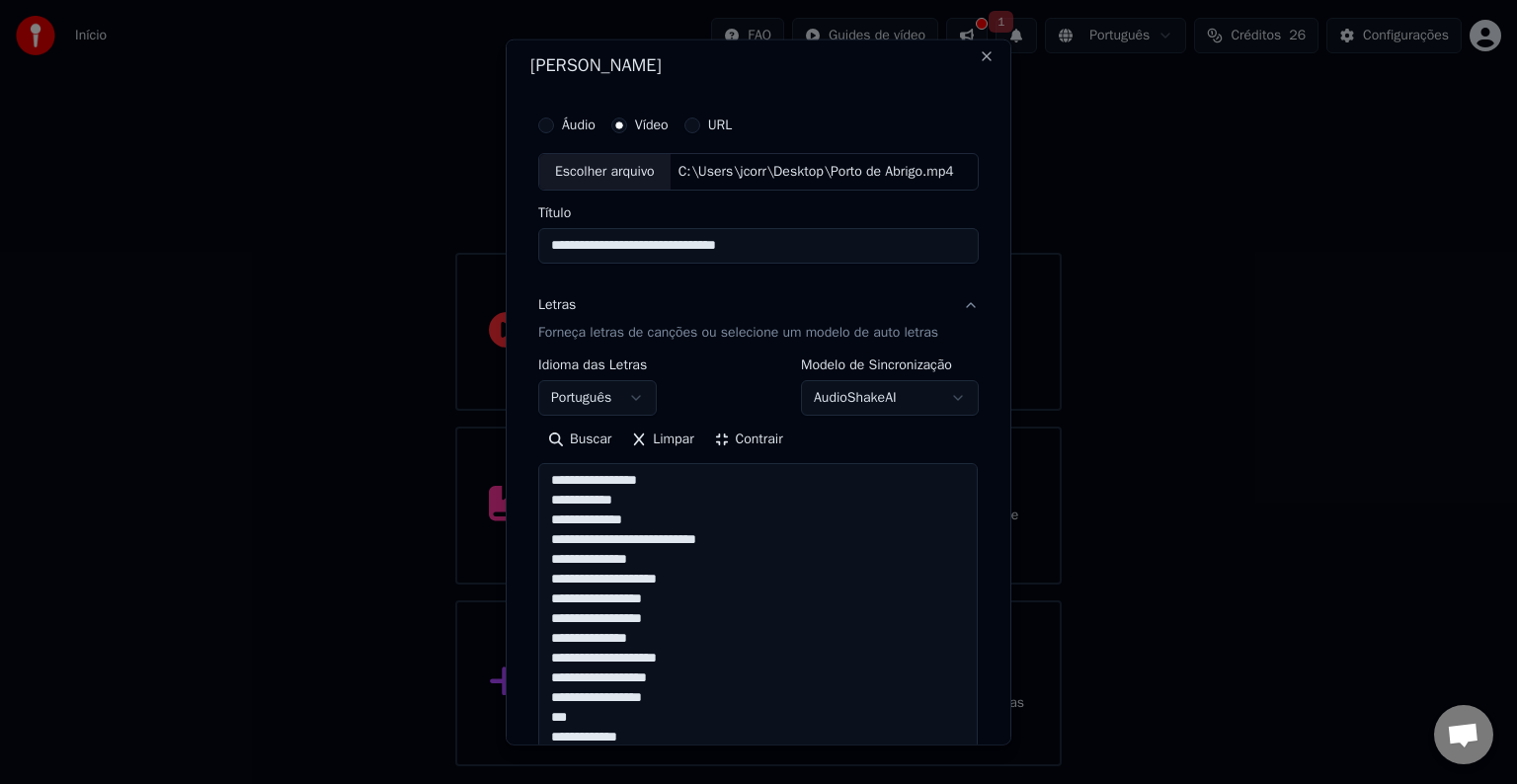 scroll, scrollTop: 28, scrollLeft: 0, axis: vertical 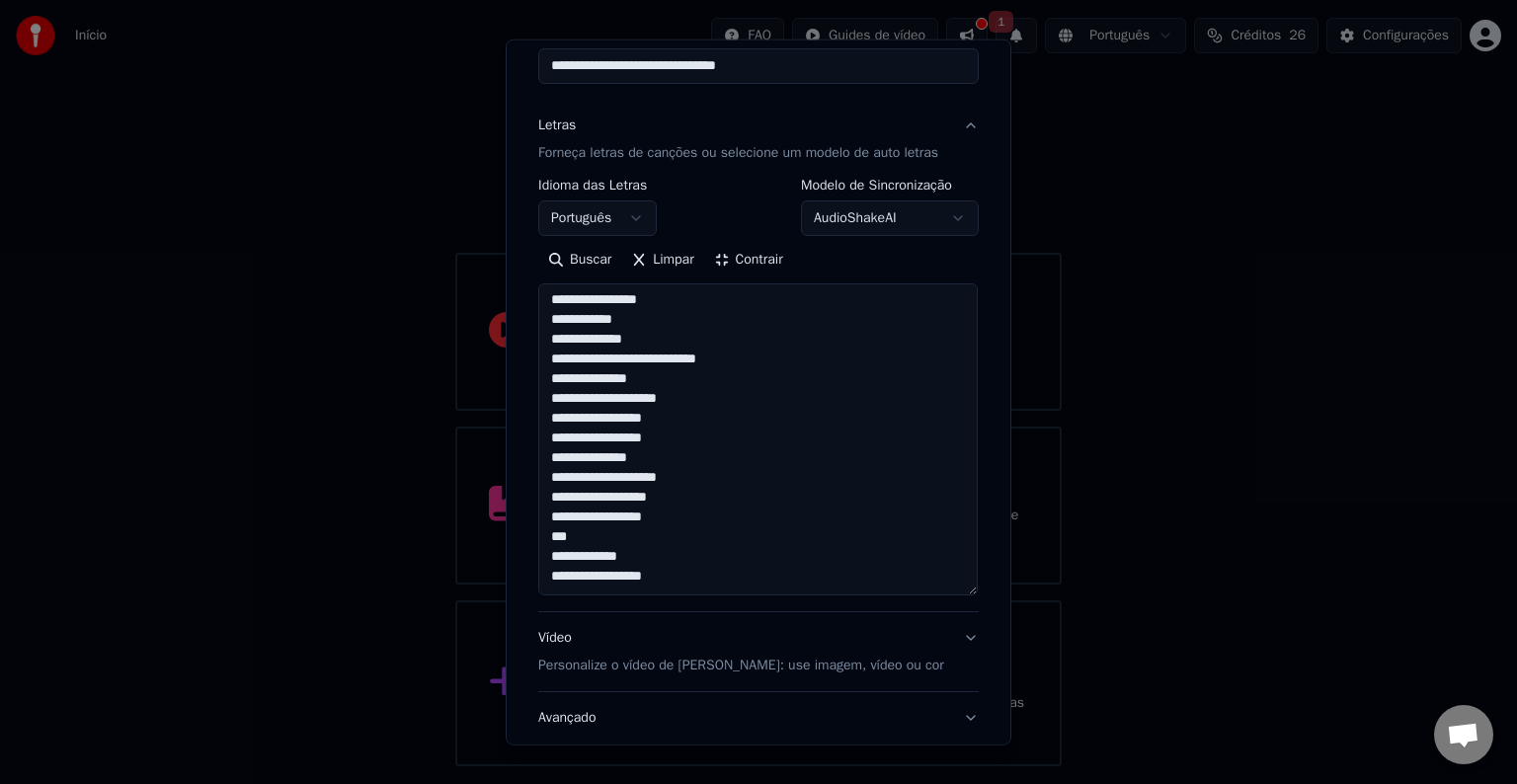 drag, startPoint x: 542, startPoint y: 500, endPoint x: 794, endPoint y: 494, distance: 252.07142 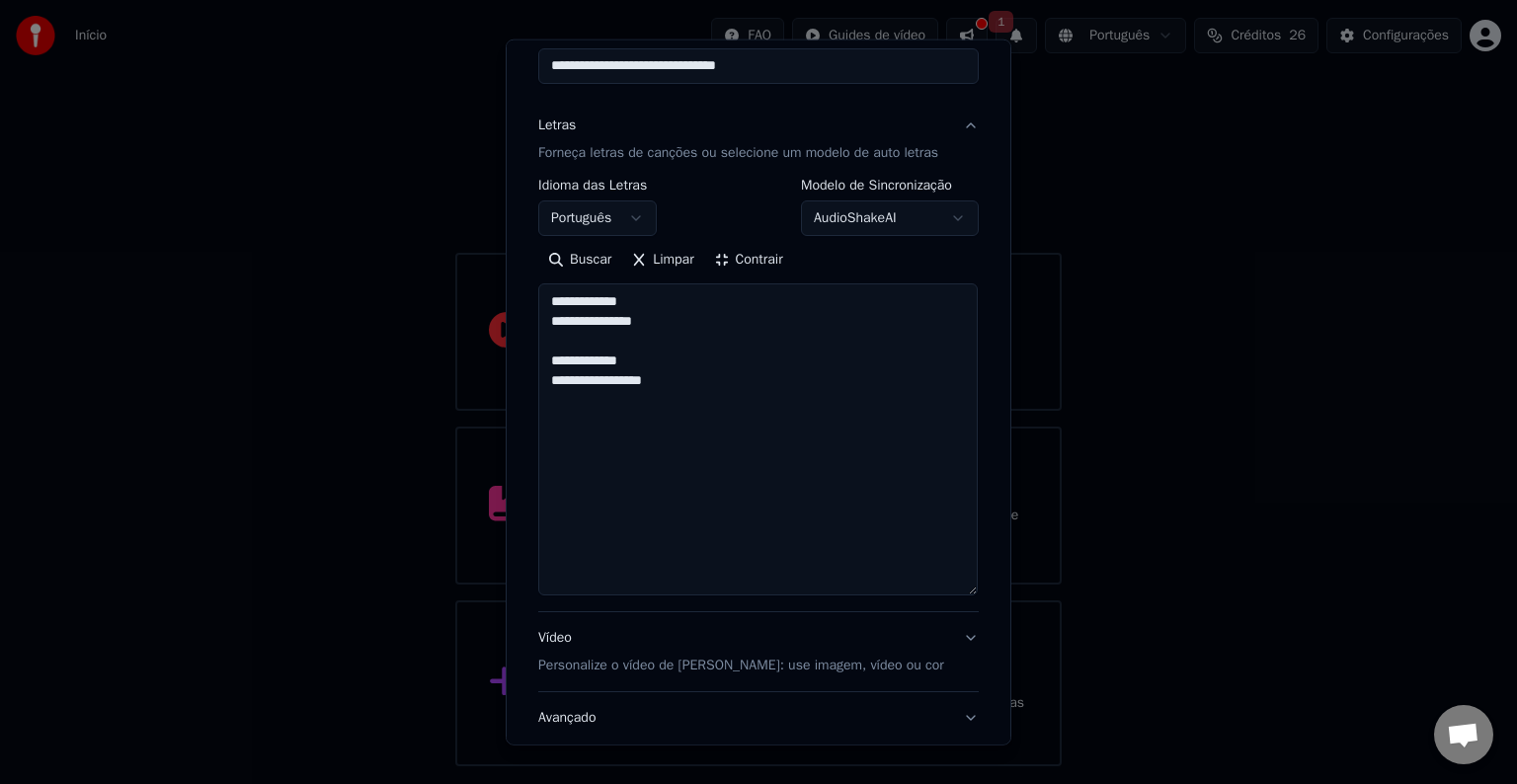 scroll, scrollTop: 0, scrollLeft: 0, axis: both 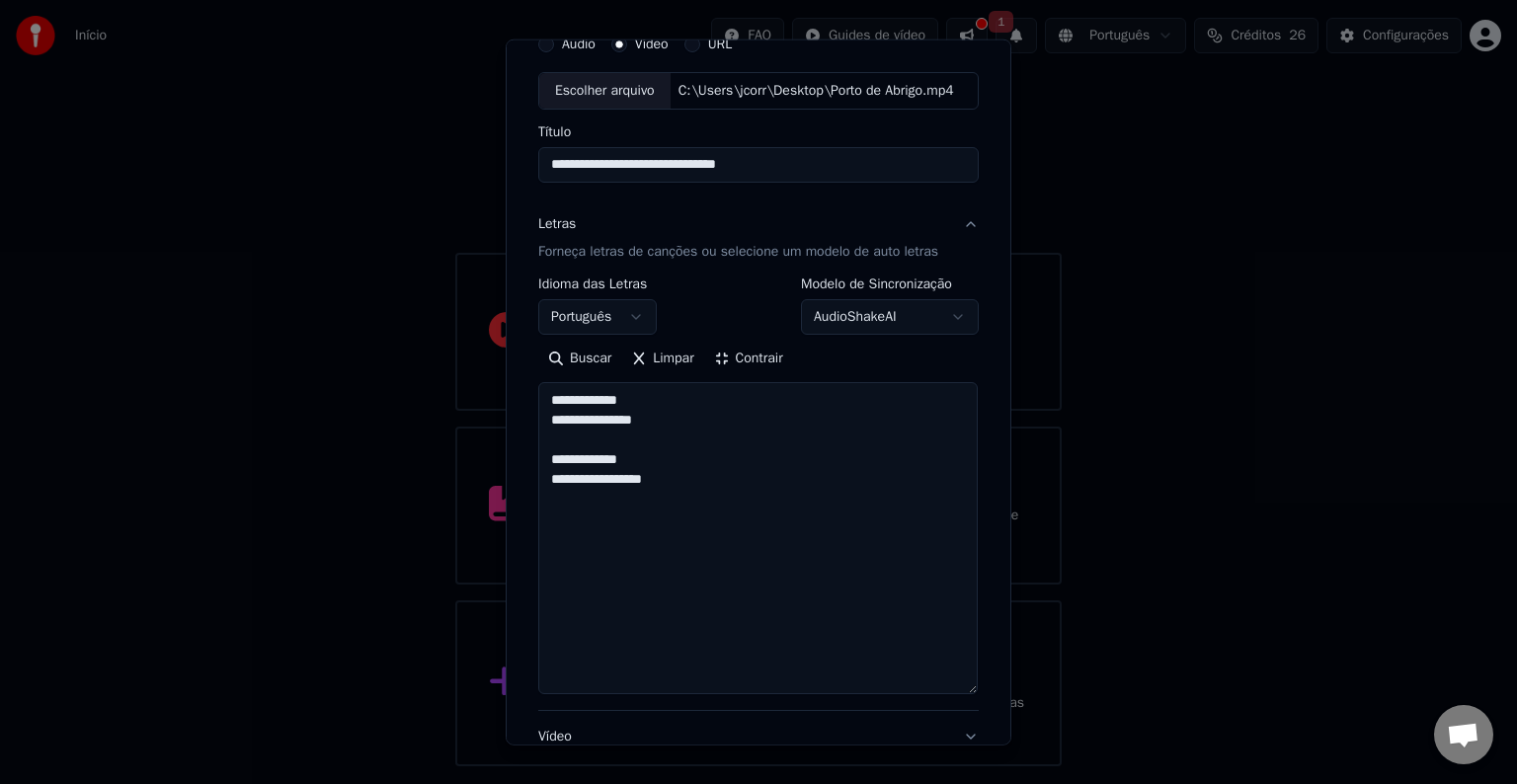 paste on "**********" 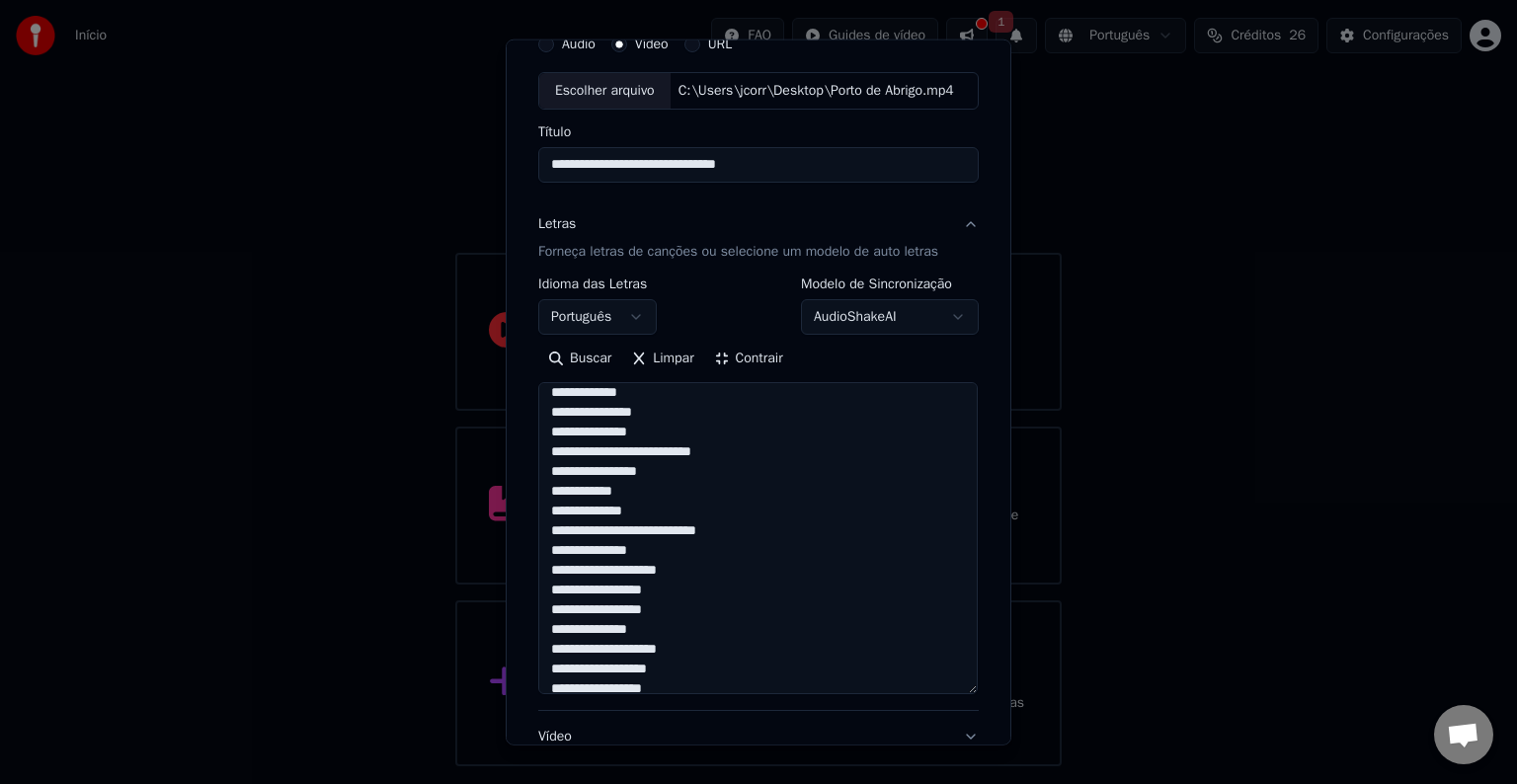 scroll, scrollTop: 0, scrollLeft: 0, axis: both 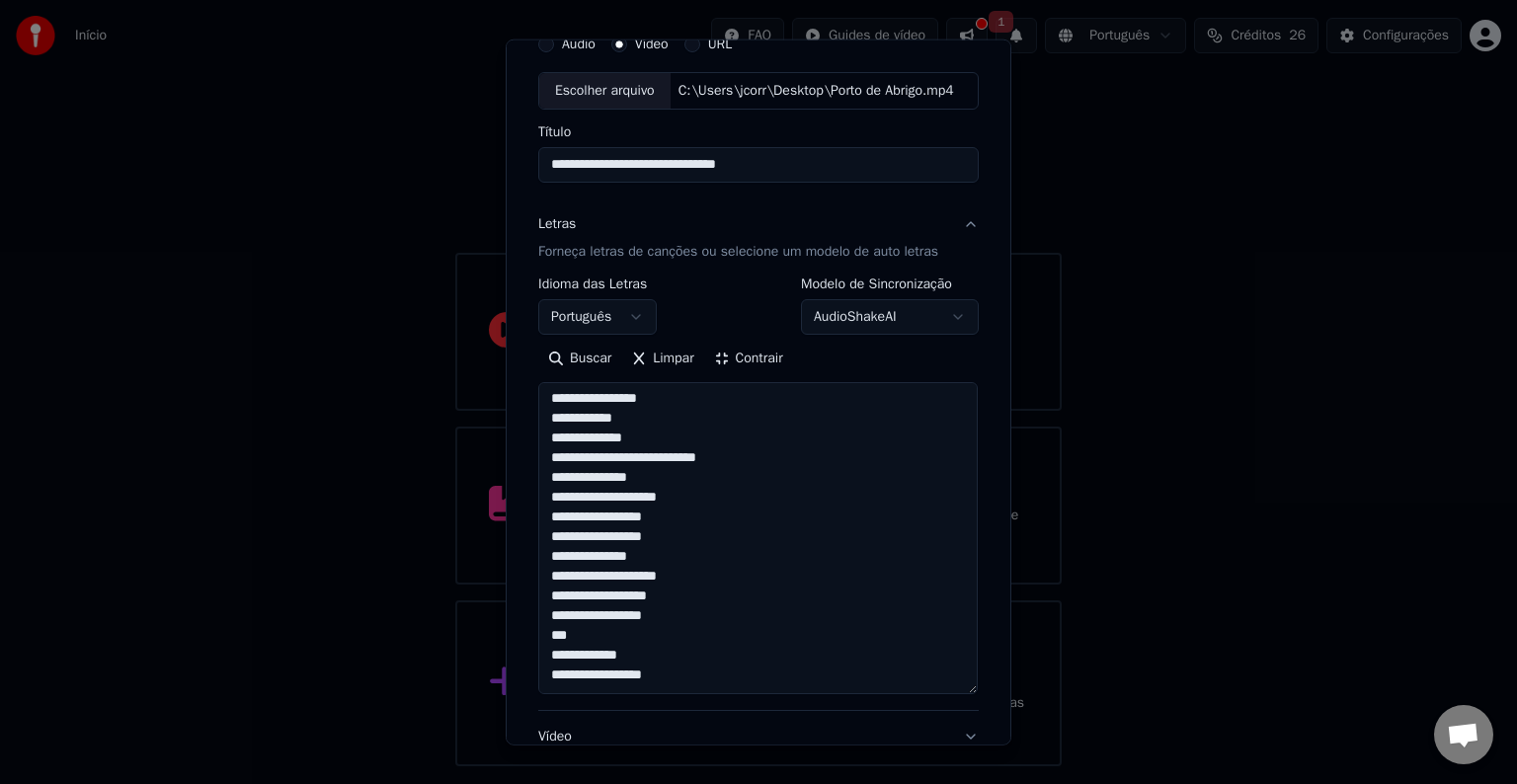 drag, startPoint x: 543, startPoint y: 400, endPoint x: 772, endPoint y: 600, distance: 304.04112 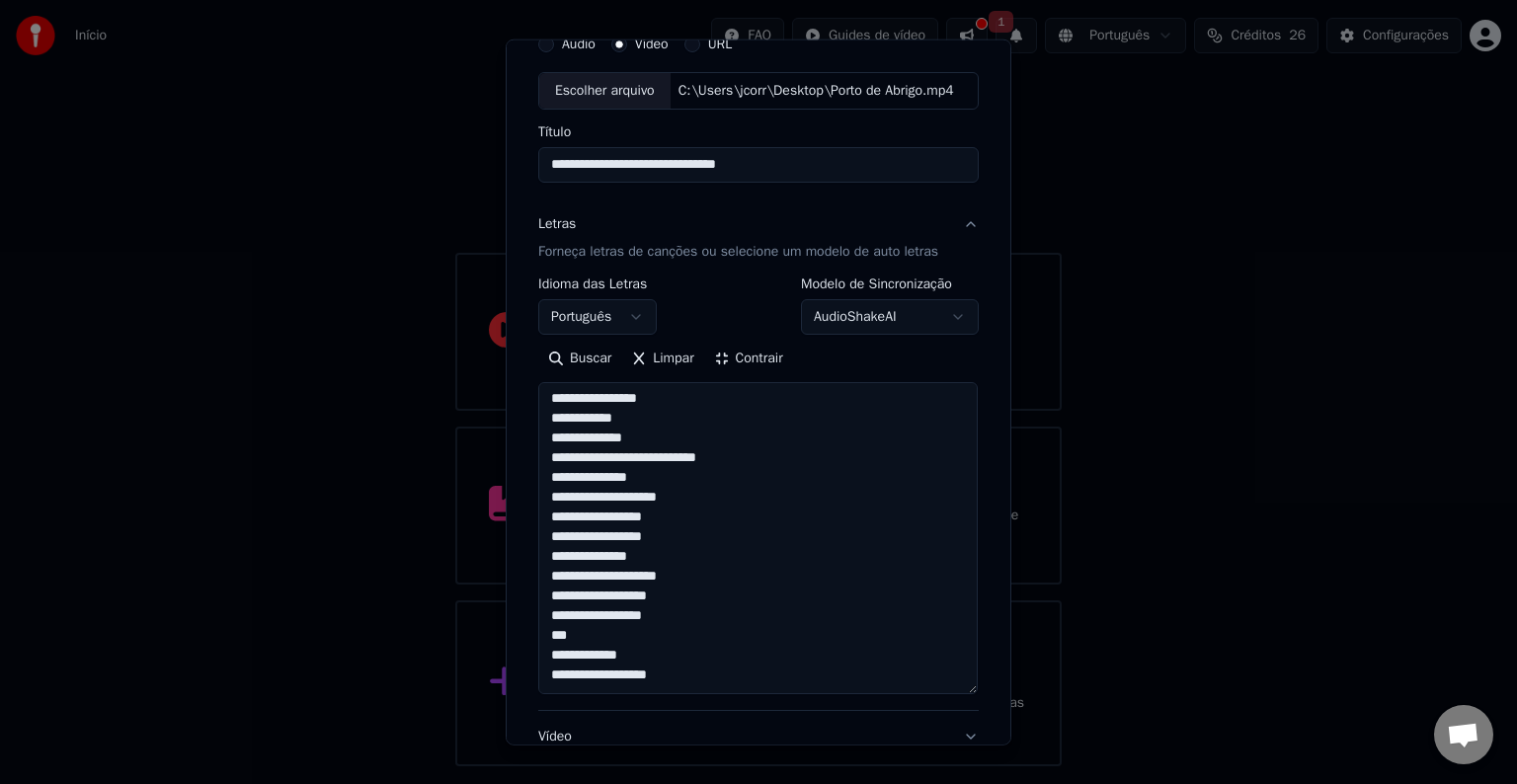 paste on "**********" 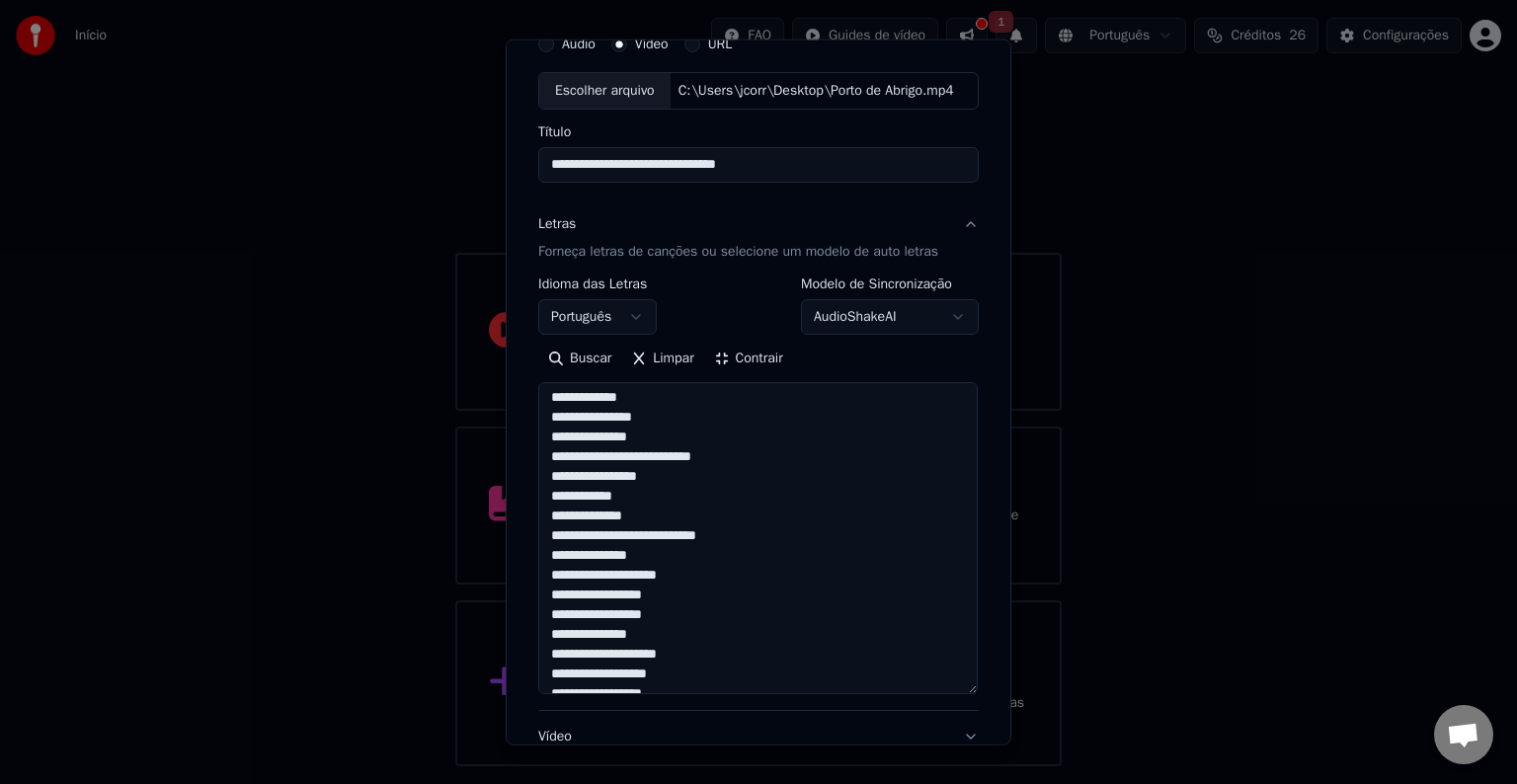 scroll, scrollTop: 0, scrollLeft: 0, axis: both 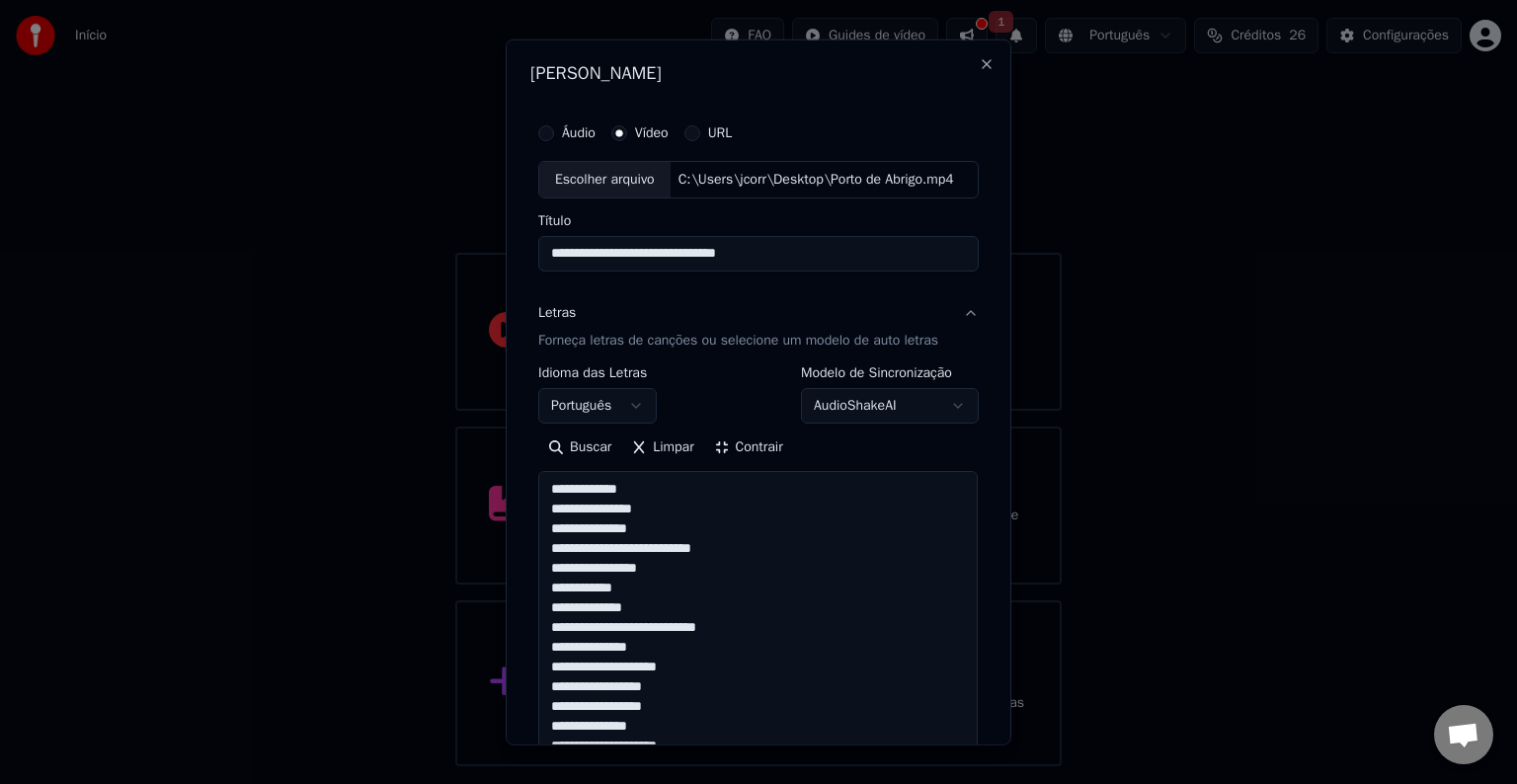 click on "**********" at bounding box center (758, 627) 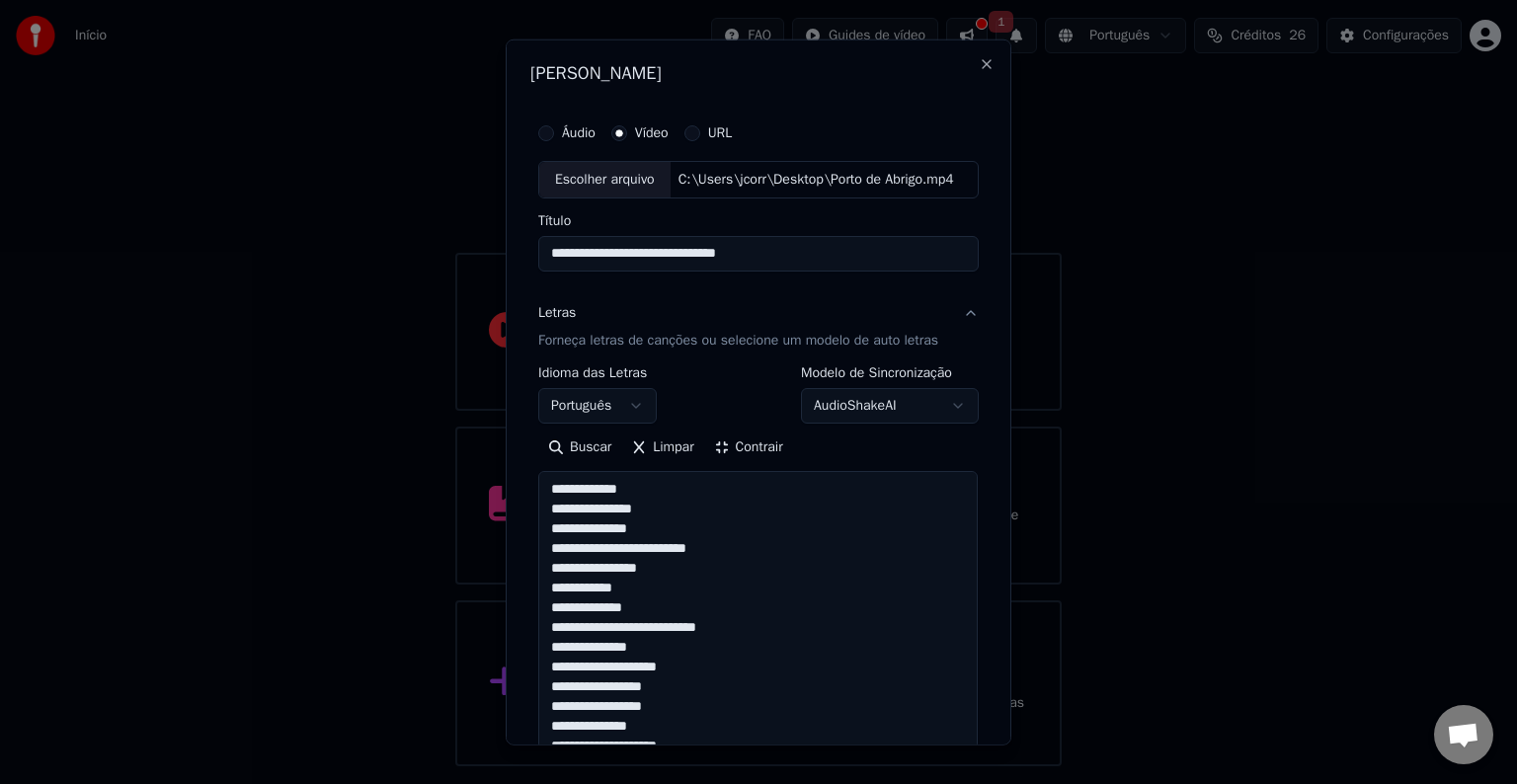 click on "**********" at bounding box center (758, 627) 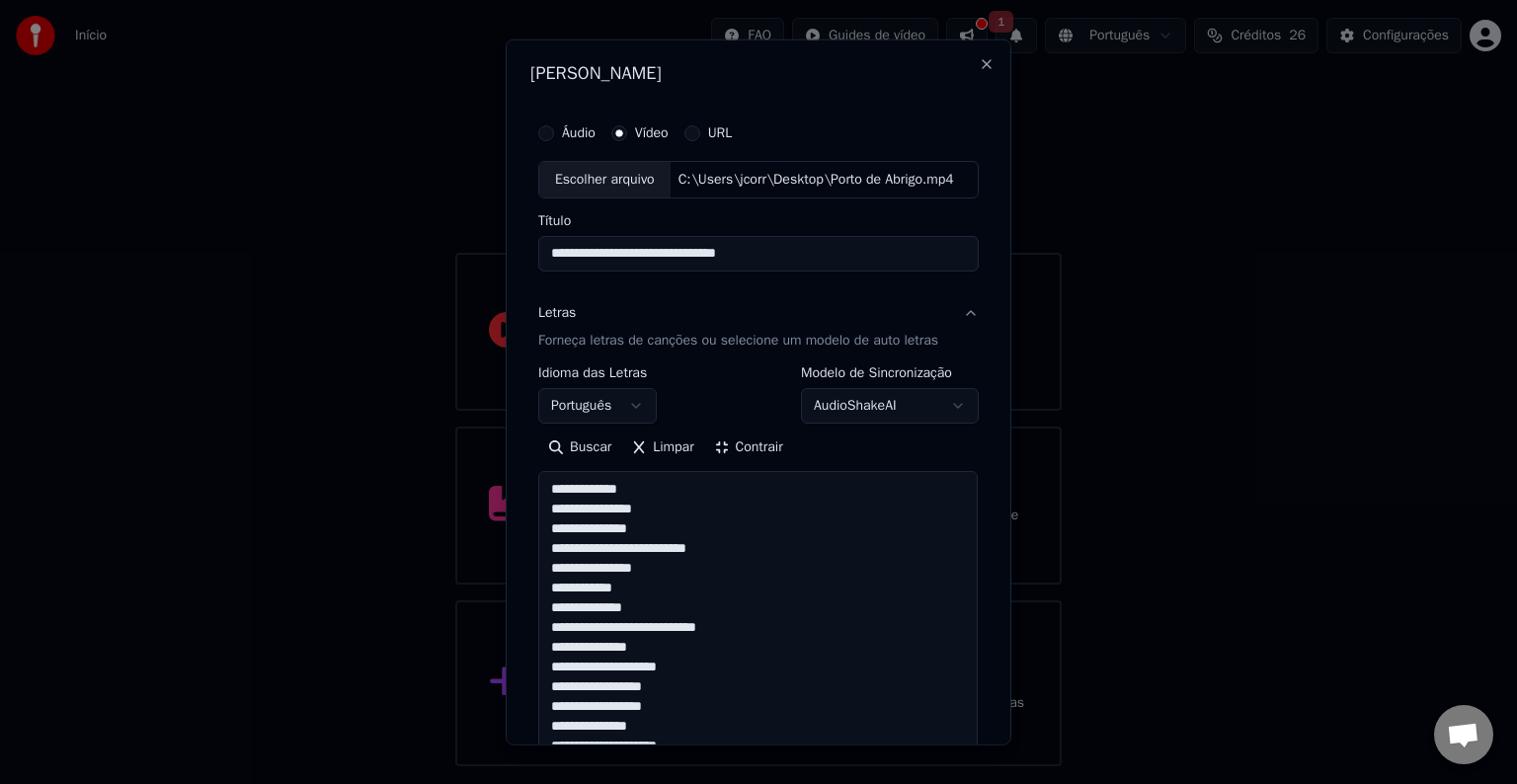 click on "**********" at bounding box center [758, 627] 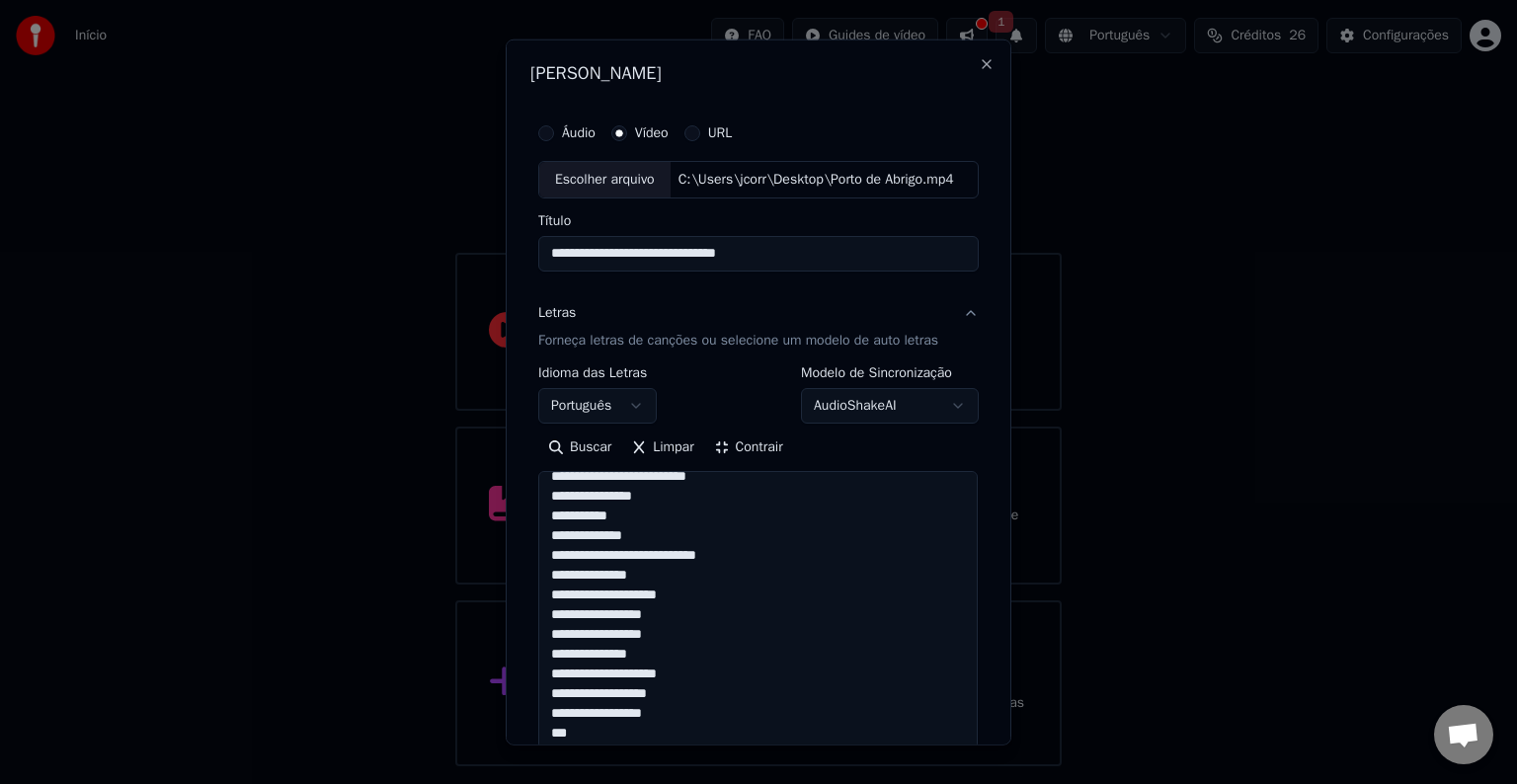 scroll, scrollTop: 99, scrollLeft: 0, axis: vertical 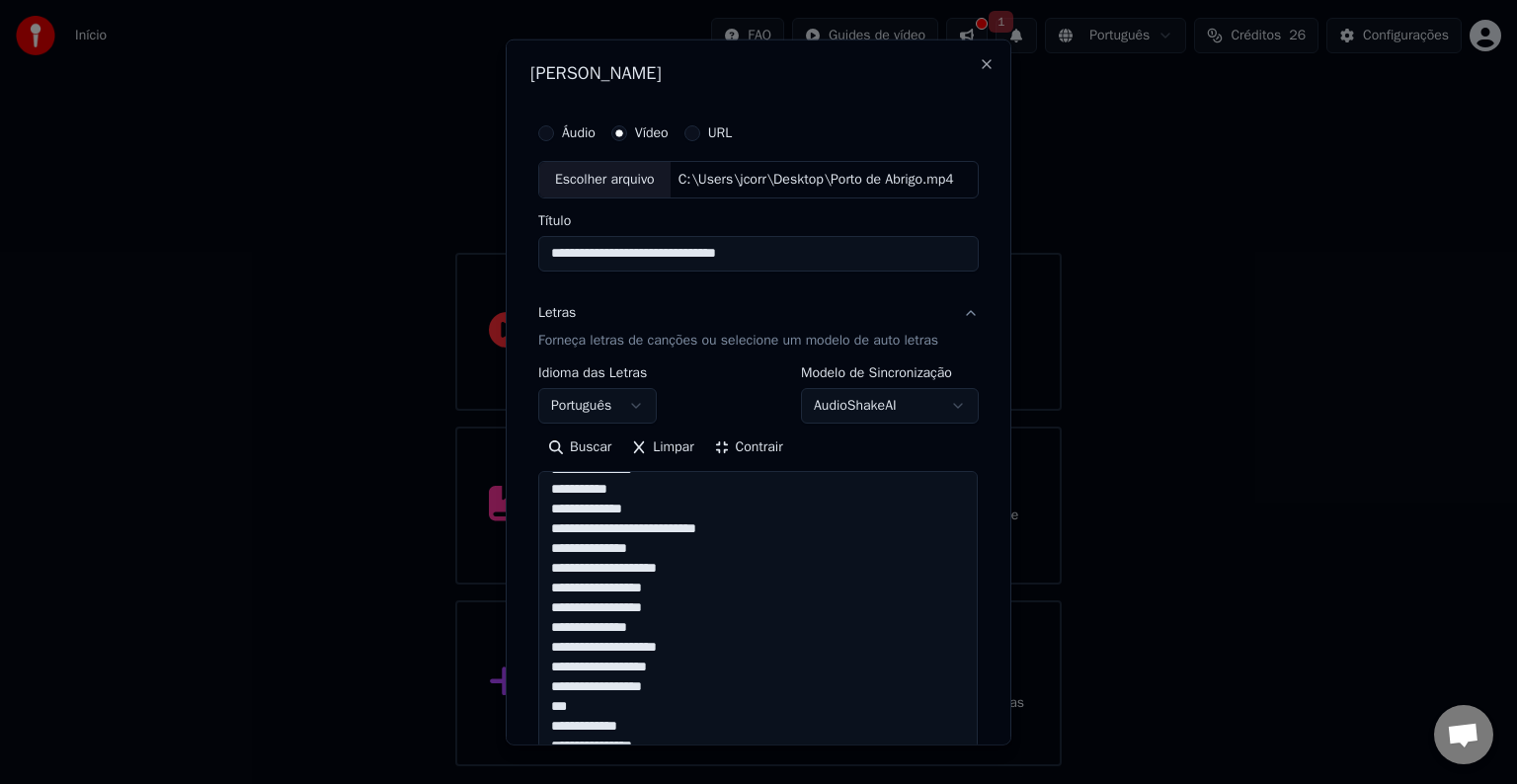click on "**********" at bounding box center (758, 627) 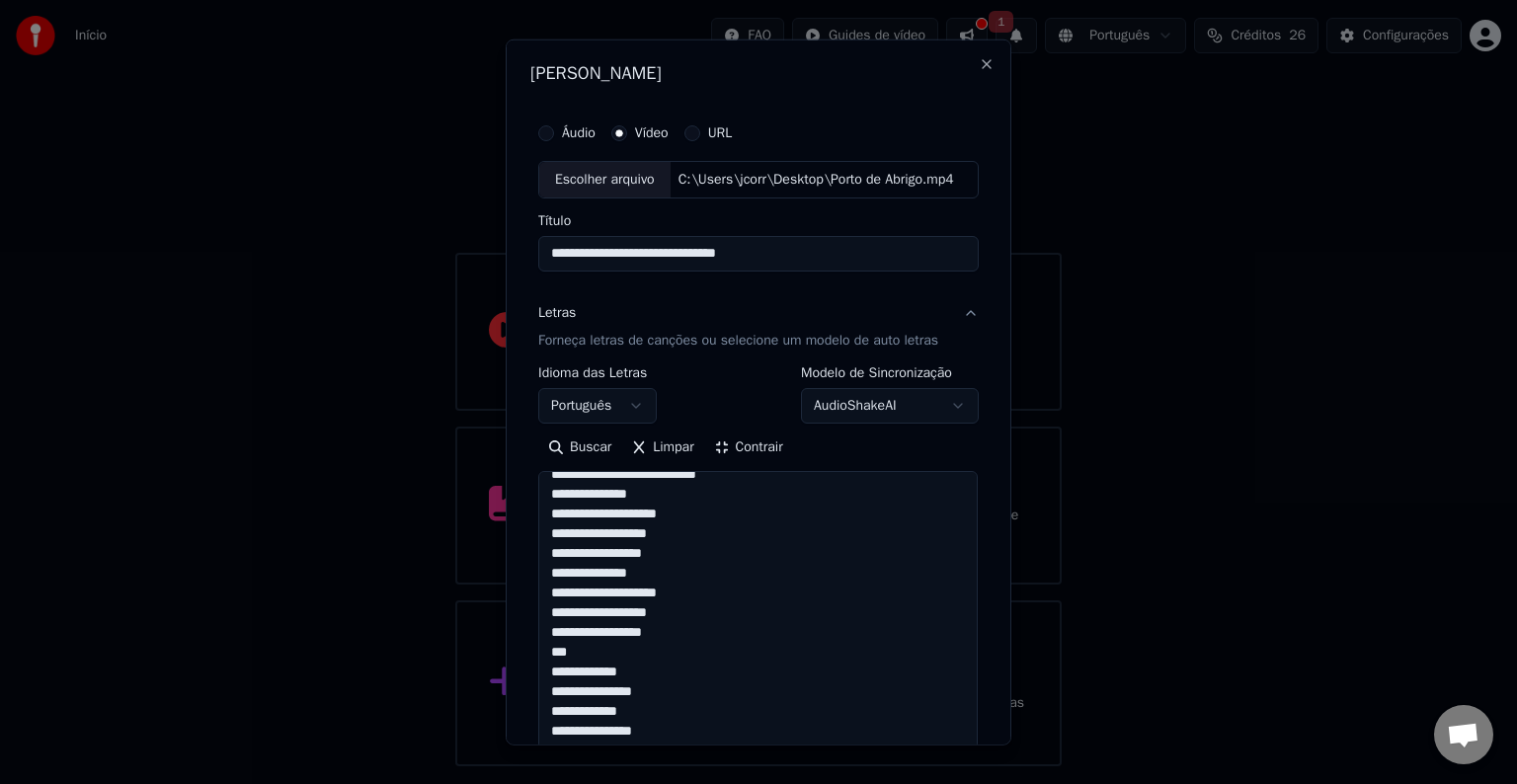 scroll, scrollTop: 197, scrollLeft: 0, axis: vertical 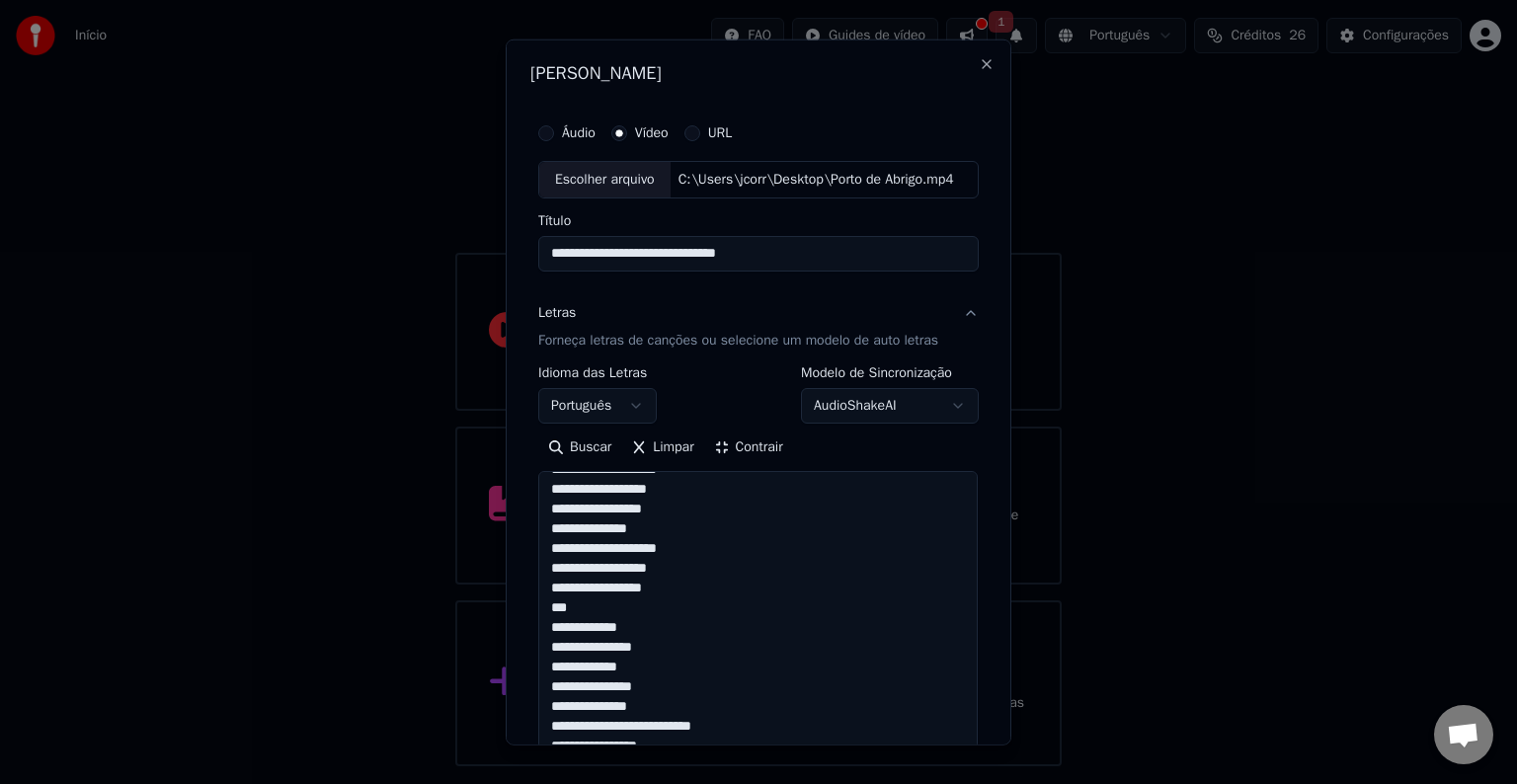 click on "**********" at bounding box center (758, 627) 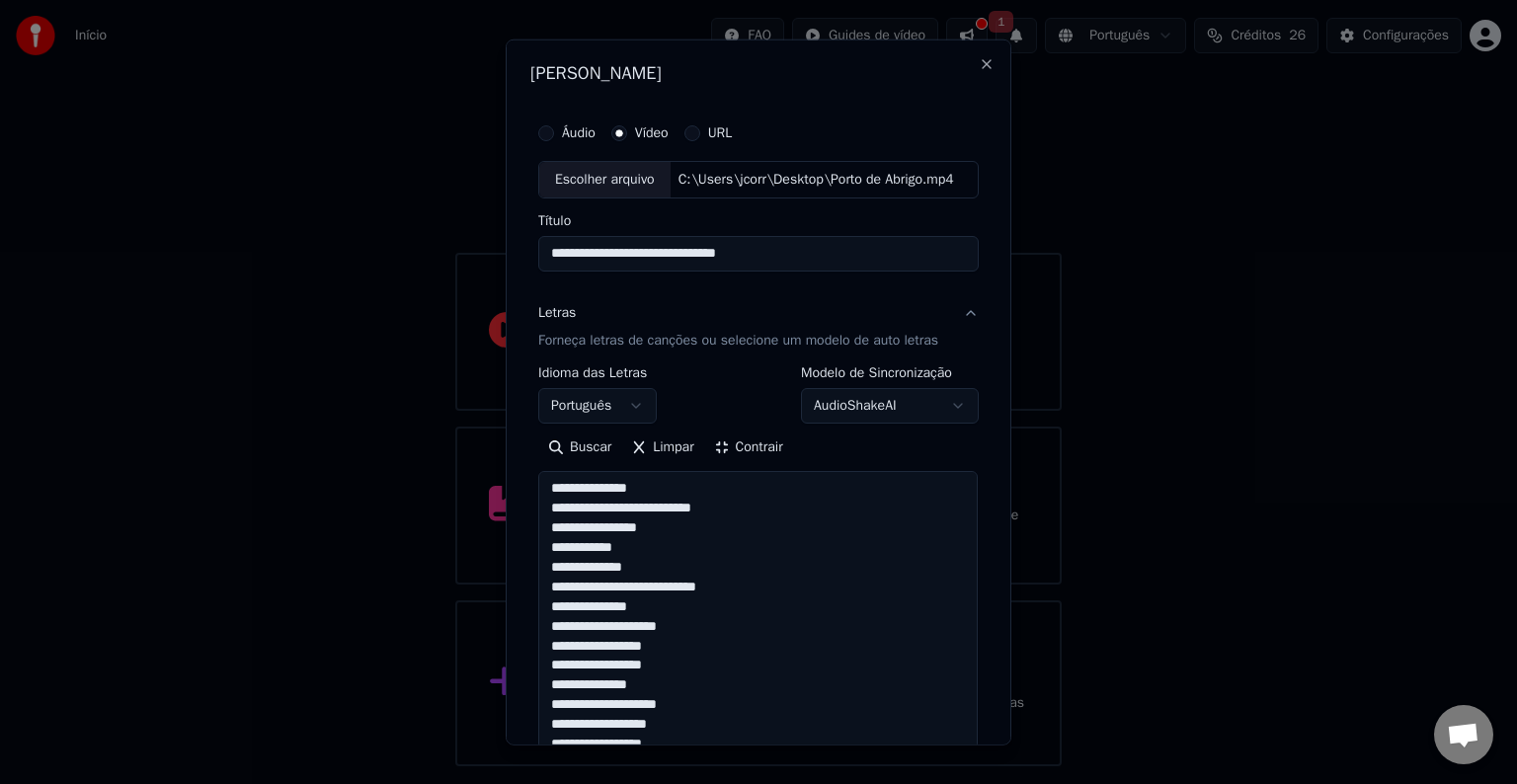 scroll, scrollTop: 454, scrollLeft: 0, axis: vertical 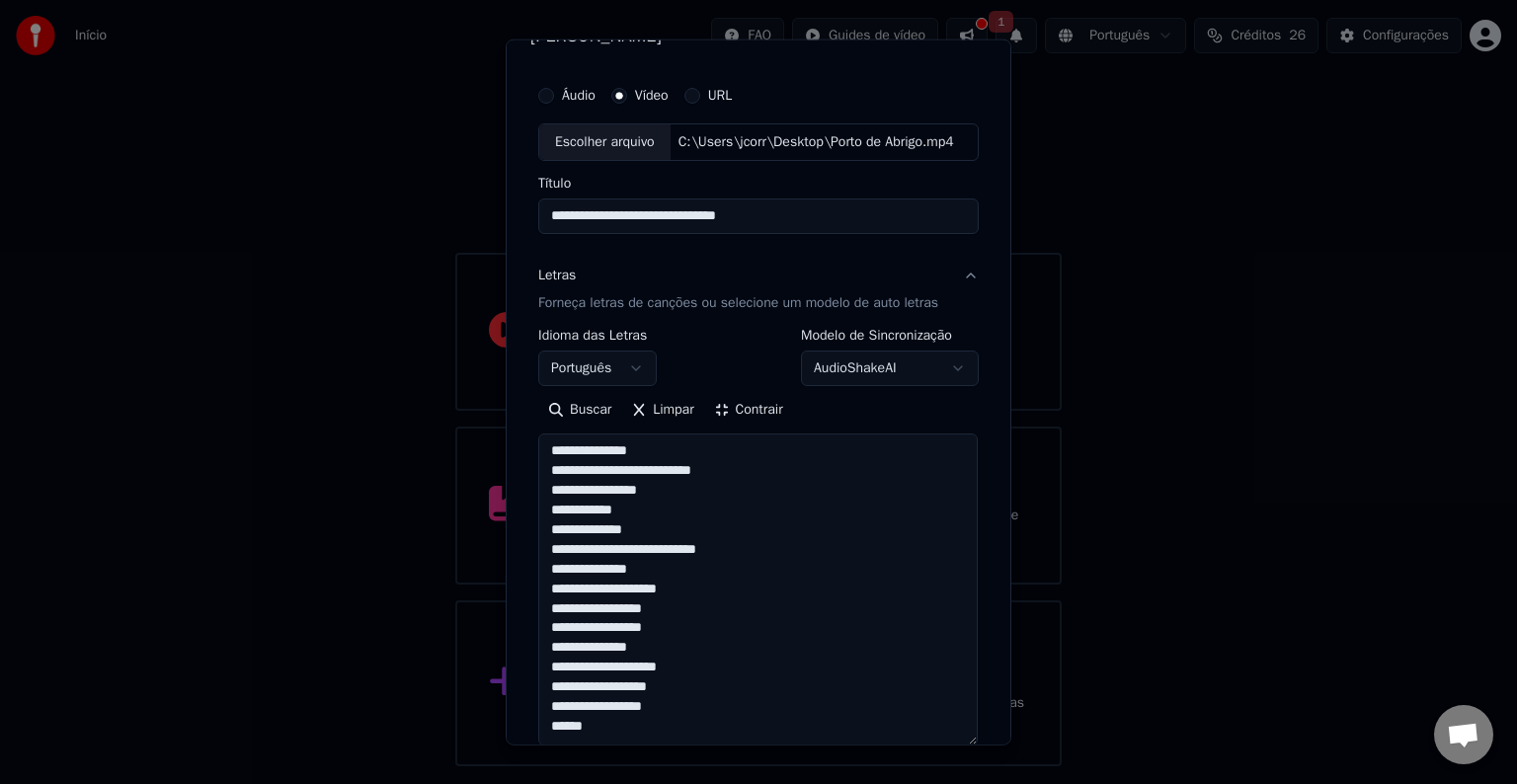 paste on "**********" 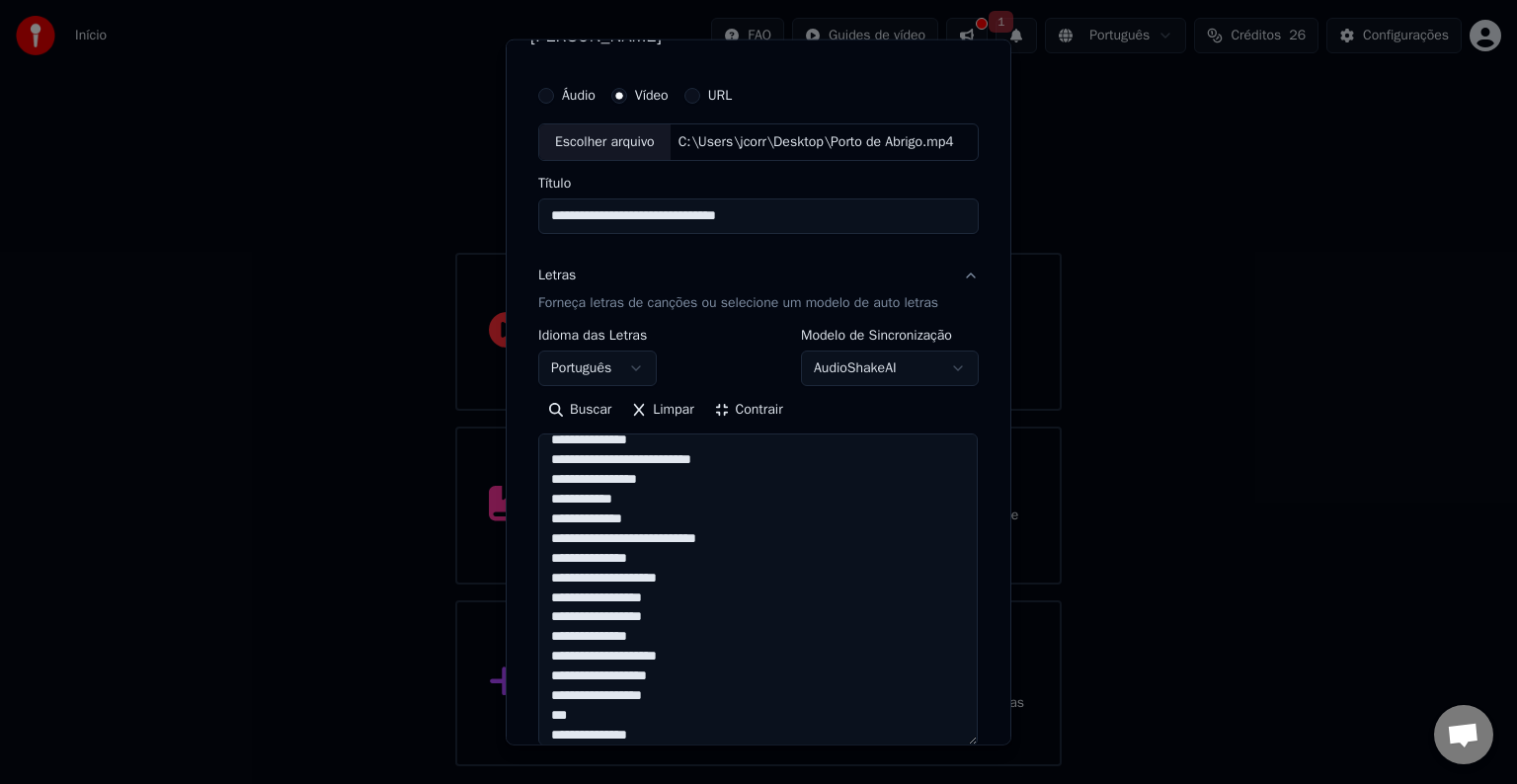 scroll, scrollTop: 585, scrollLeft: 0, axis: vertical 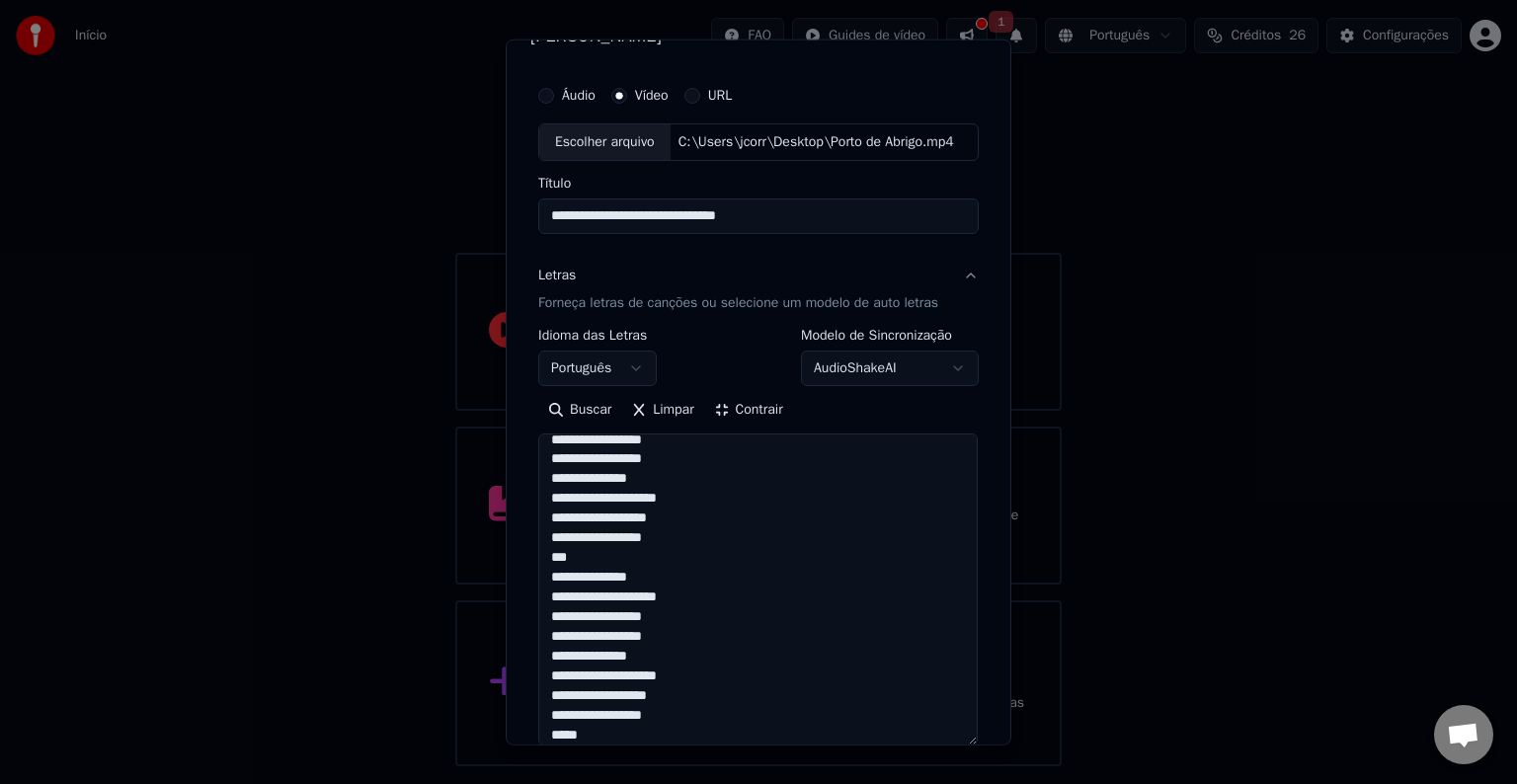 drag, startPoint x: 550, startPoint y: 539, endPoint x: 670, endPoint y: 539, distance: 120 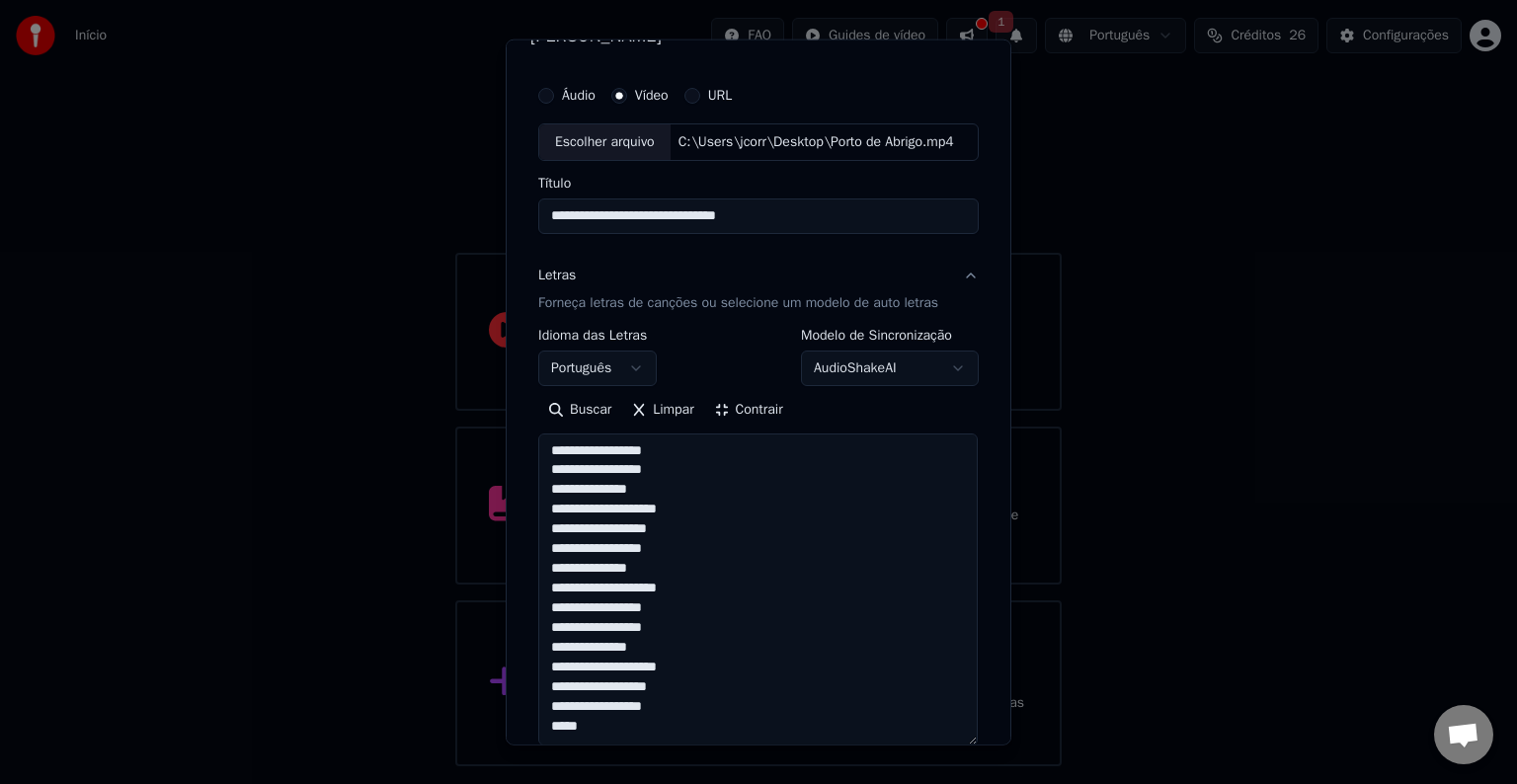 scroll, scrollTop: 612, scrollLeft: 0, axis: vertical 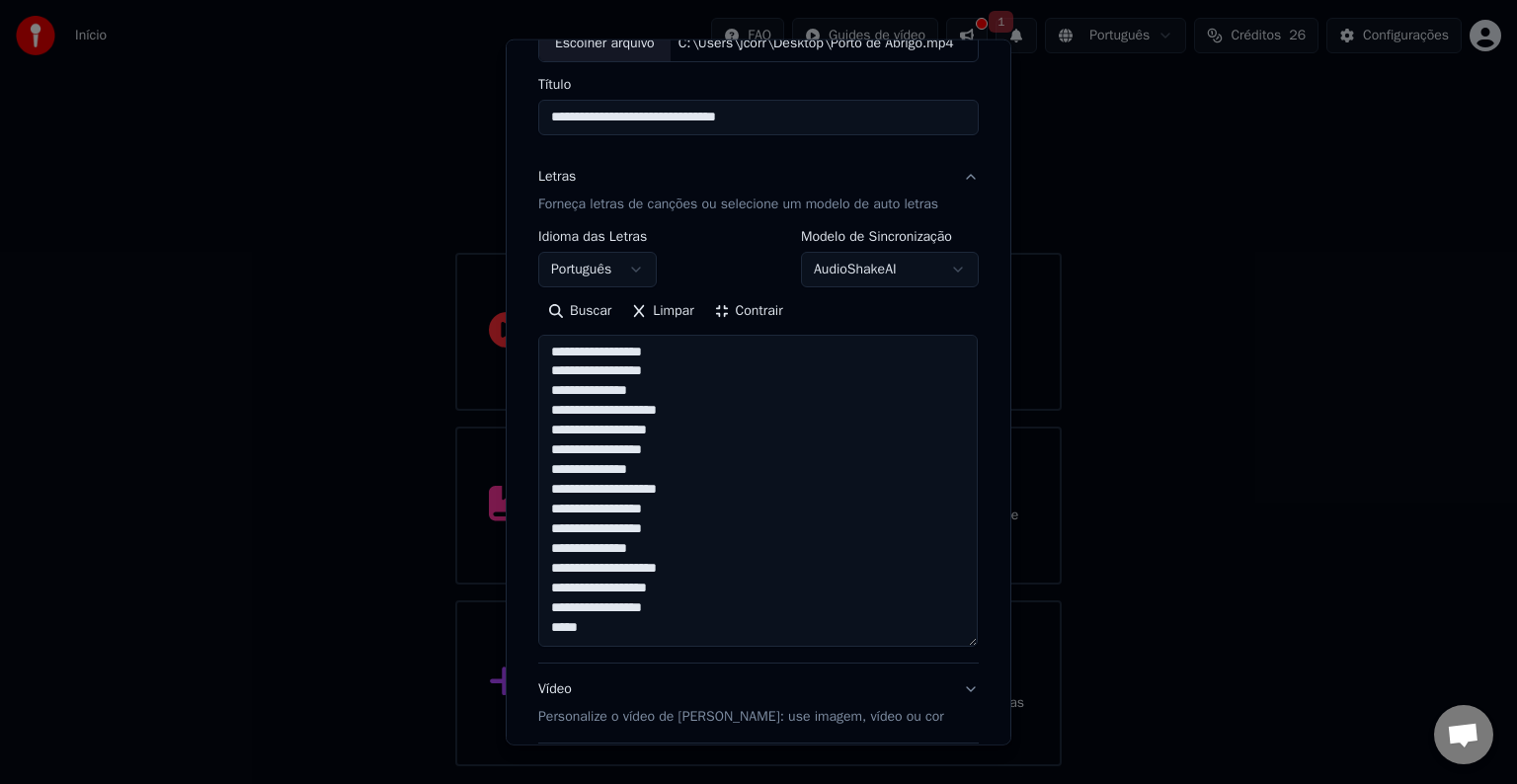 click on "**********" at bounding box center [758, 491] 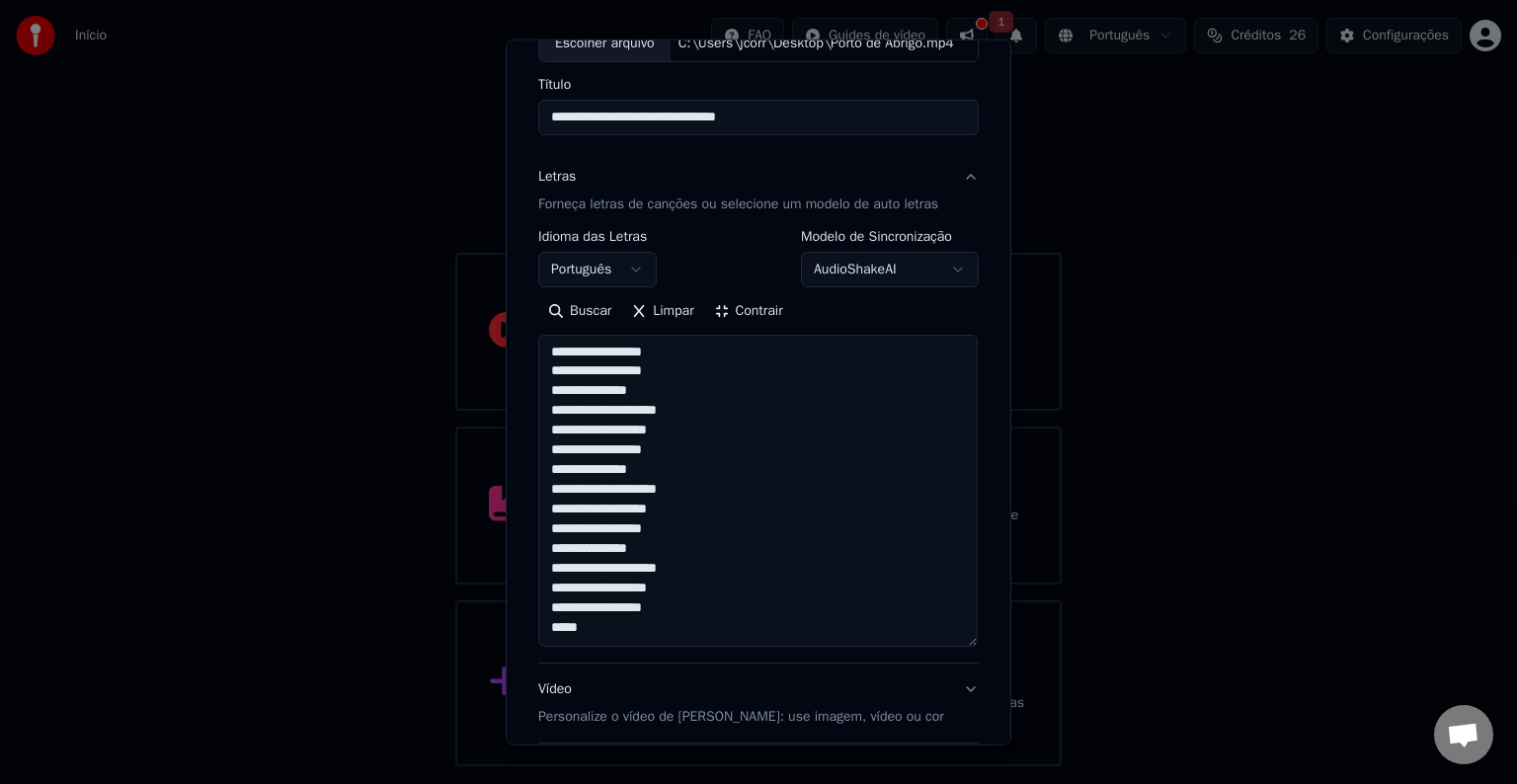 drag, startPoint x: 545, startPoint y: 506, endPoint x: 645, endPoint y: 506, distance: 100 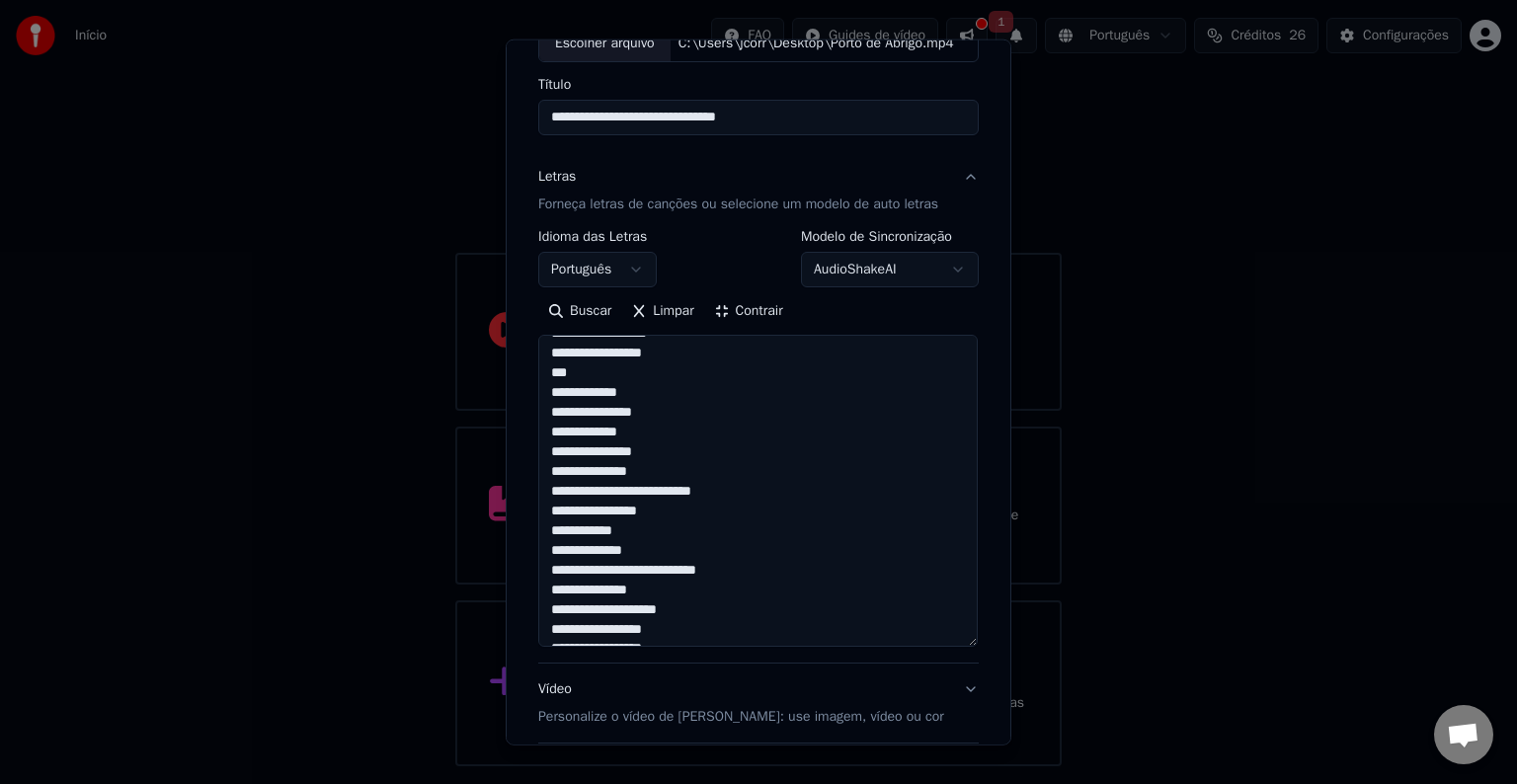 scroll, scrollTop: 395, scrollLeft: 0, axis: vertical 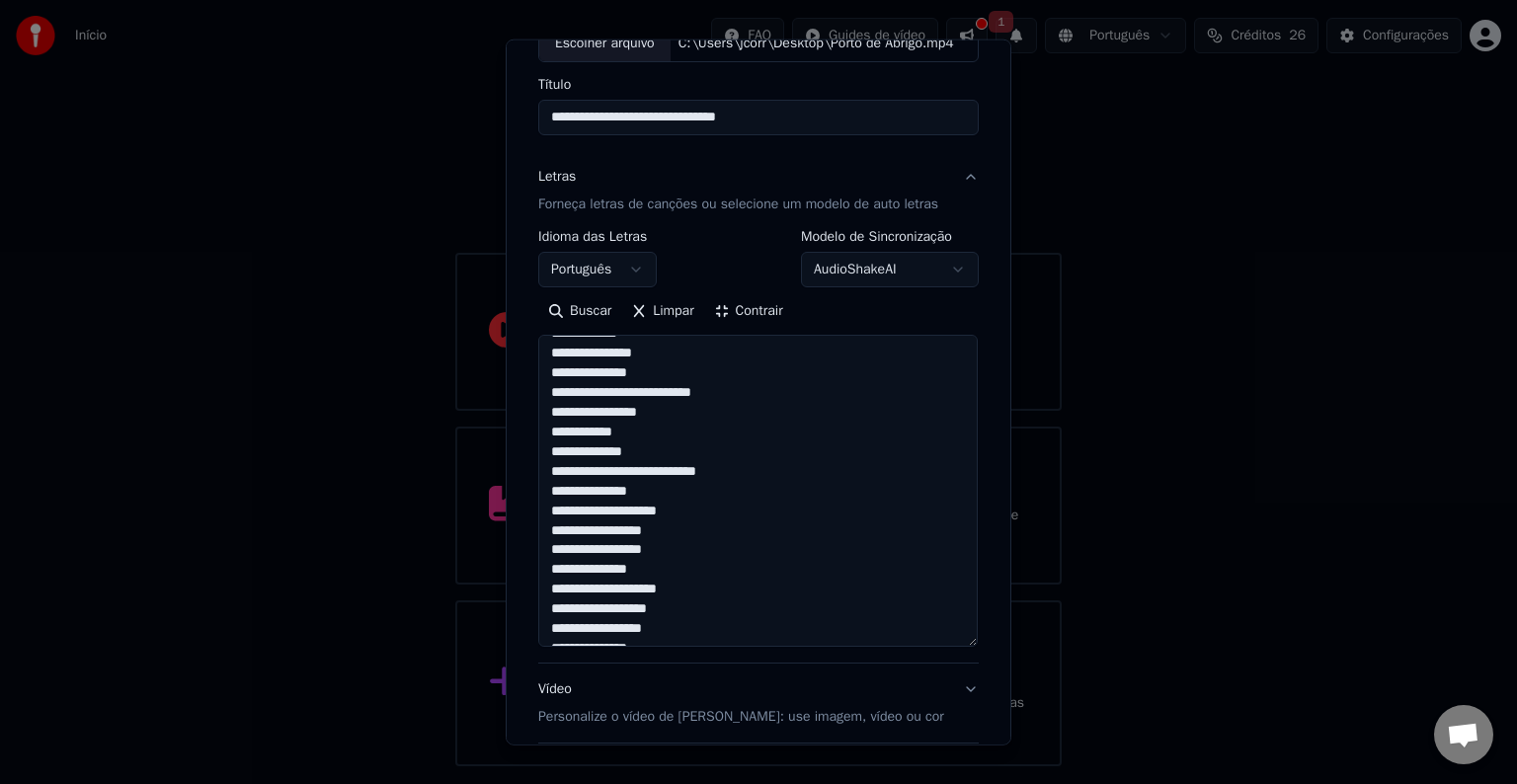 click on "**********" at bounding box center [758, 491] 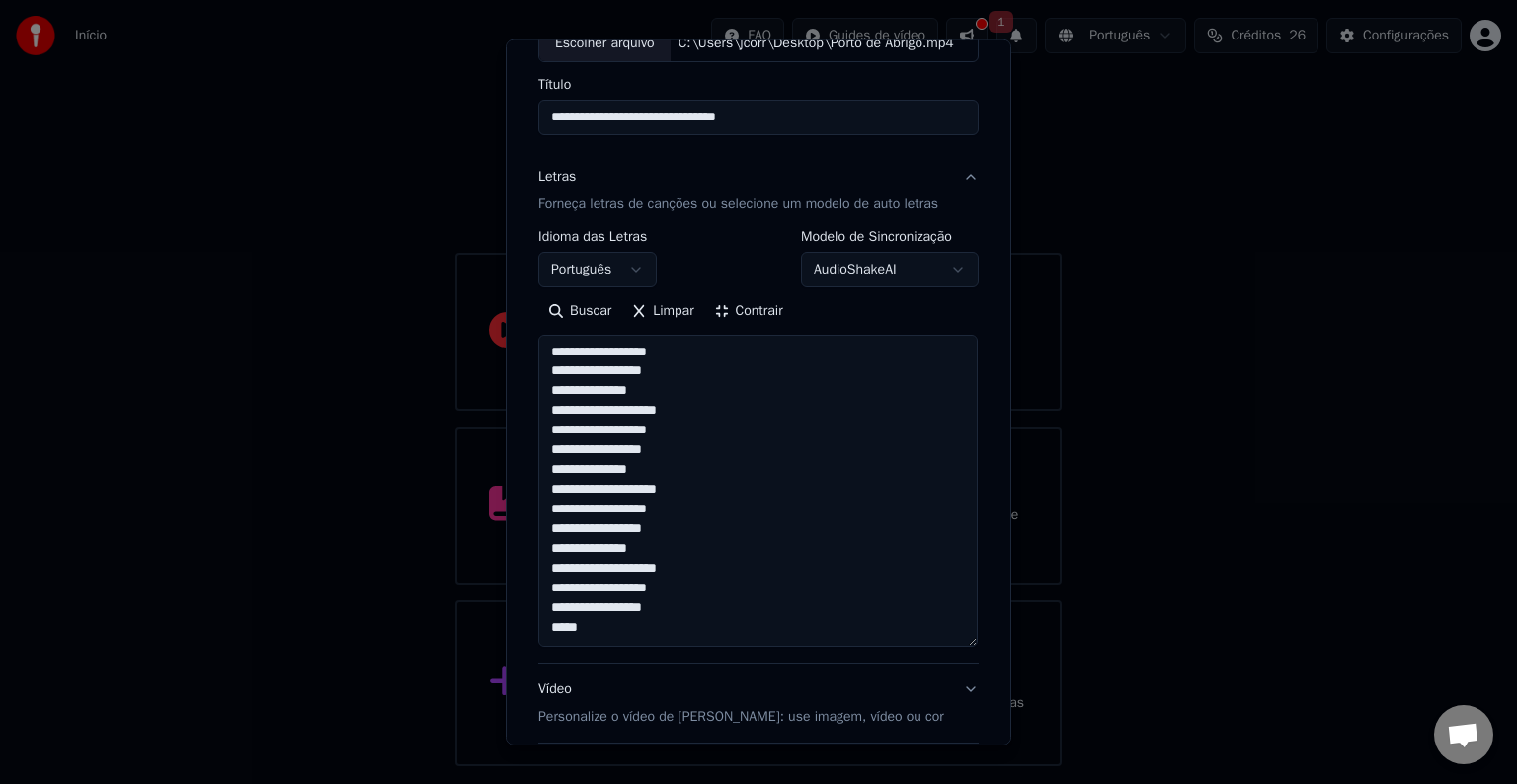 scroll, scrollTop: 612, scrollLeft: 0, axis: vertical 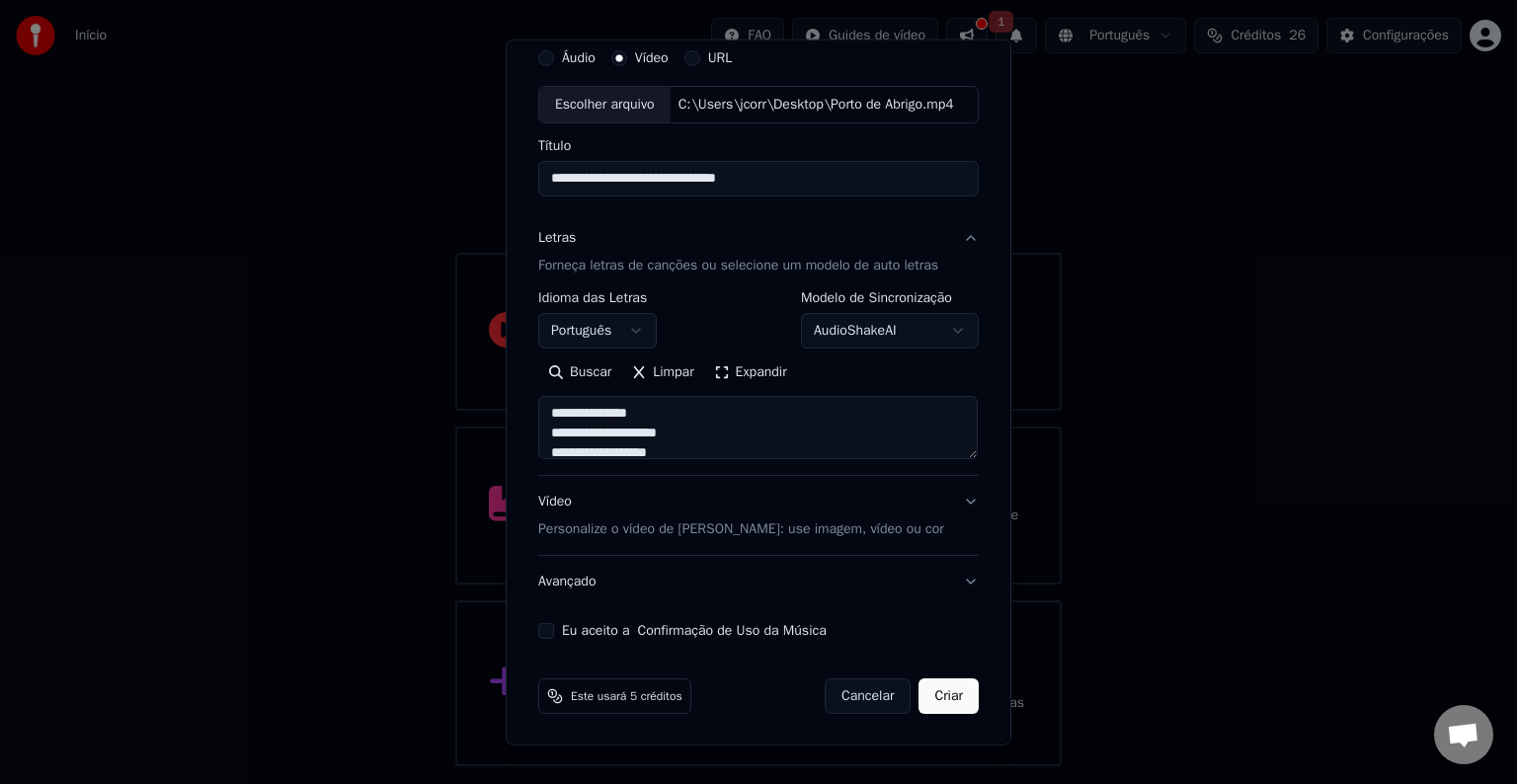click on "Personalize o vídeo de [PERSON_NAME]: use imagem, vídeo ou cor" at bounding box center (741, 529) 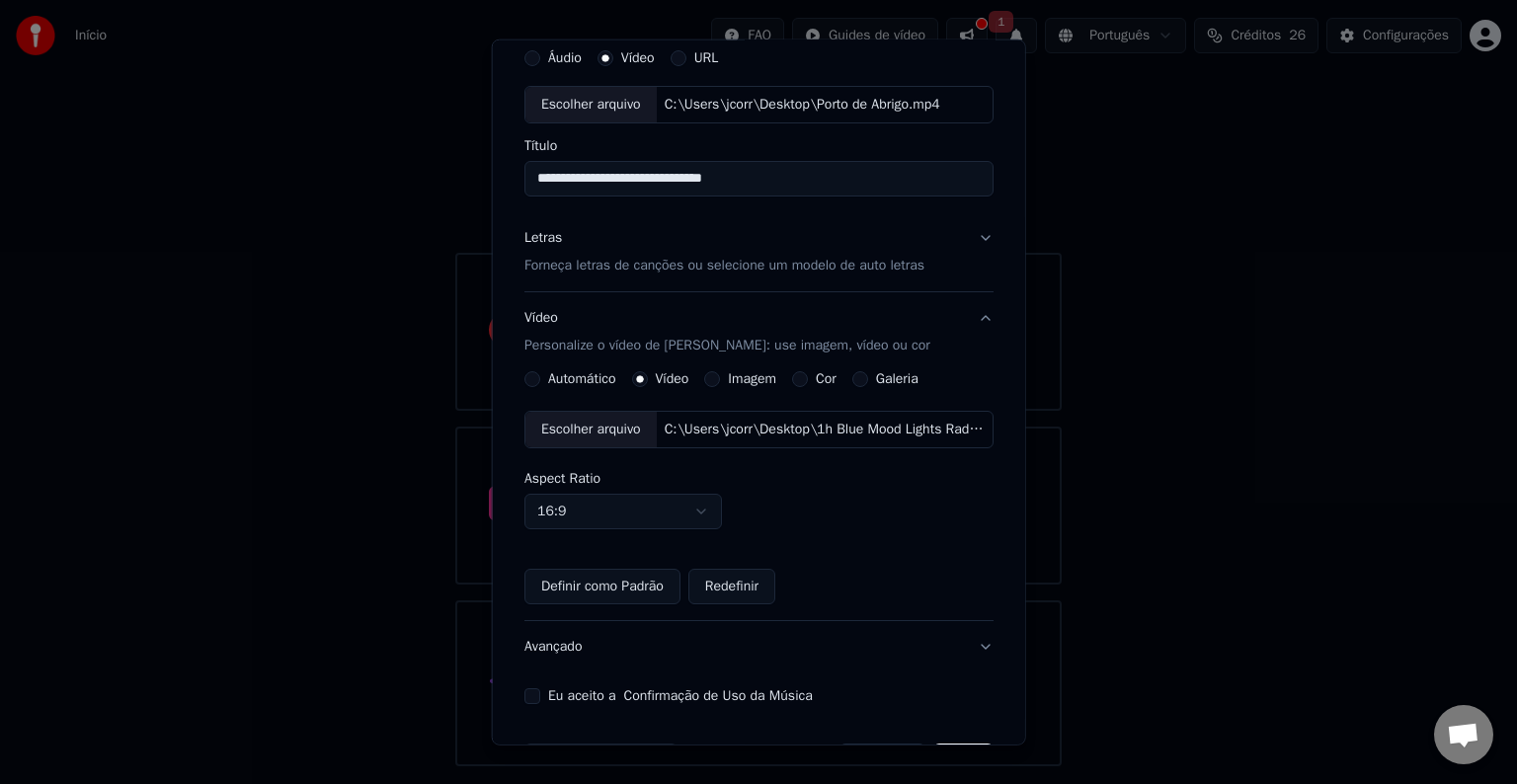 click on "Automático" at bounding box center [570, 379] 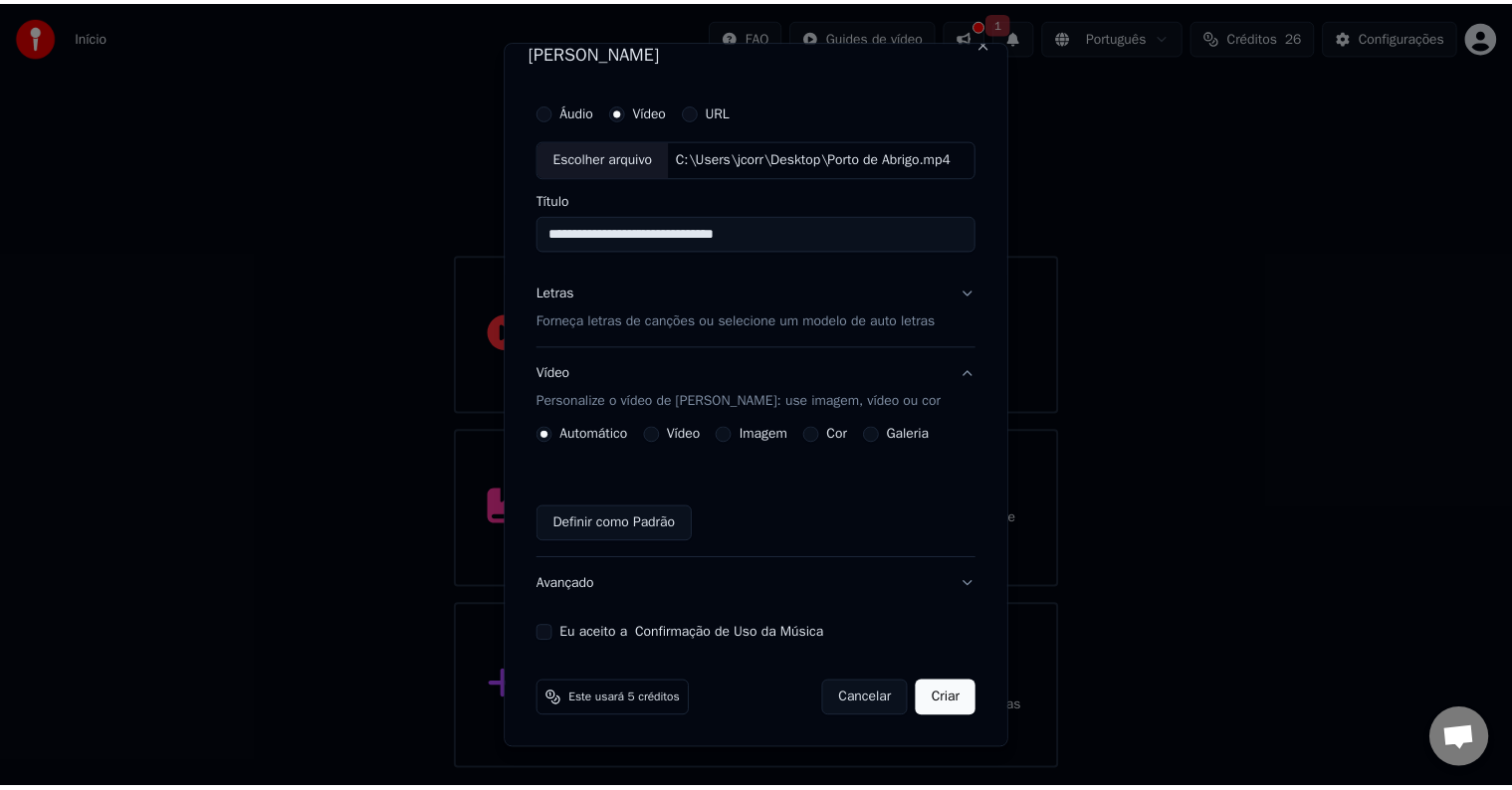 scroll, scrollTop: 22, scrollLeft: 0, axis: vertical 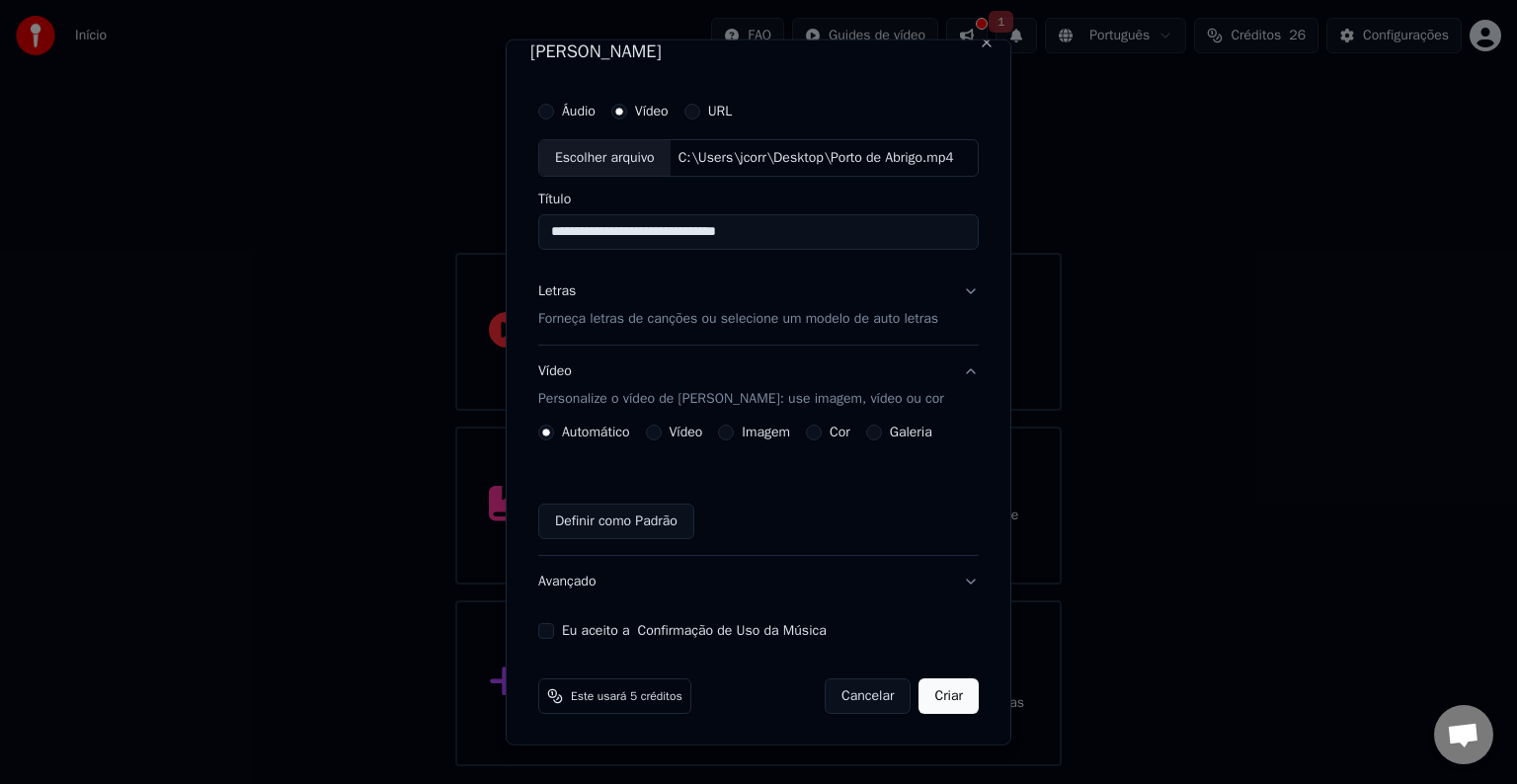 click on "Eu aceito a   Confirmação de Uso da Música" at bounding box center [546, 631] 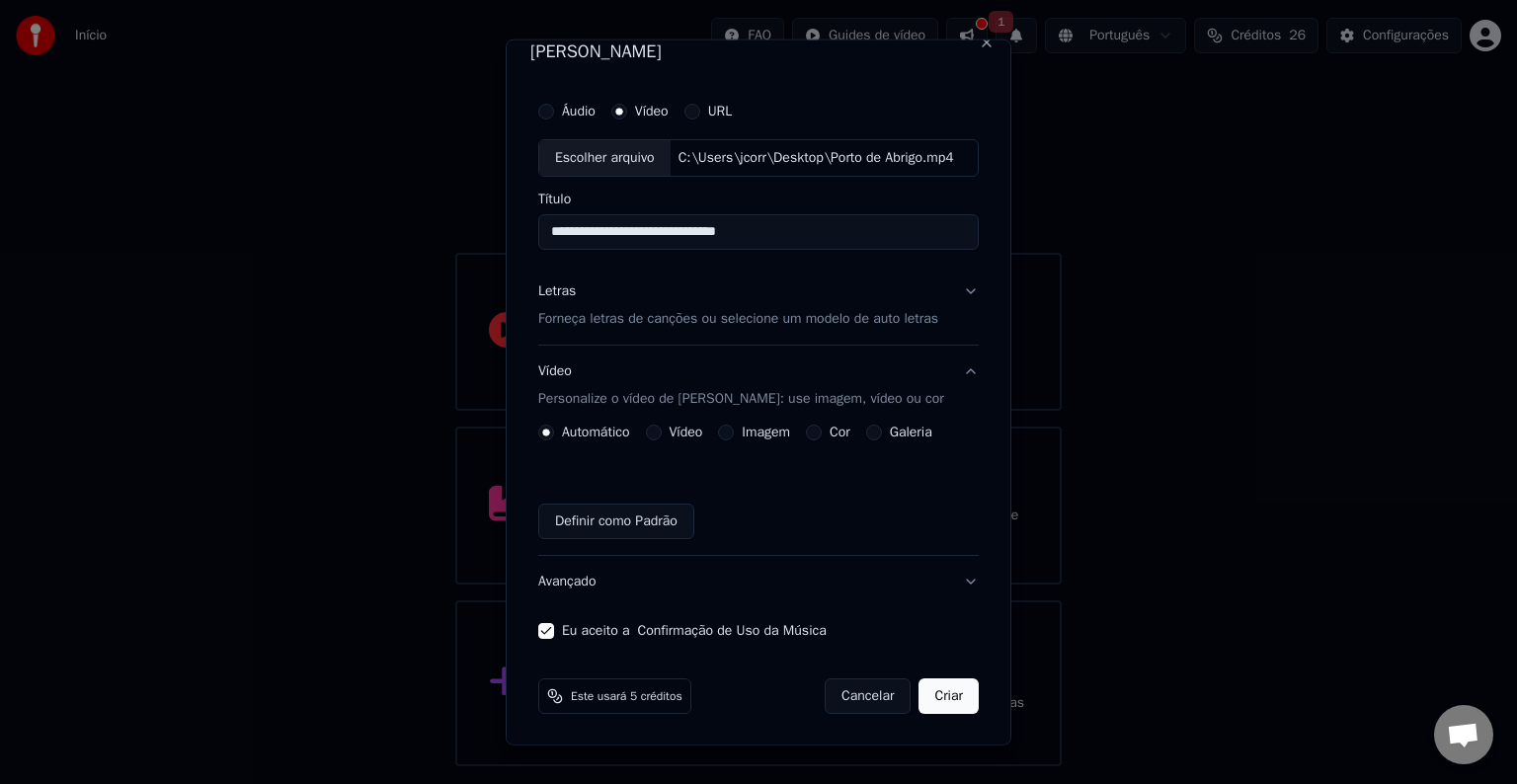 click on "Criar" at bounding box center [948, 696] 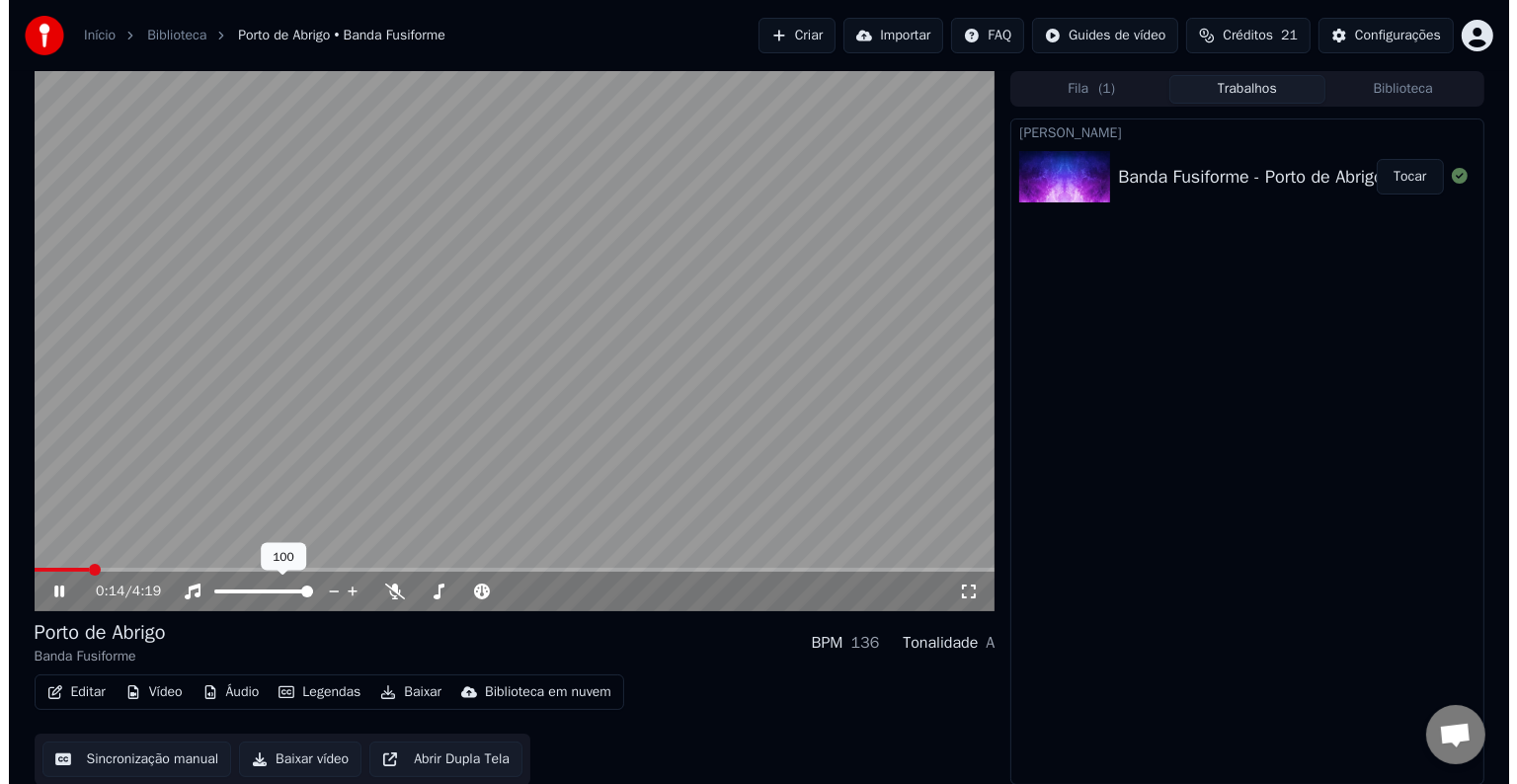 scroll, scrollTop: 1, scrollLeft: 0, axis: vertical 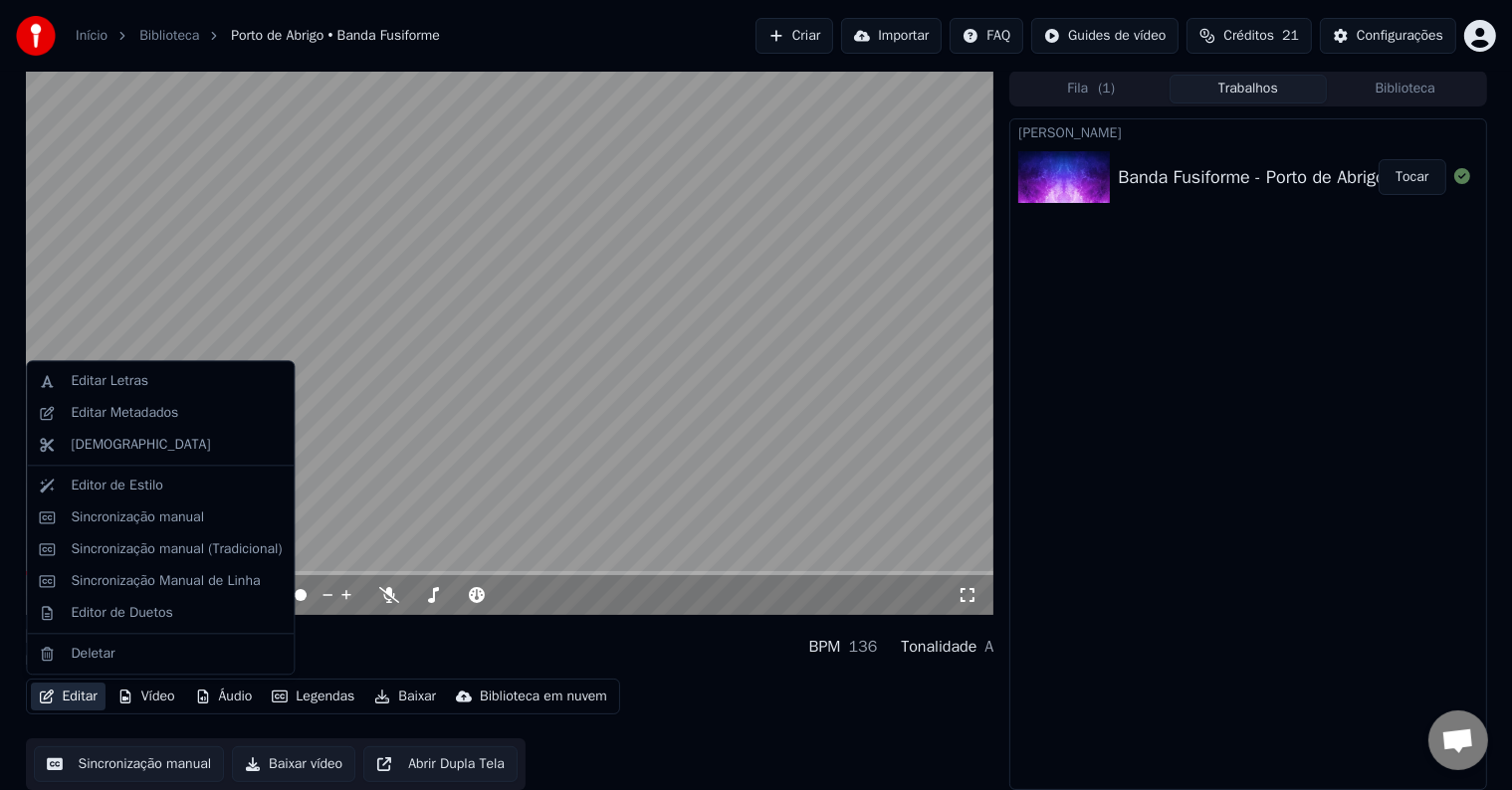 click on "Editar" at bounding box center [68, 696] 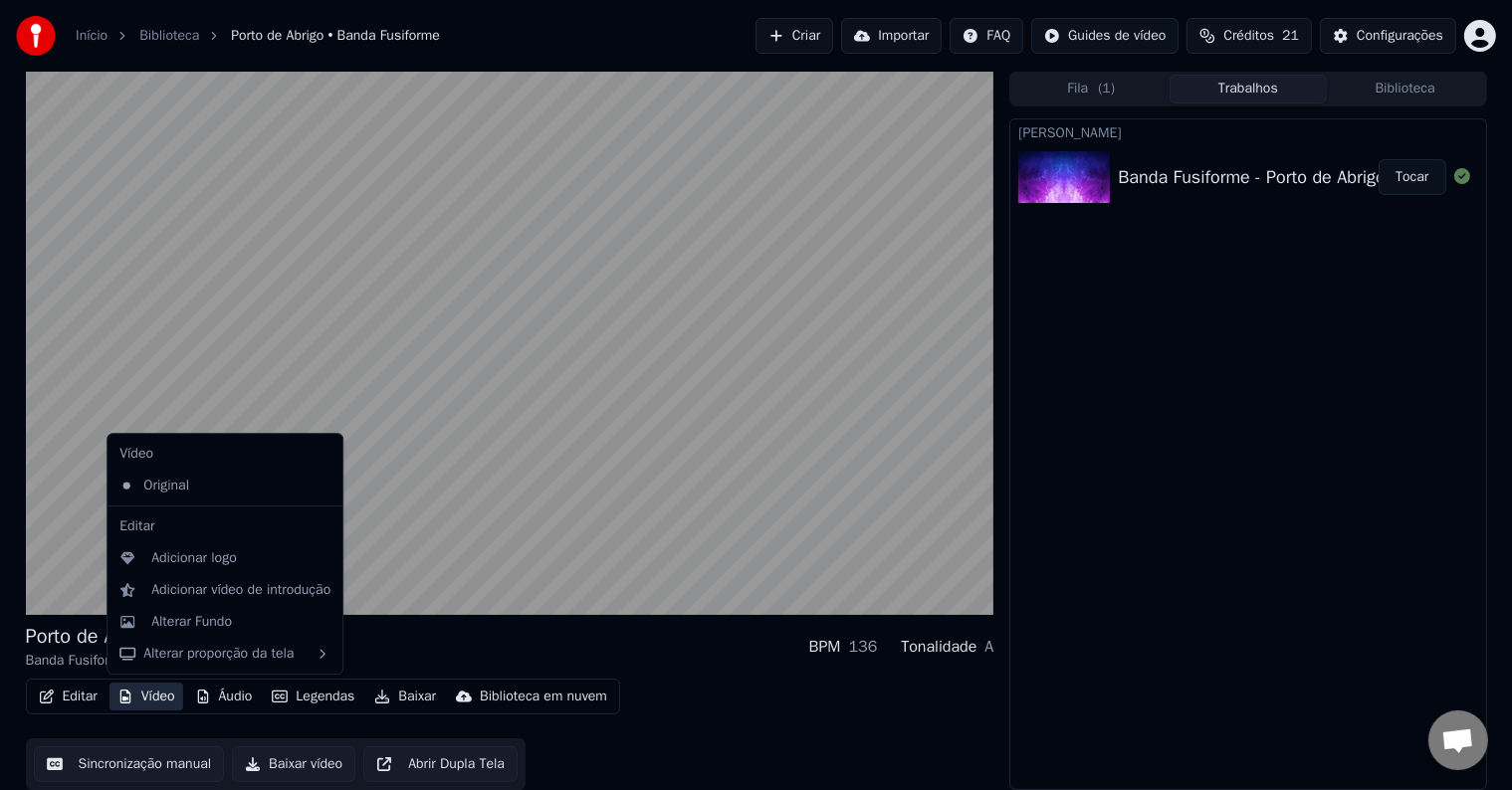 click on "Vídeo" at bounding box center (146, 696) 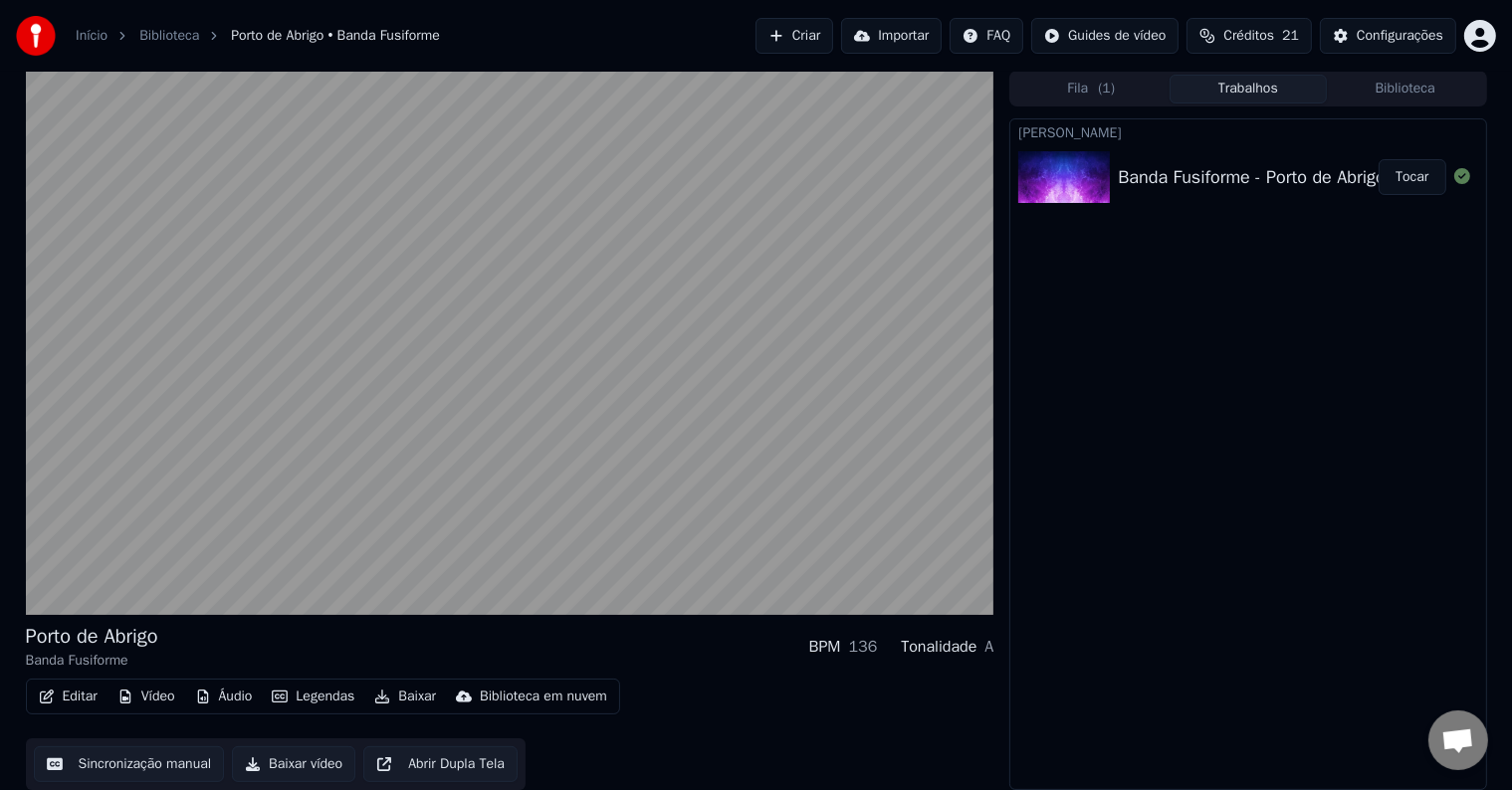 click on "Vídeo" at bounding box center [146, 696] 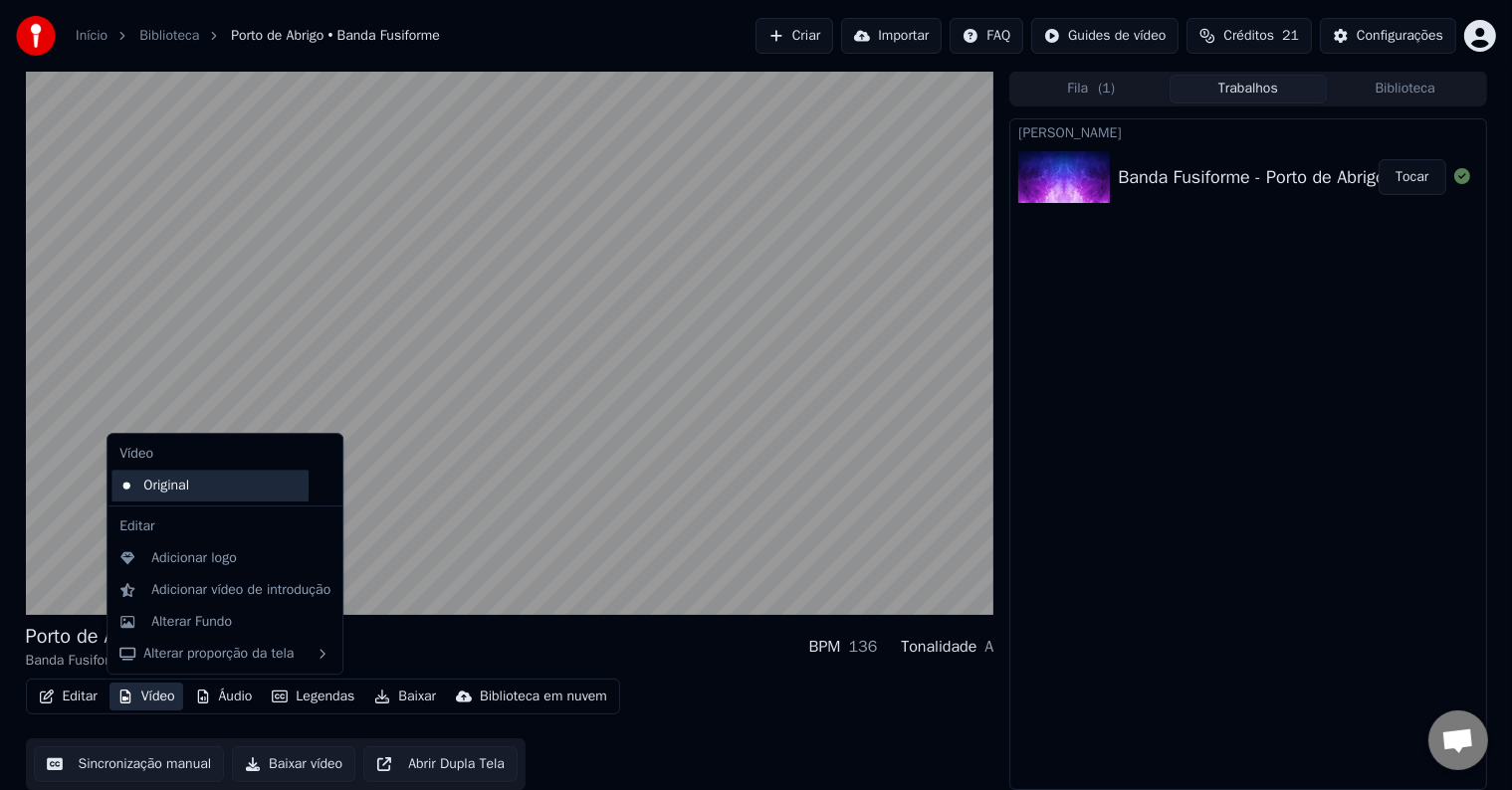 click on "Original" at bounding box center (210, 486) 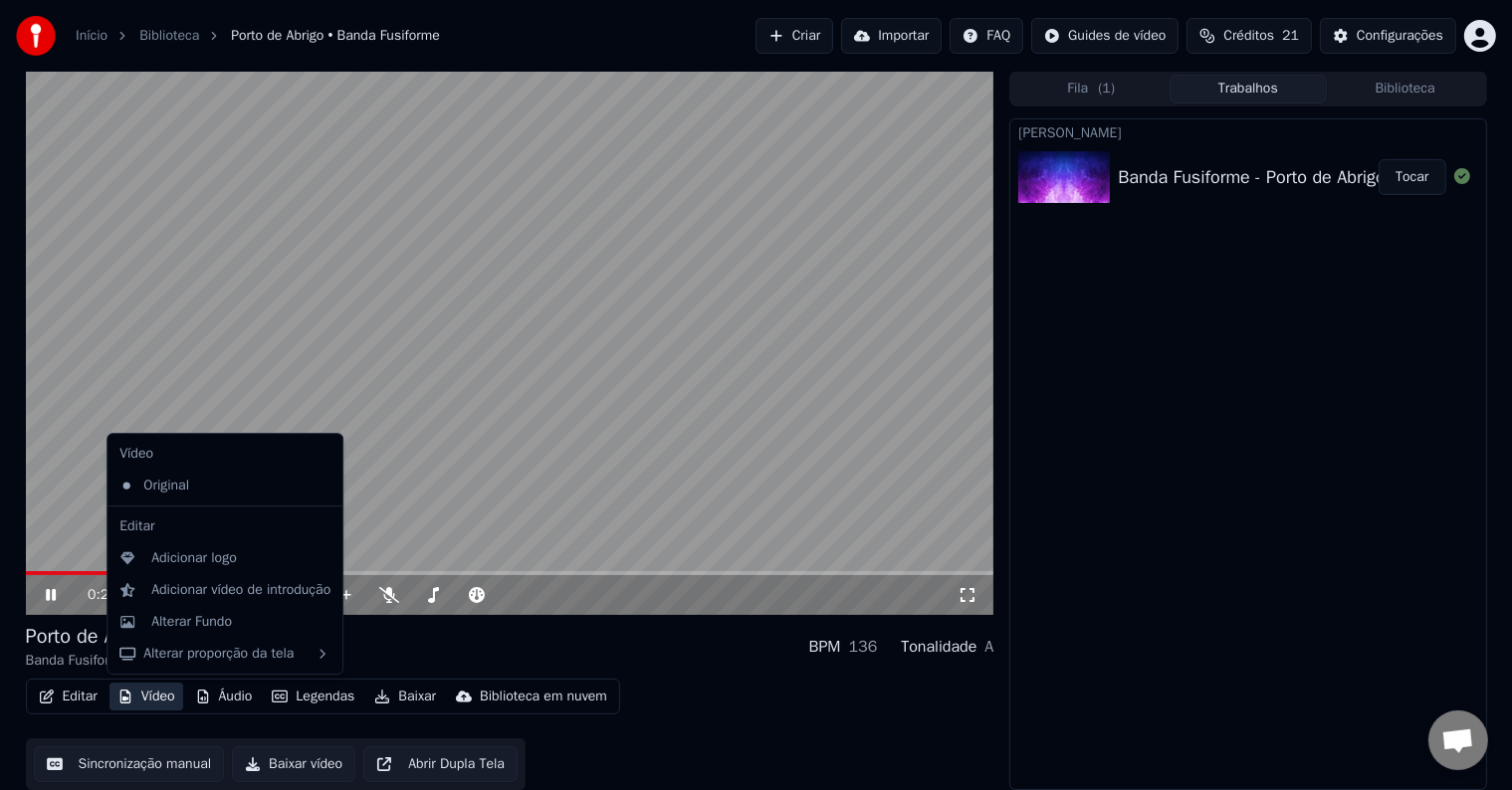 click on "Vídeo" at bounding box center (146, 696) 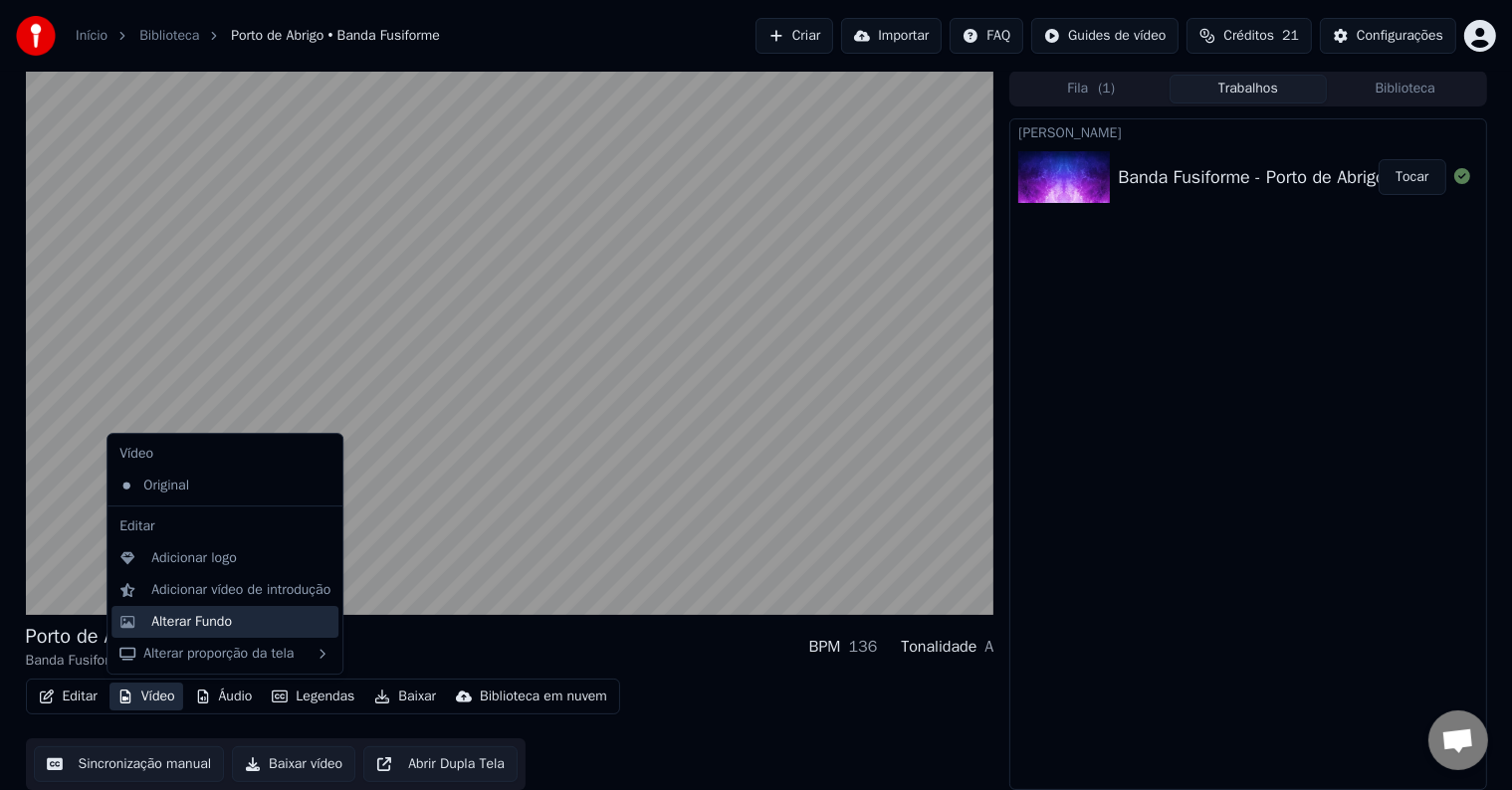 click on "Alterar Fundo" at bounding box center [191, 622] 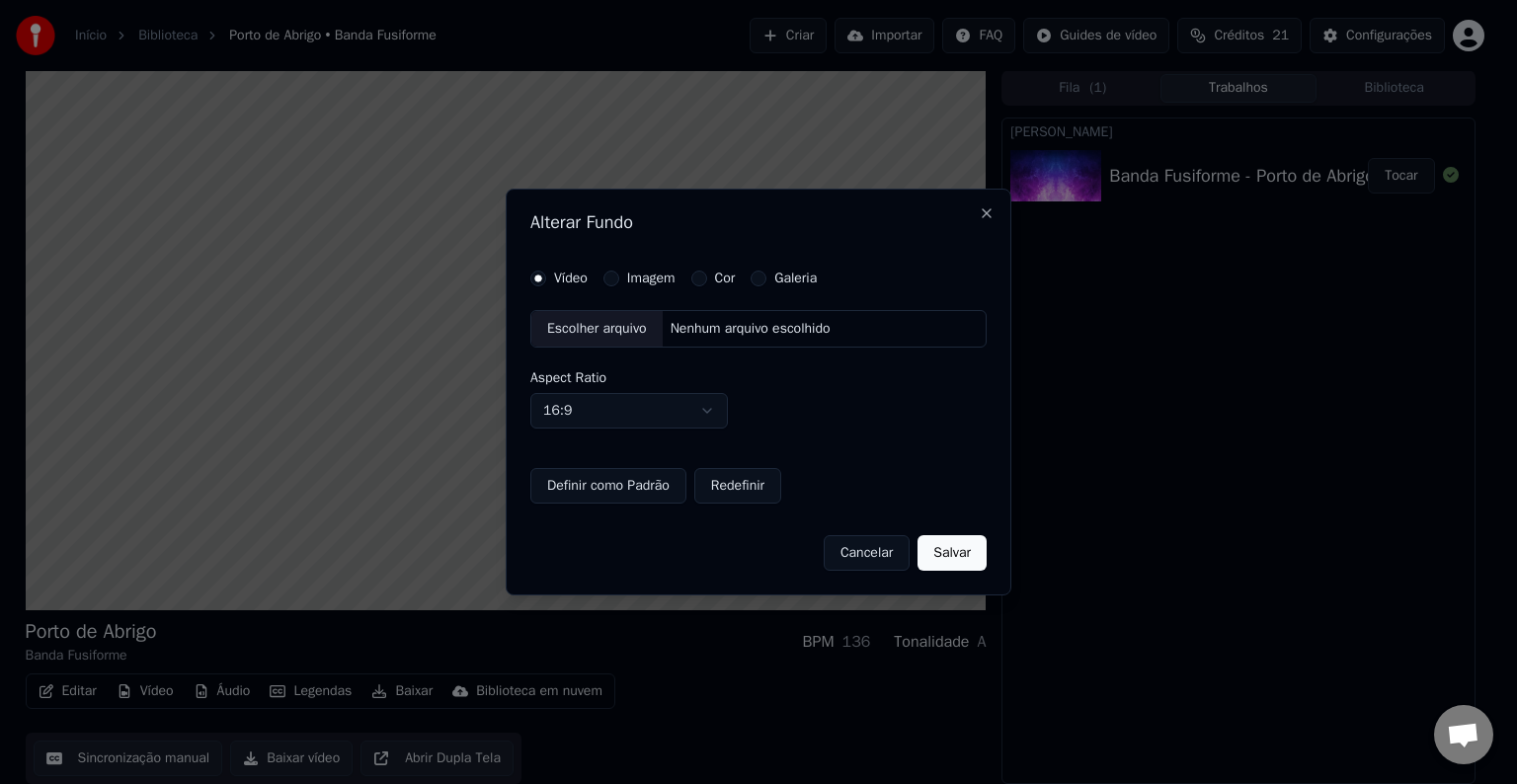 click on "Imagem" at bounding box center [639, 278] 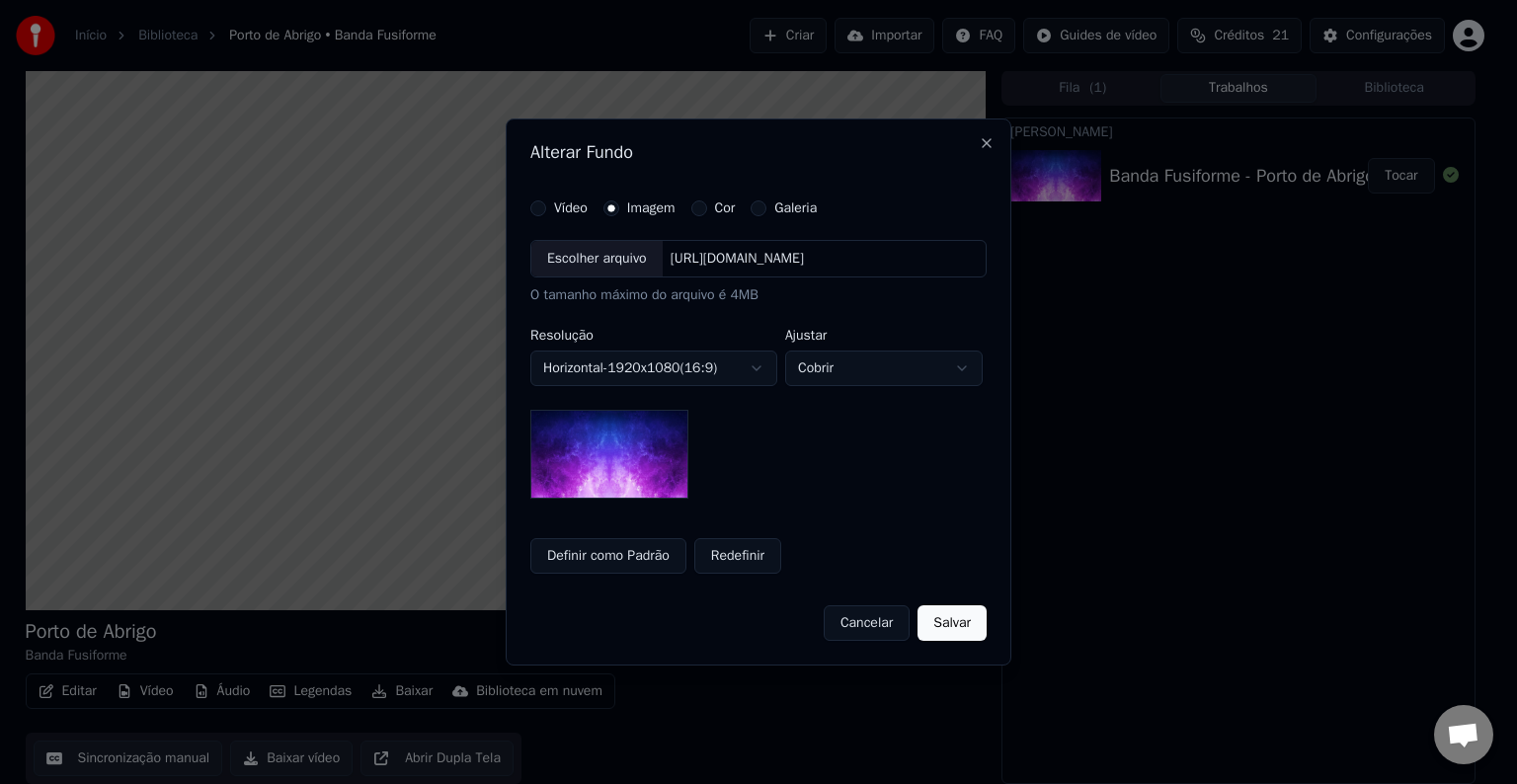 click on "Salvar" at bounding box center (952, 623) 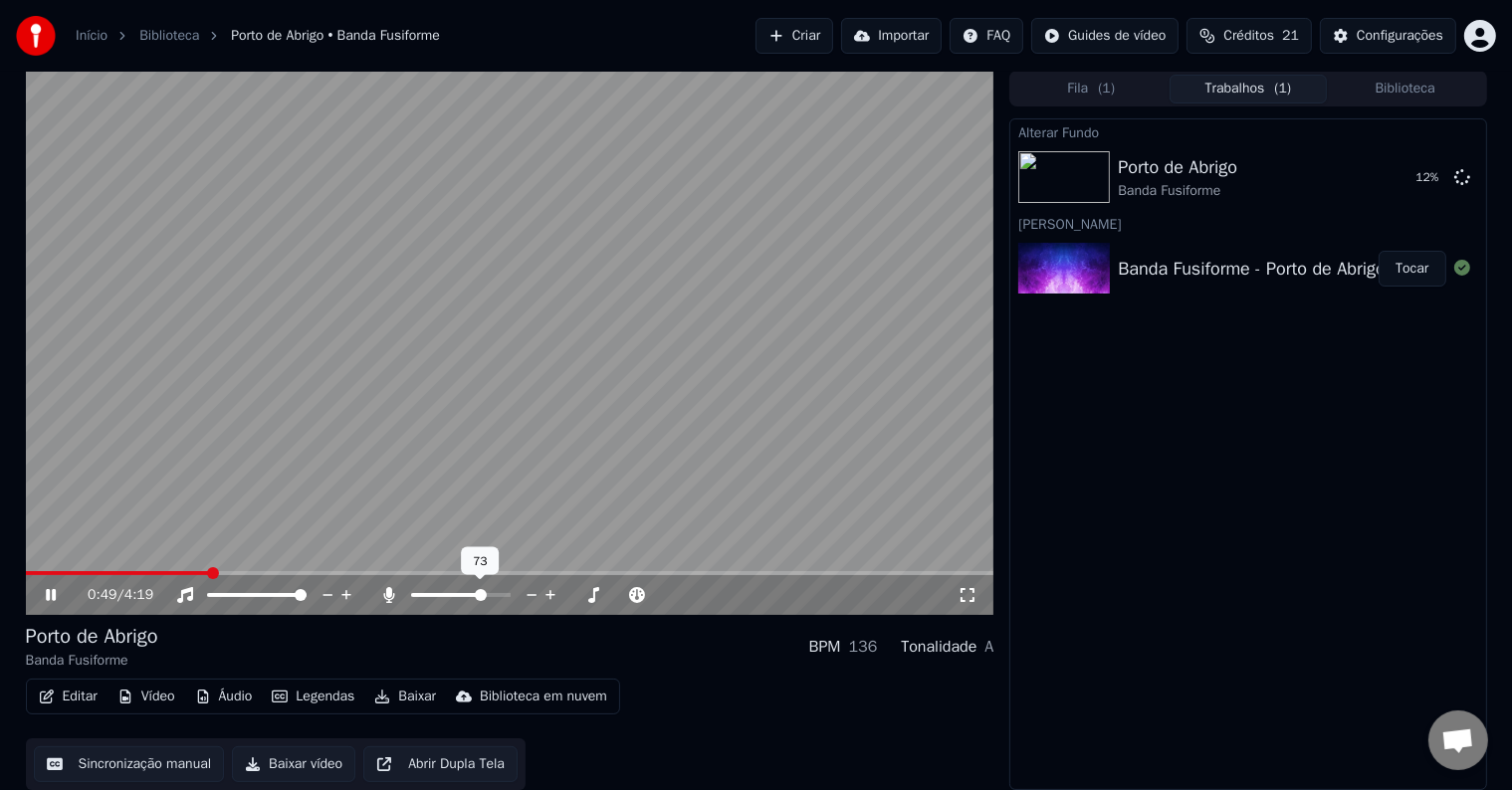 click at bounding box center [481, 595] 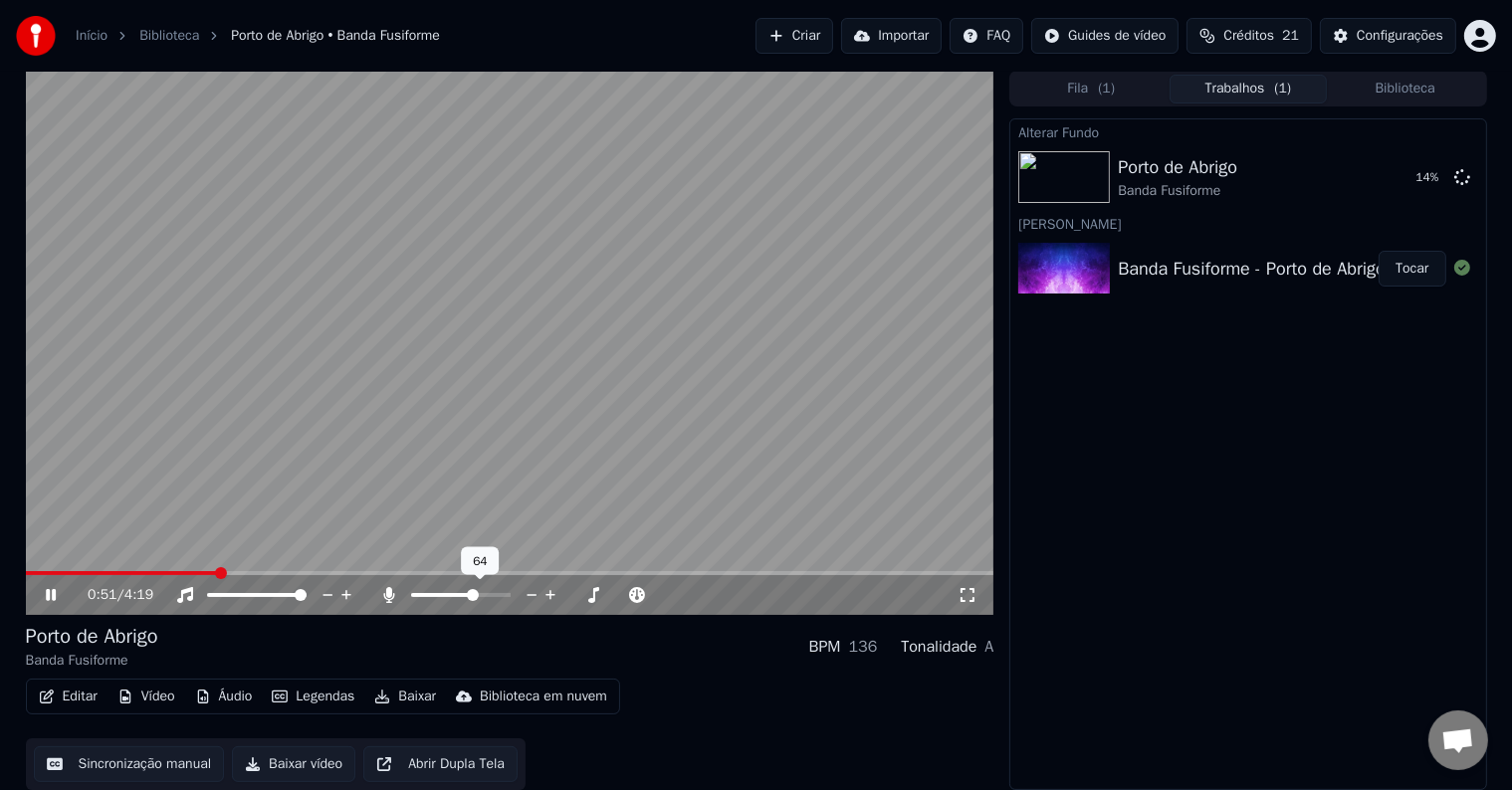 click at bounding box center [473, 595] 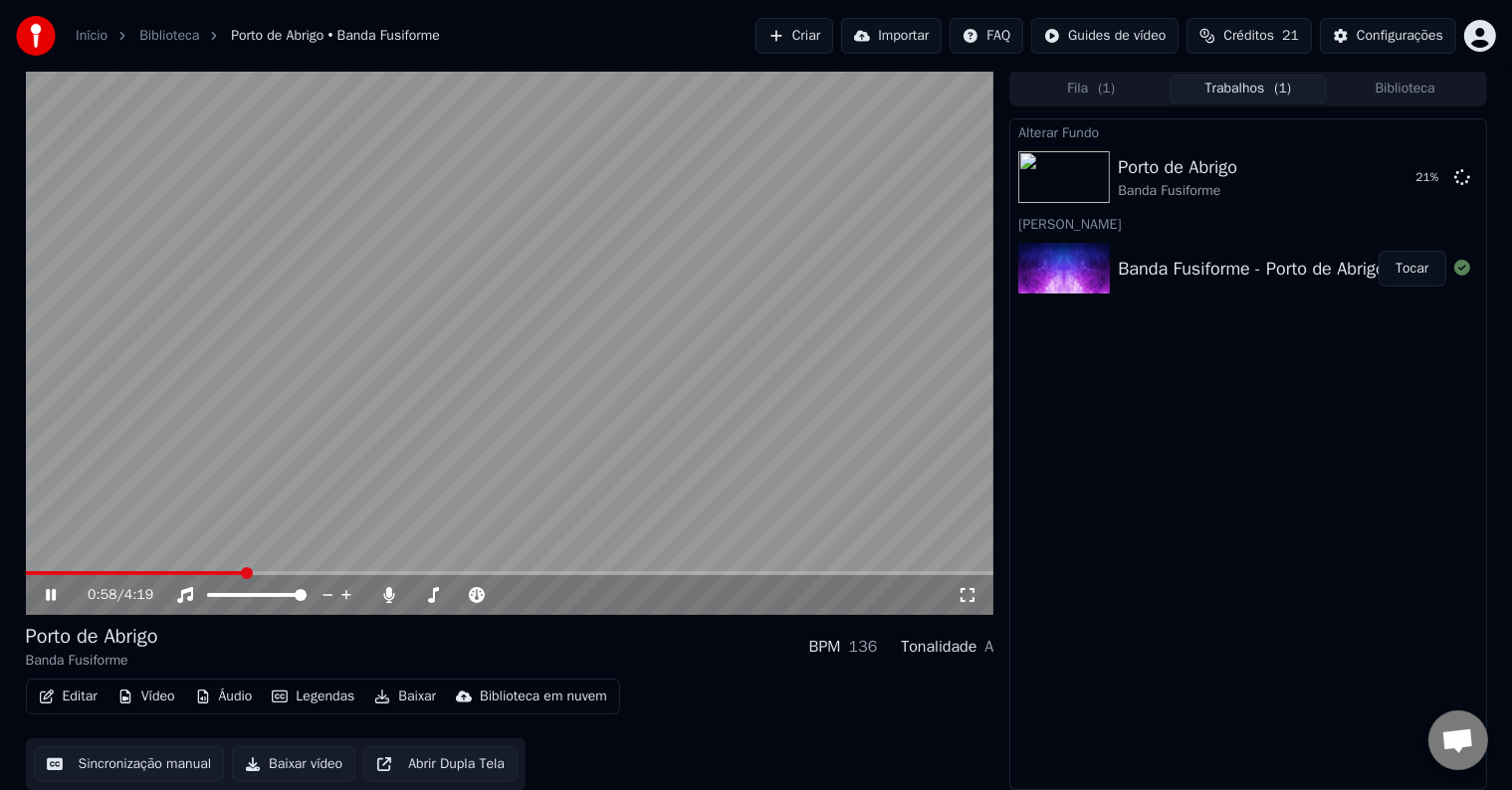 click 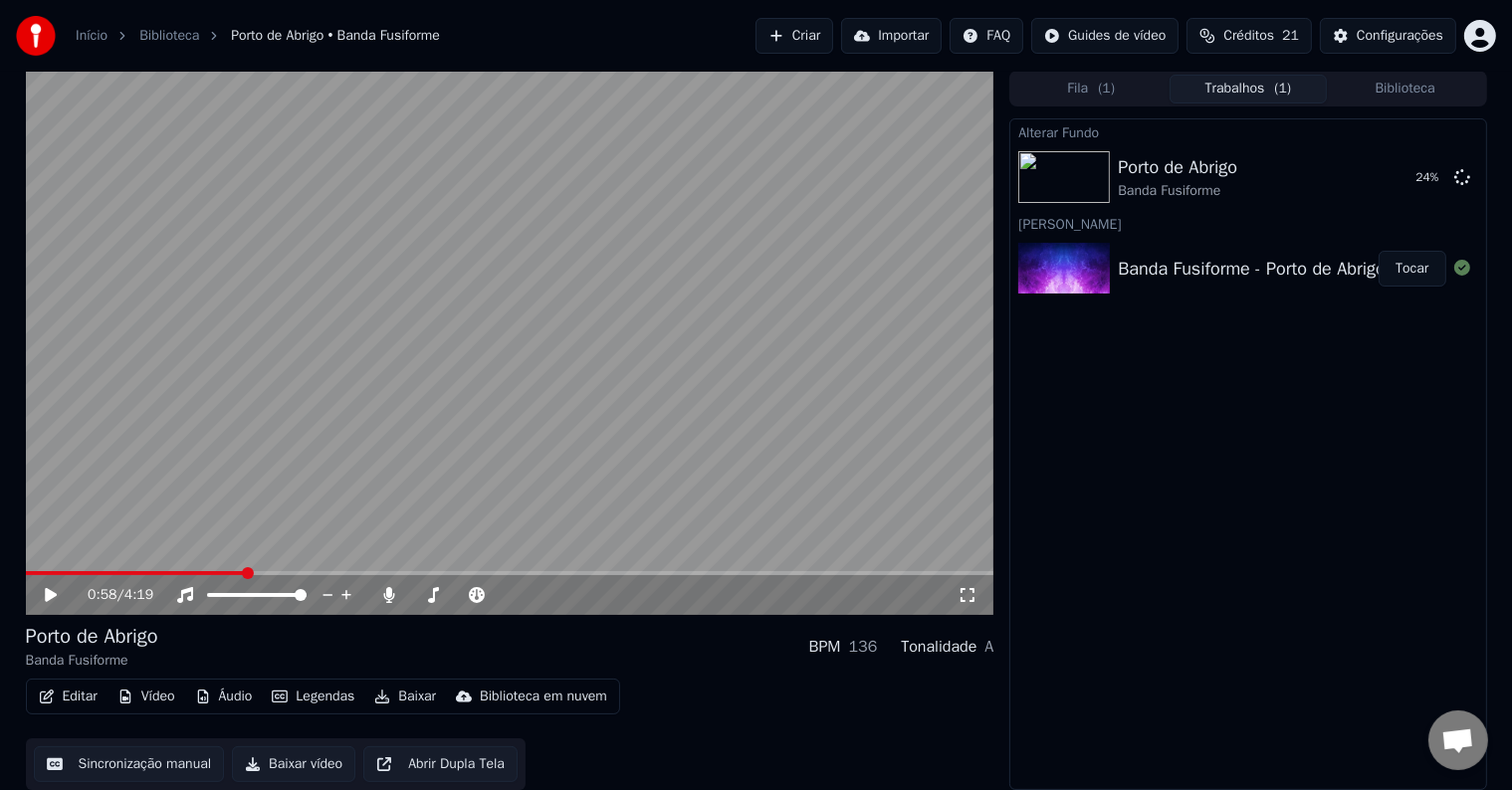 click 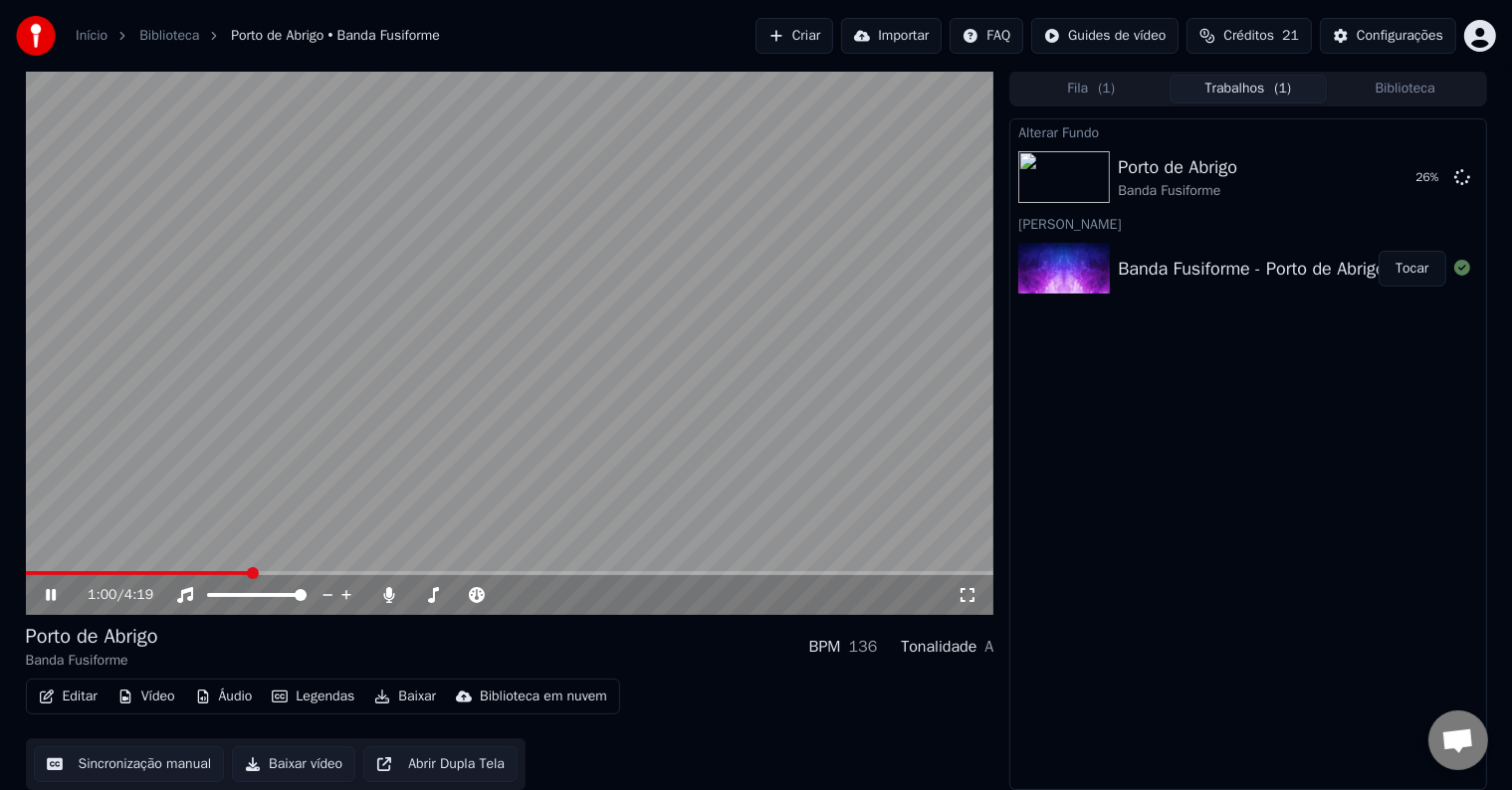 click at bounding box center (137, 573) 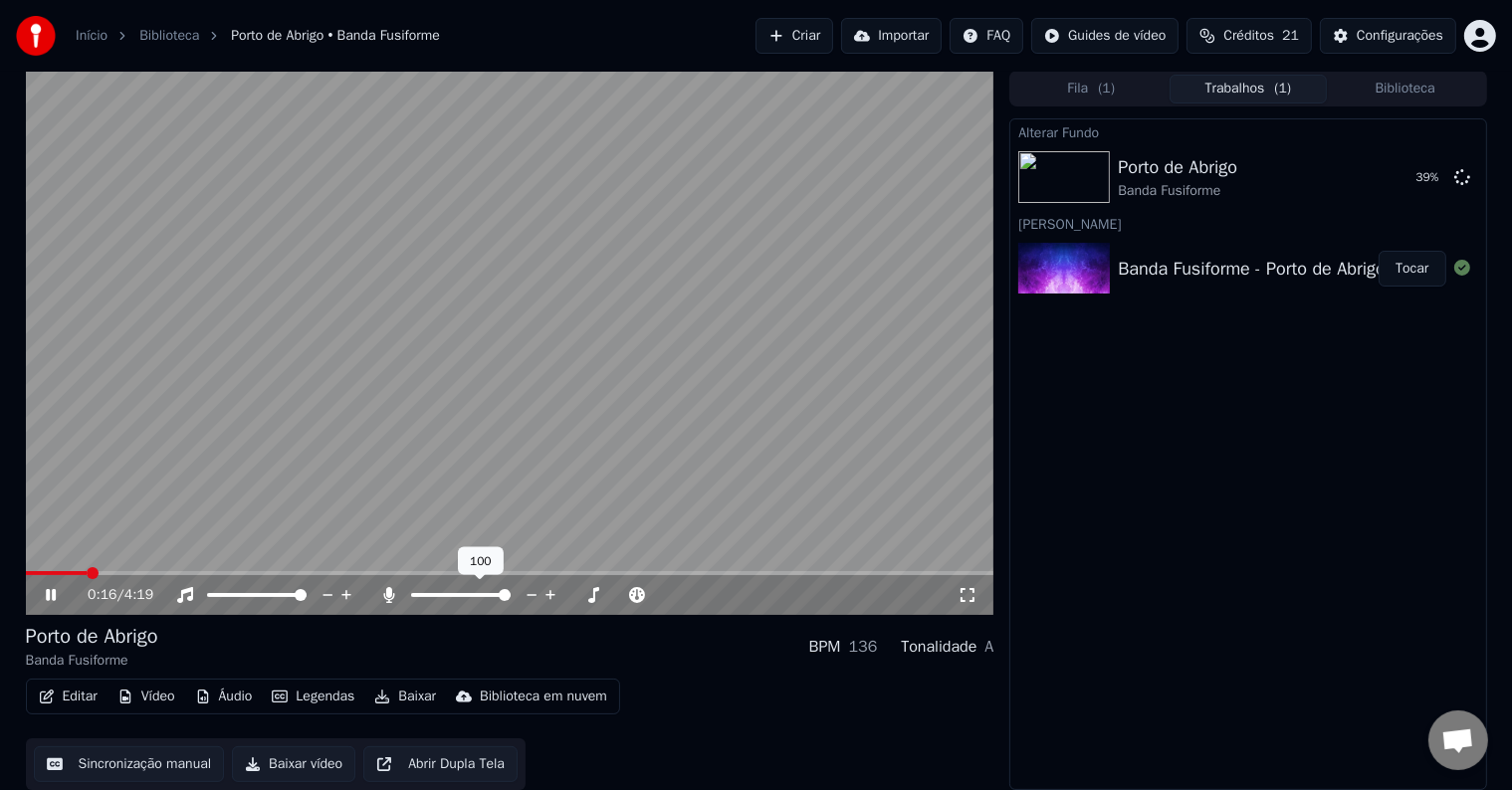 click at bounding box center (505, 595) 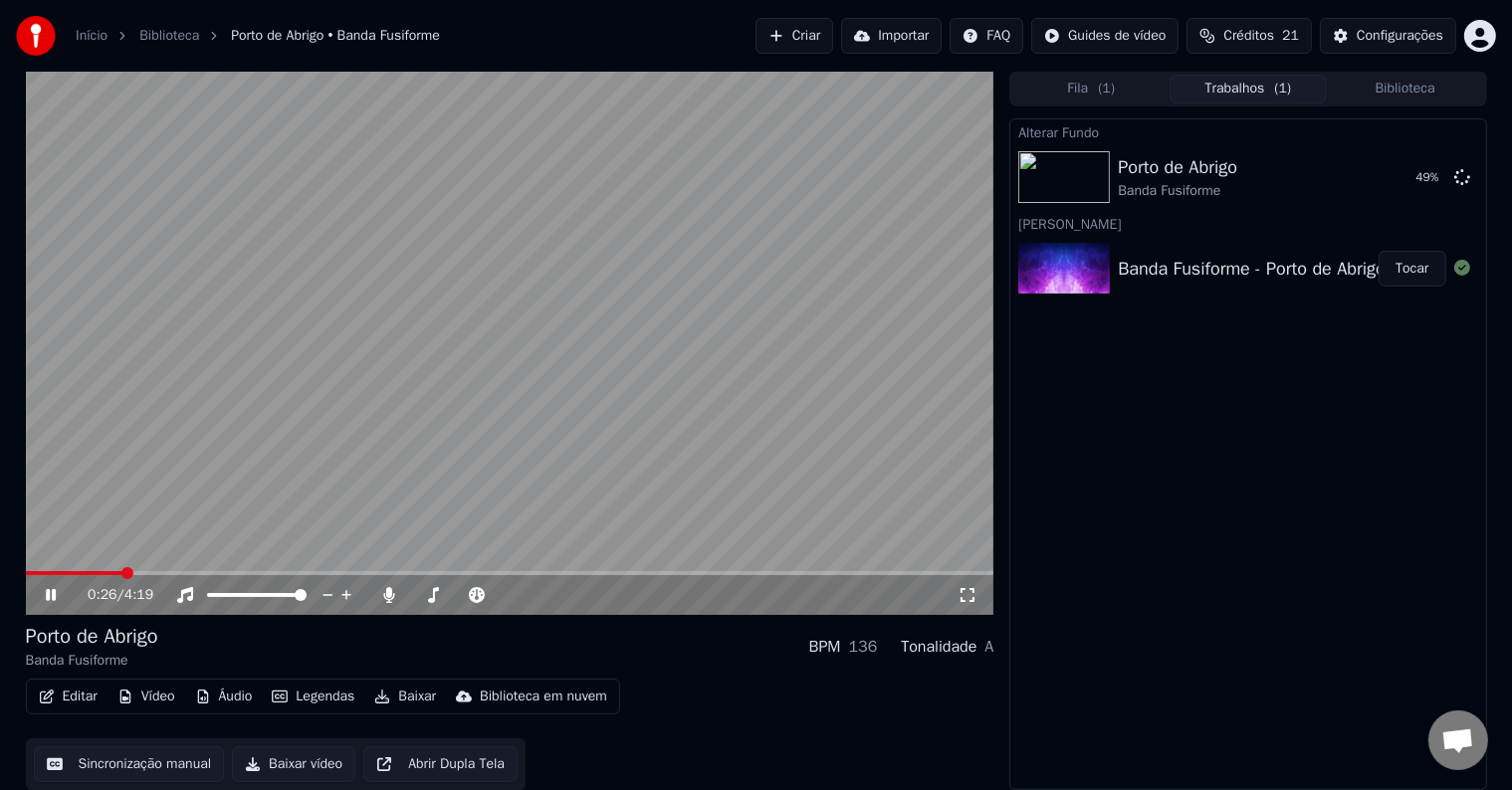 click 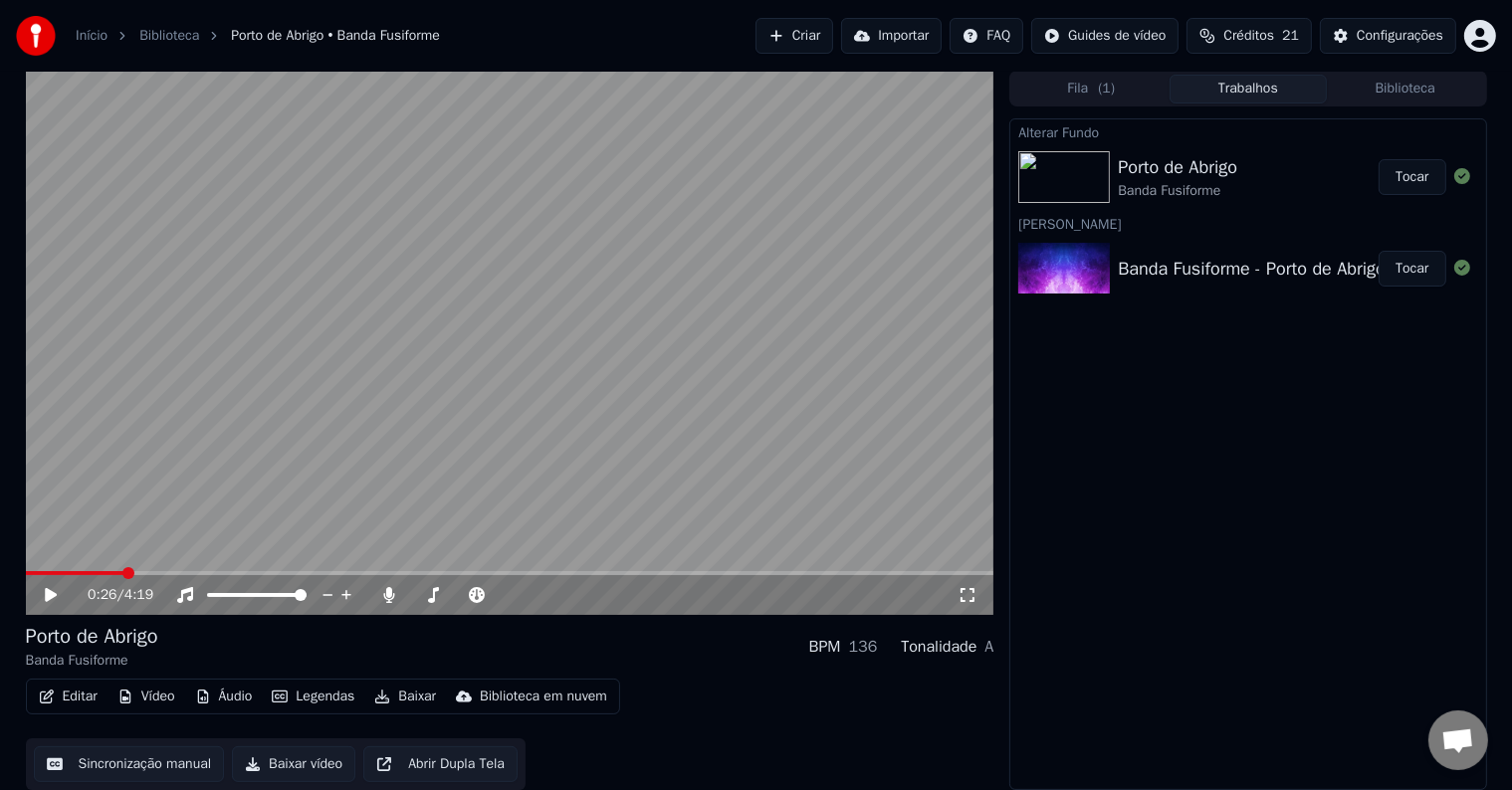 click on "Tocar" at bounding box center [1411, 177] 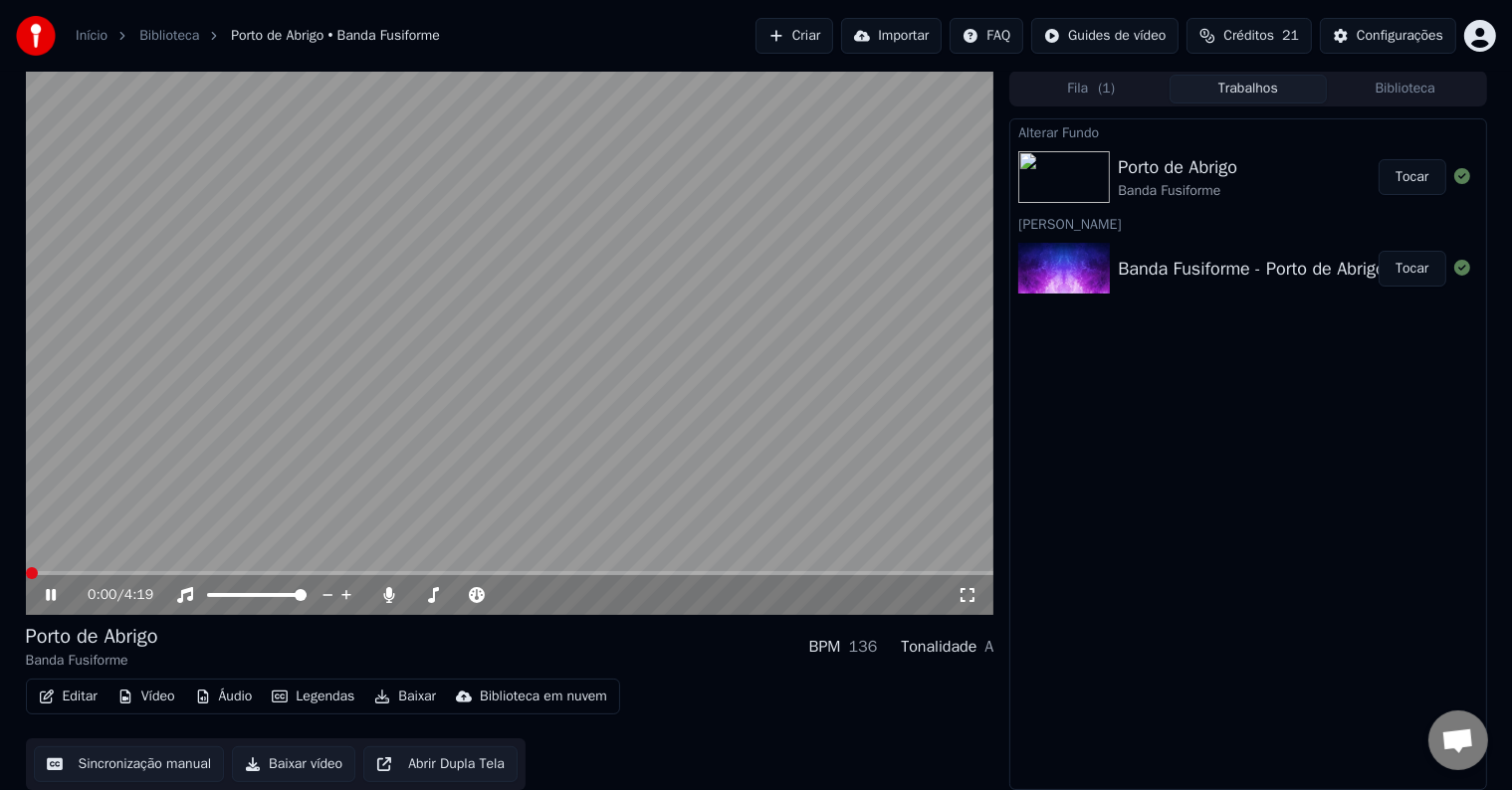 click at bounding box center (32, 573) 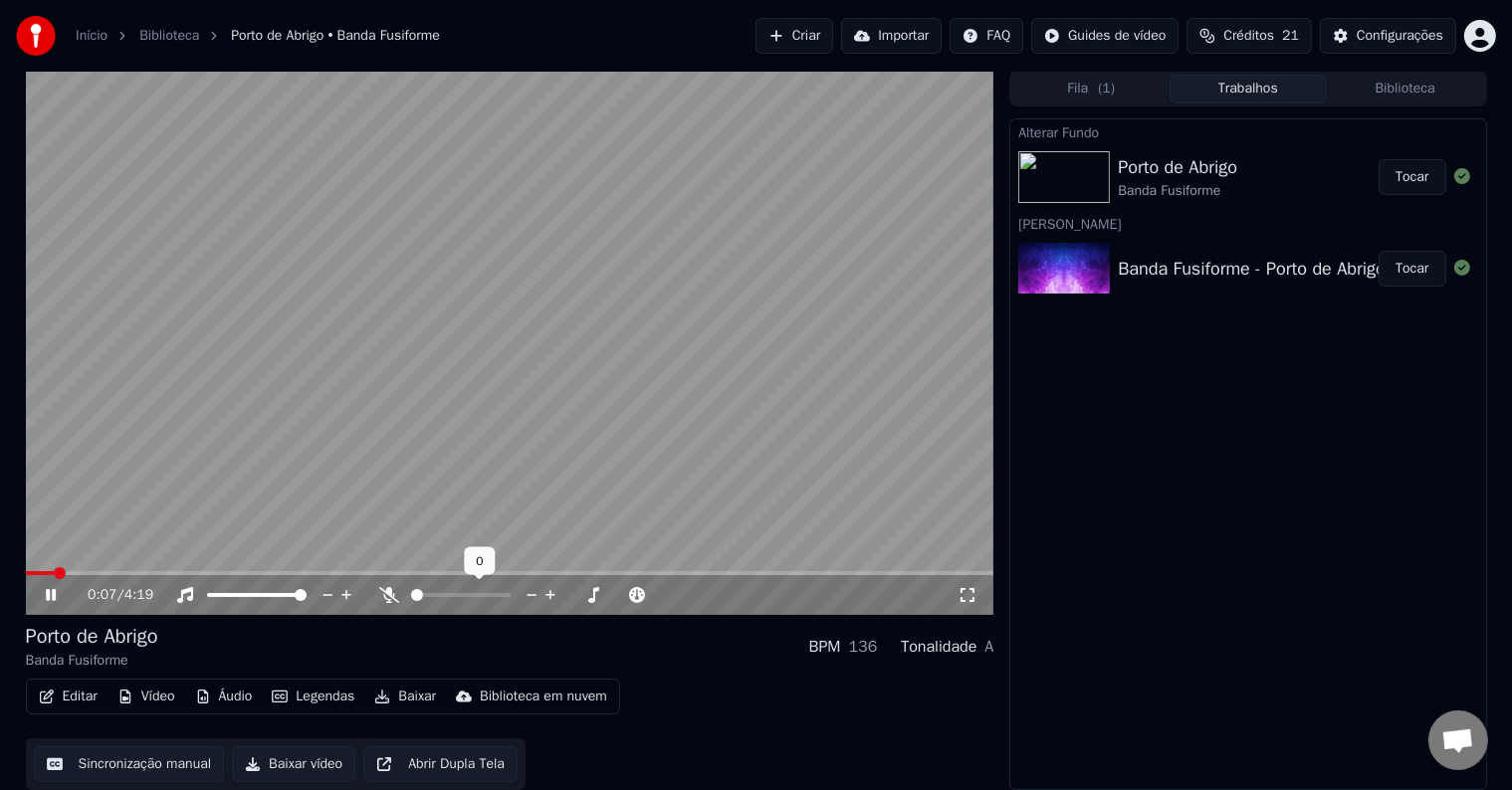 click at bounding box center (417, 595) 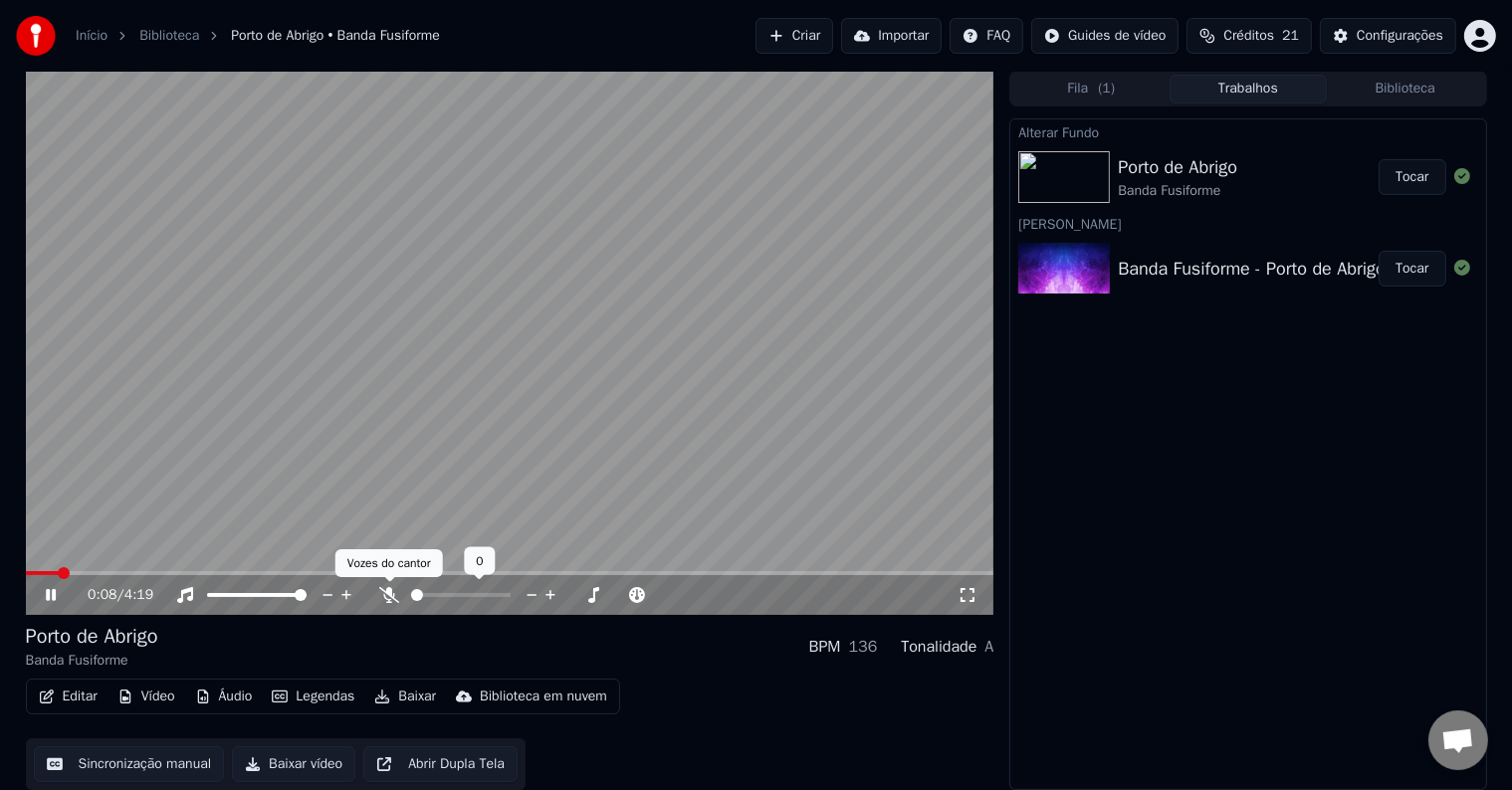 click 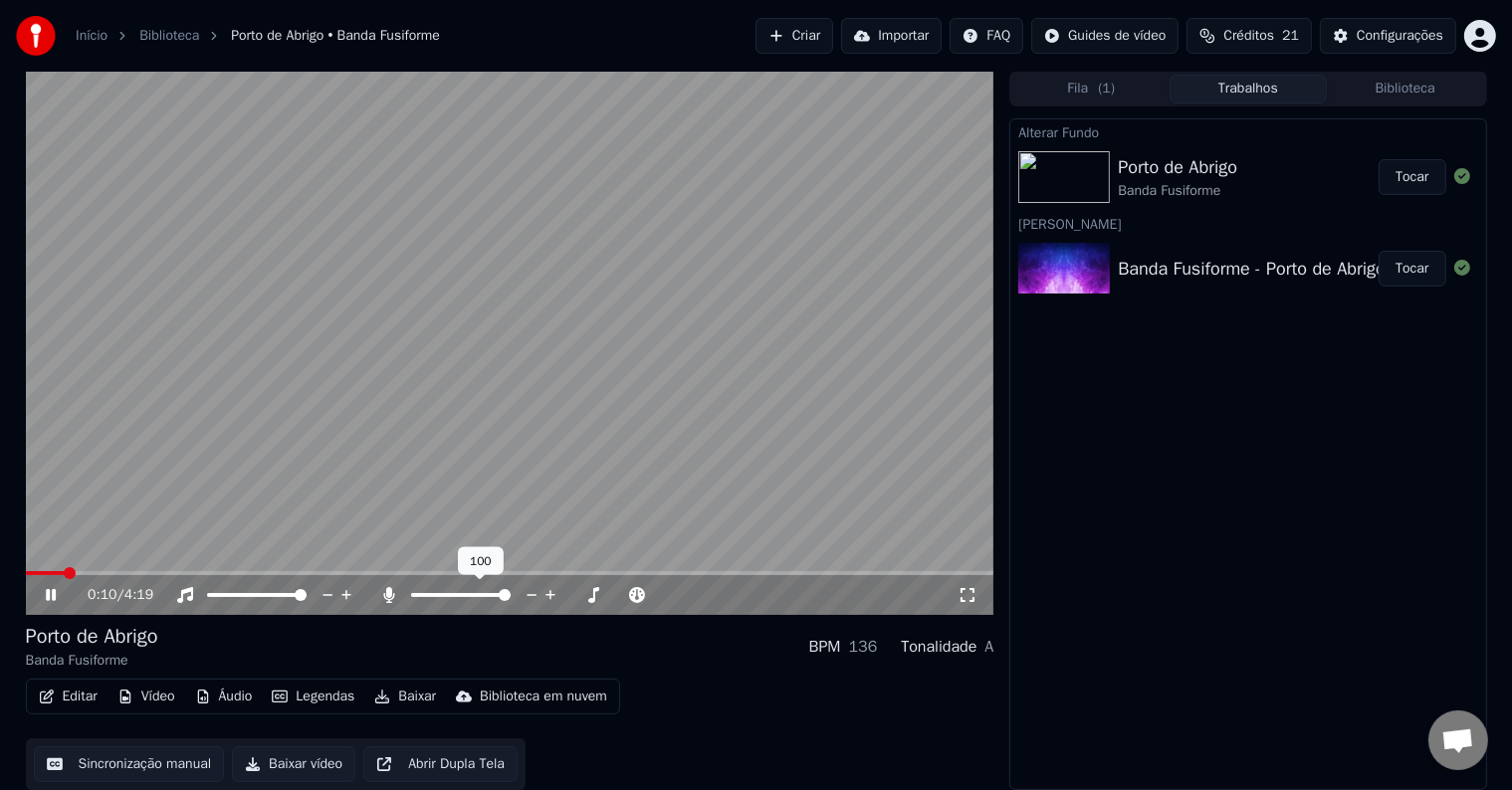 click at bounding box center (505, 595) 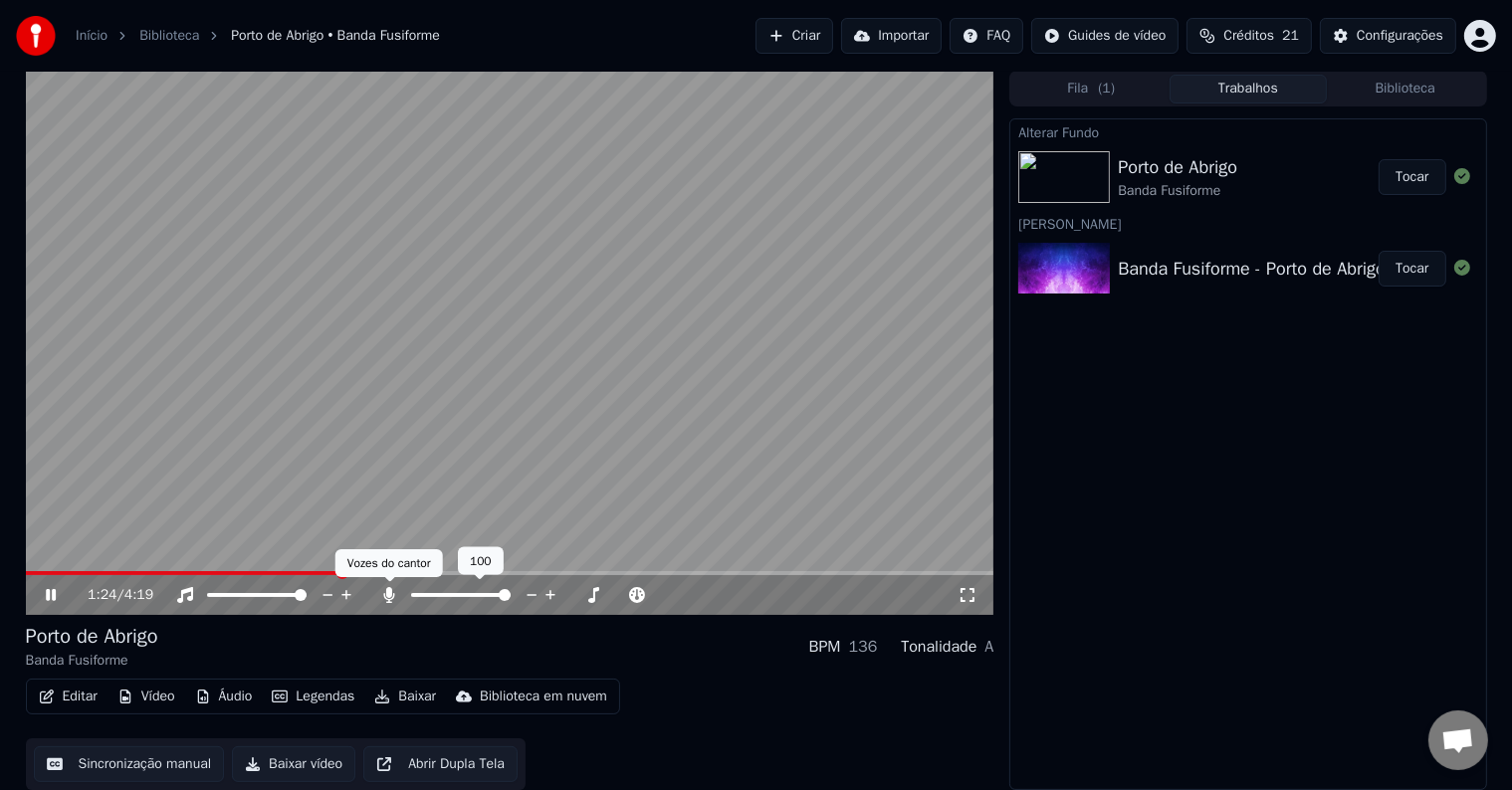 click 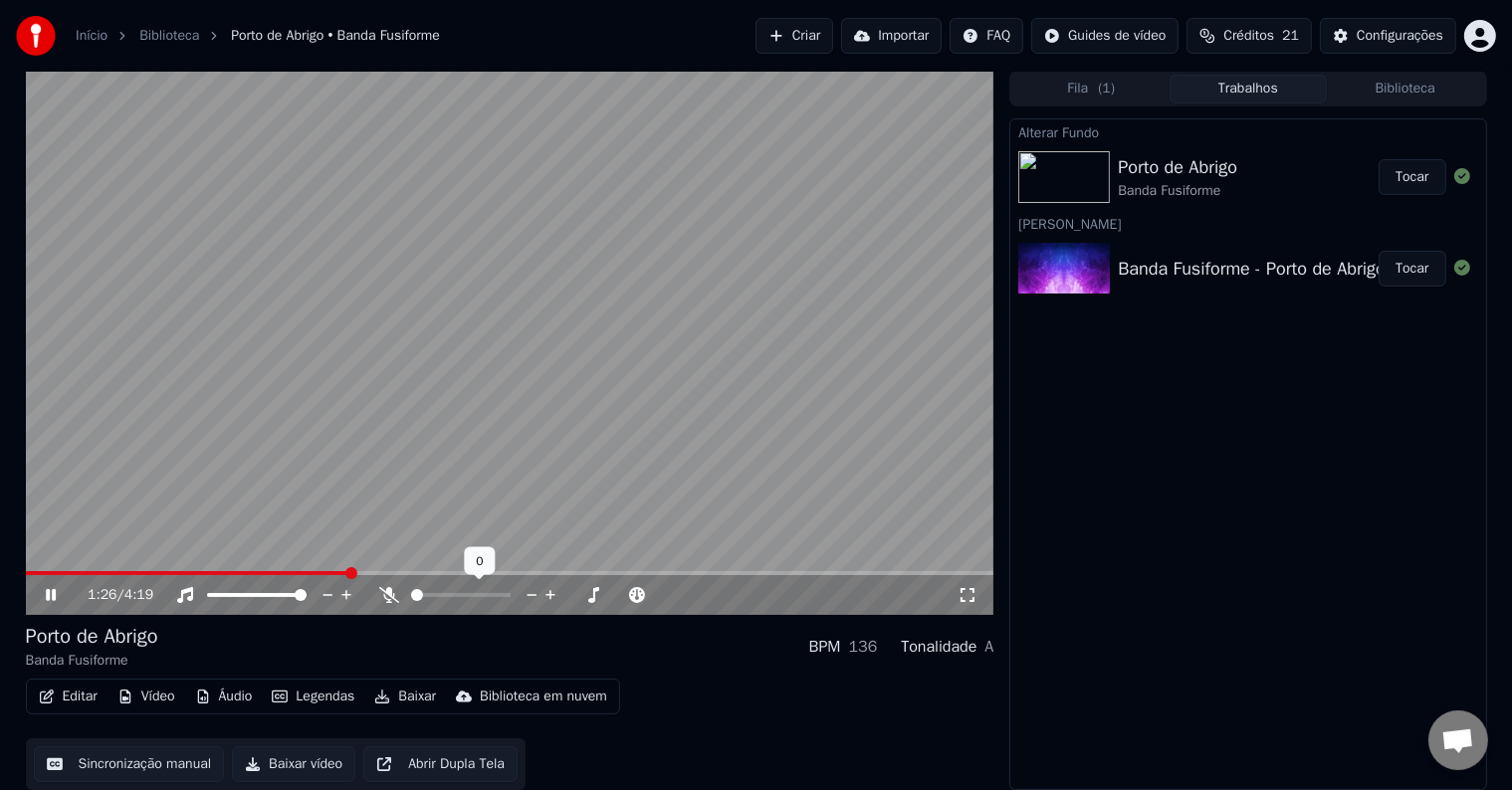 click 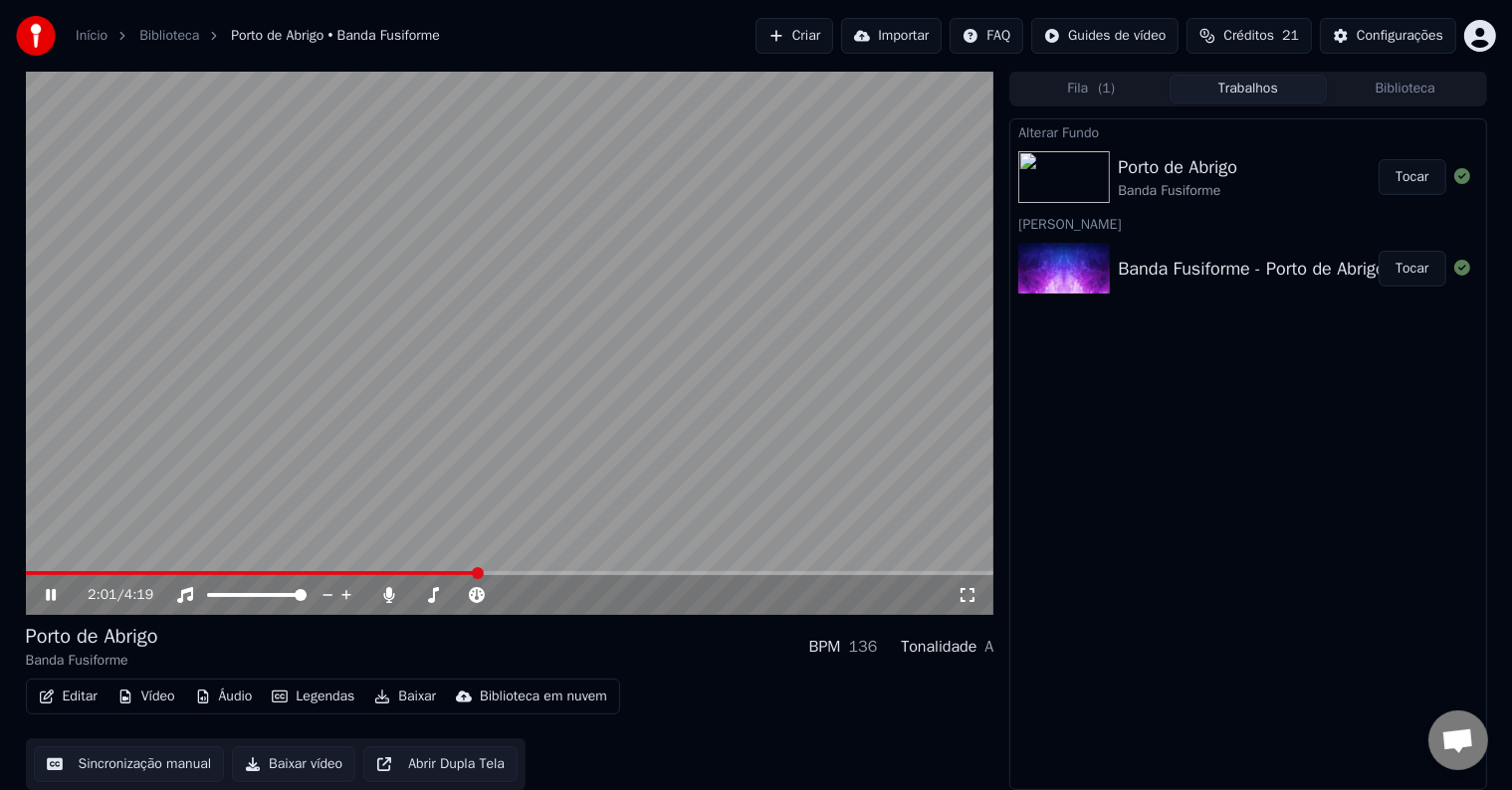click at bounding box center (252, 573) 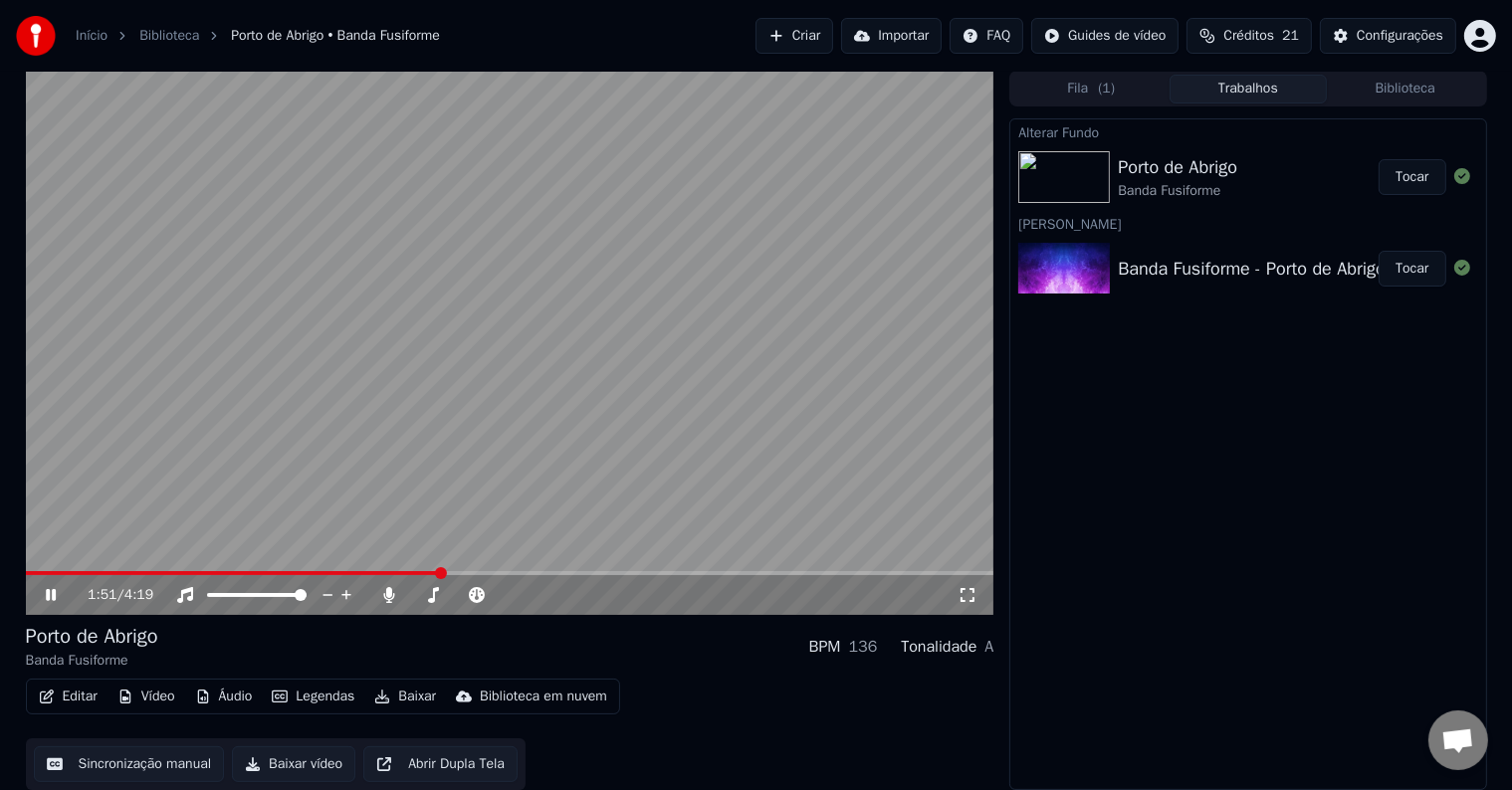 click 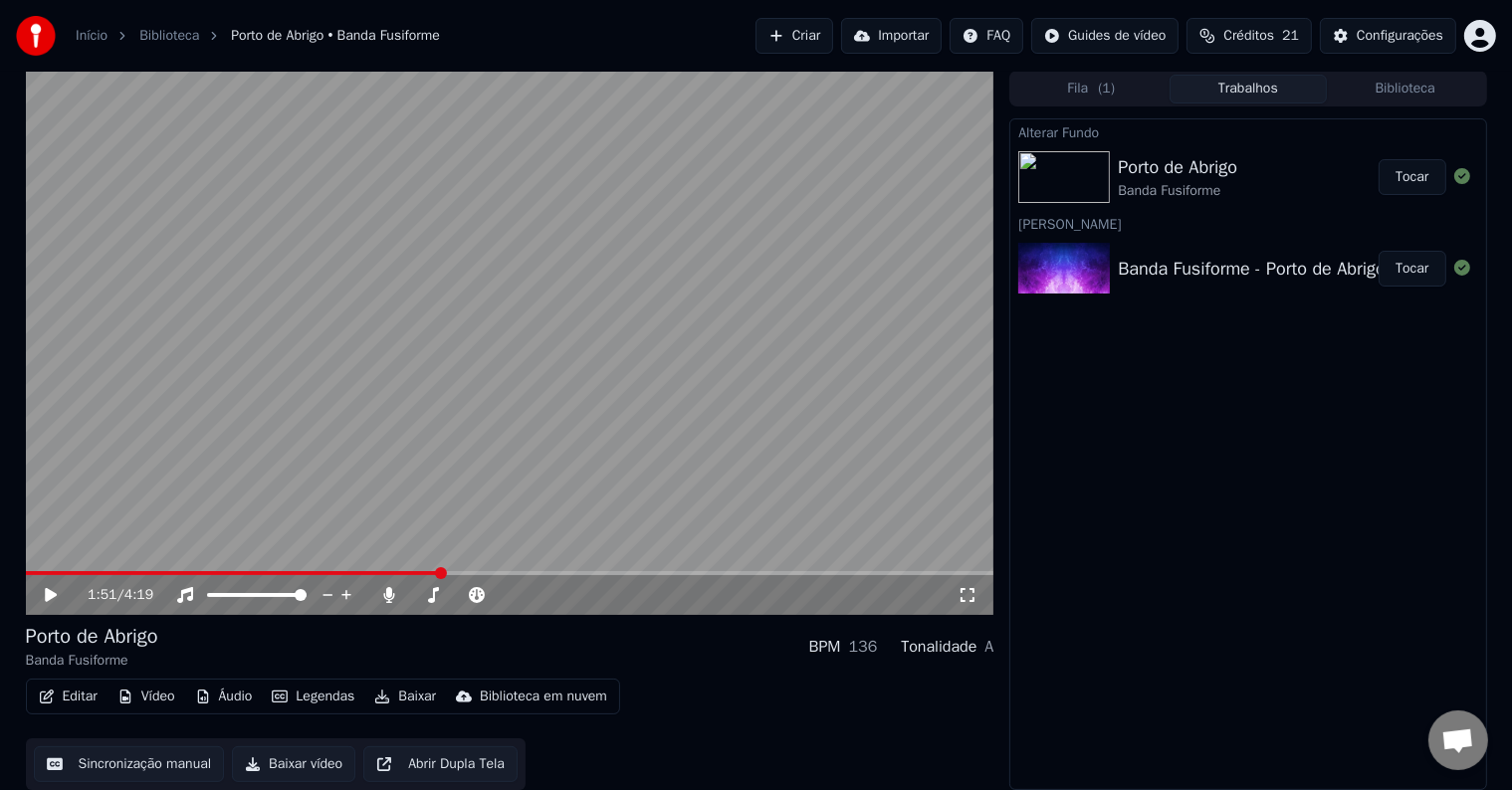 click on "Editar" at bounding box center [68, 696] 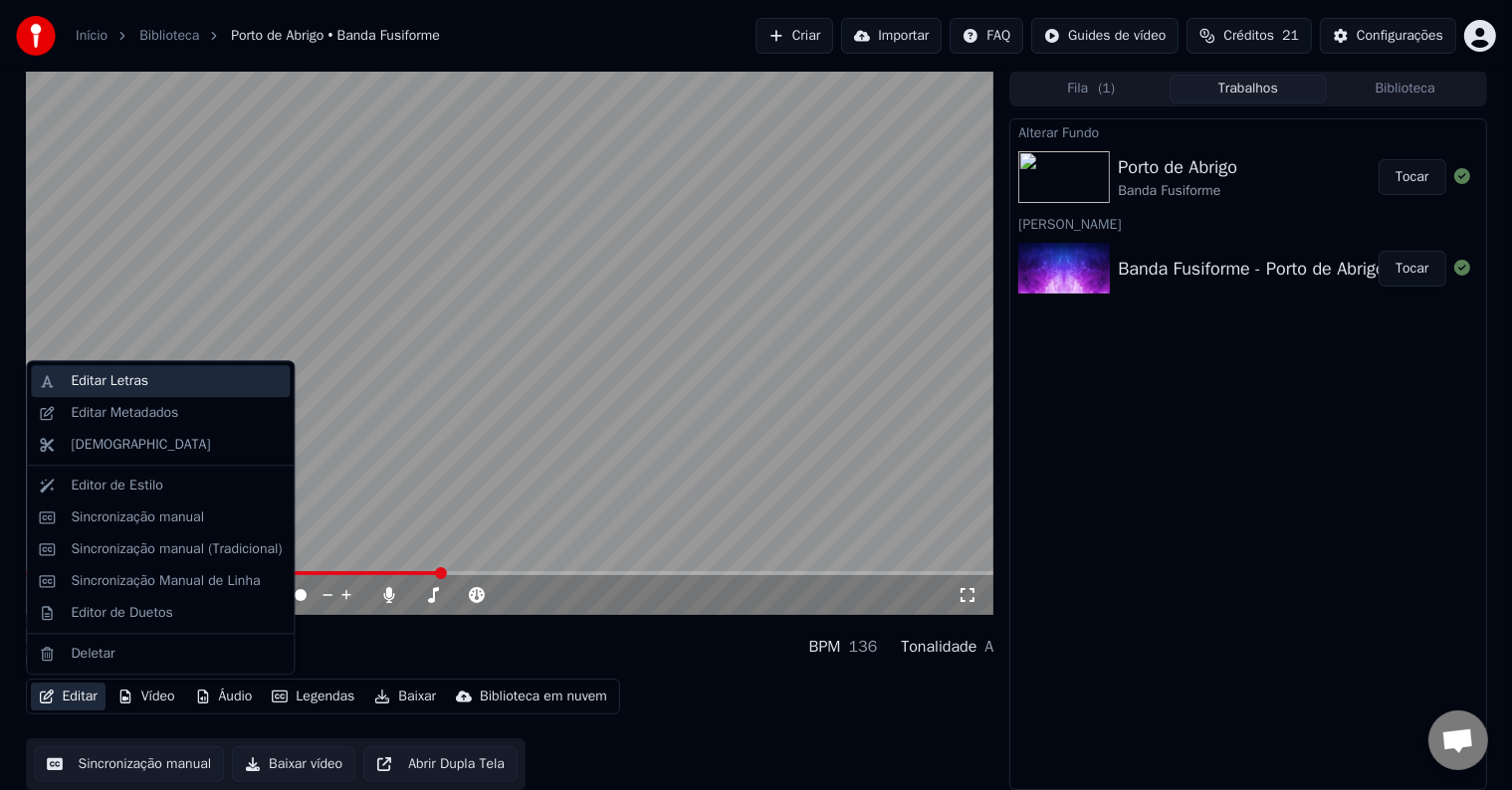 click on "Editar Letras" at bounding box center [109, 381] 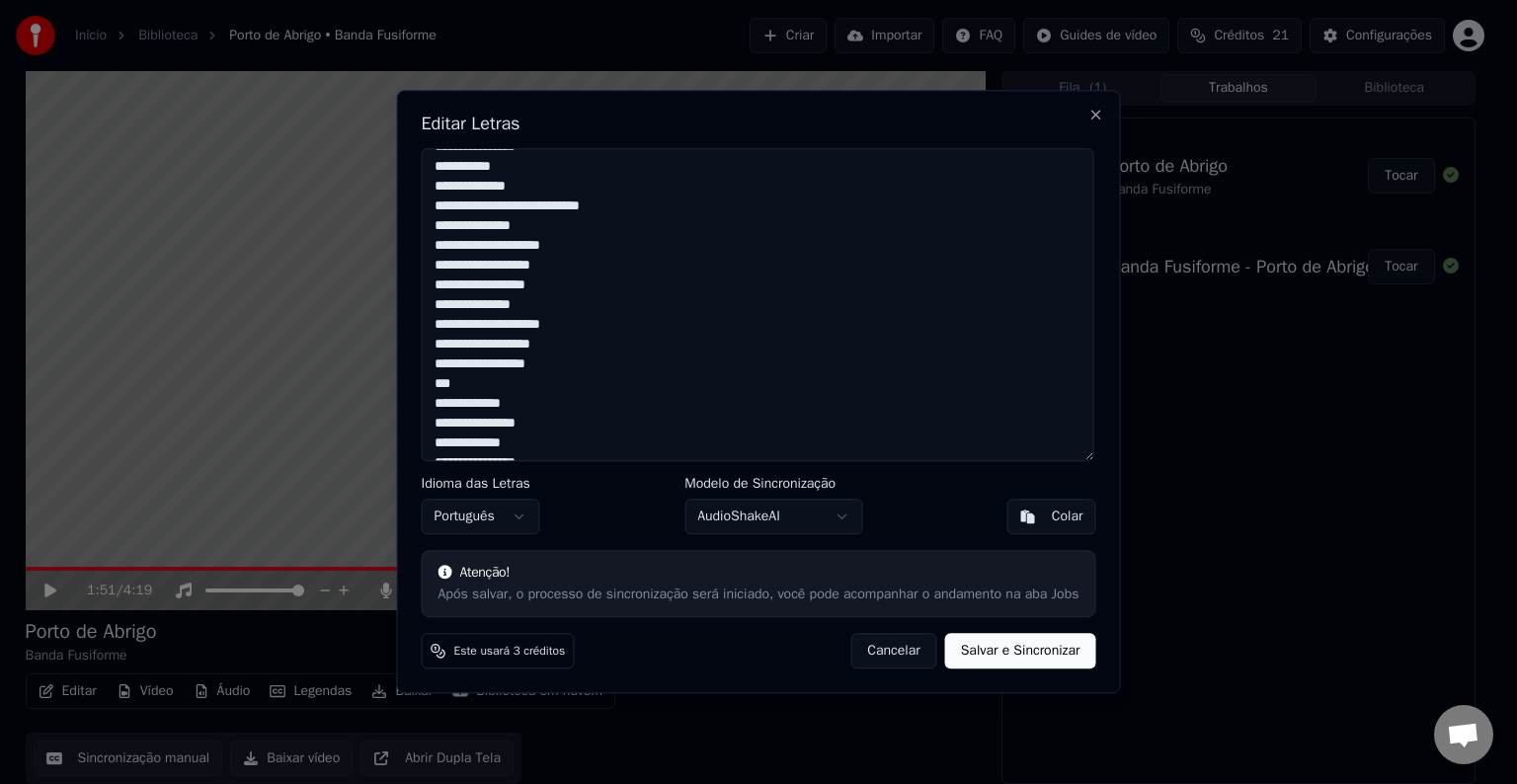 scroll, scrollTop: 197, scrollLeft: 0, axis: vertical 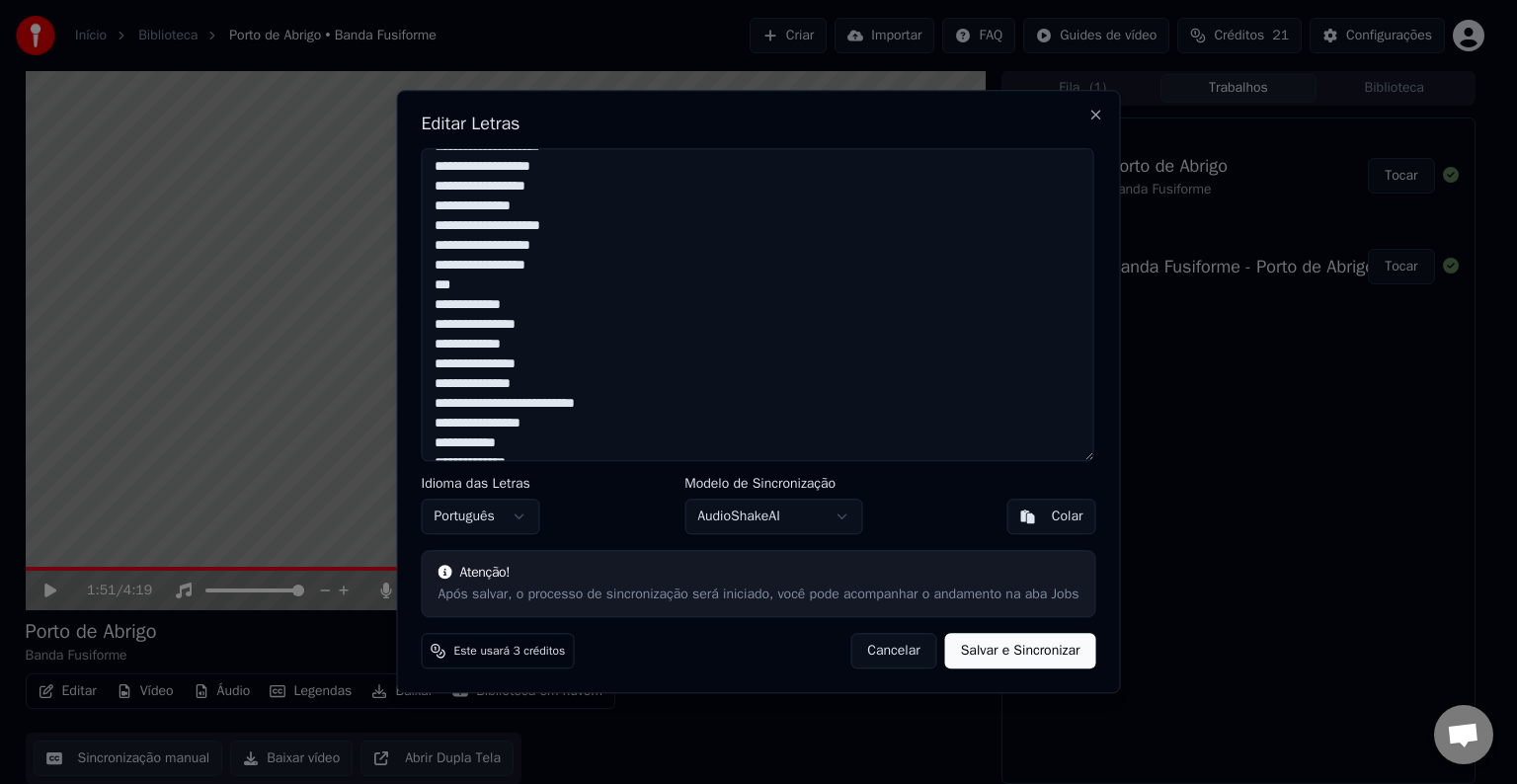 drag, startPoint x: 552, startPoint y: 364, endPoint x: 434, endPoint y: 351, distance: 118.7139 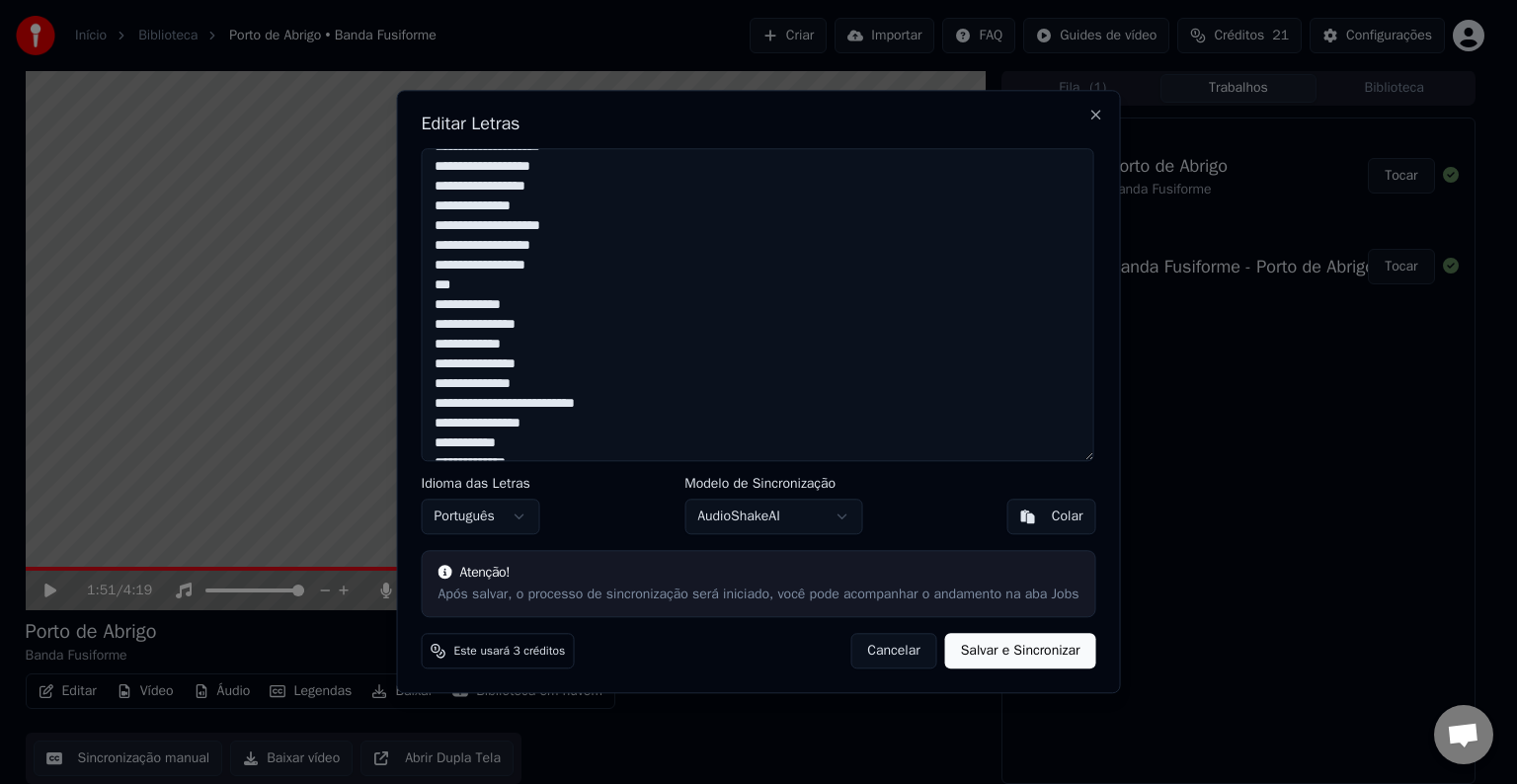 click on "**********" at bounding box center (758, 304) 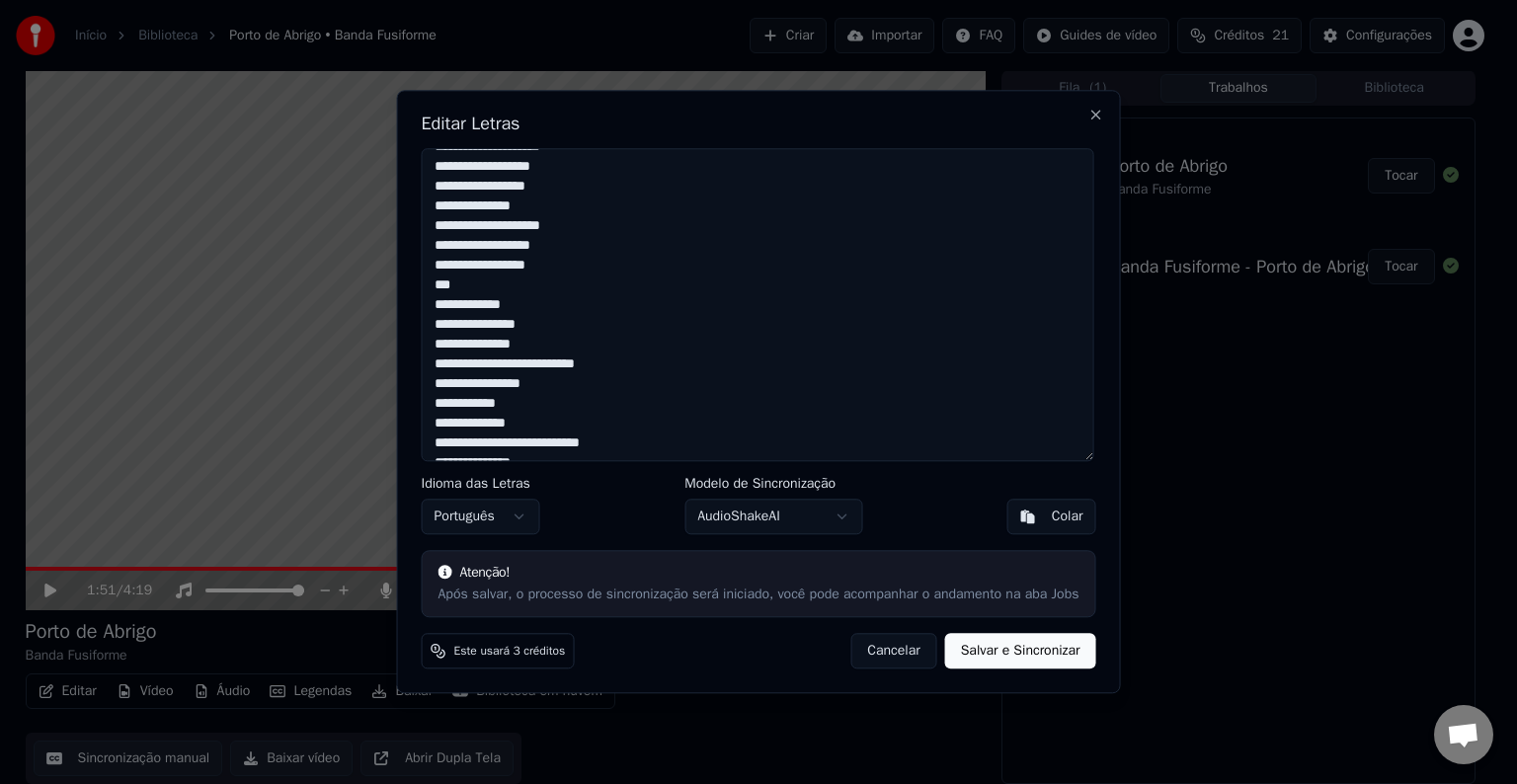 type on "**********" 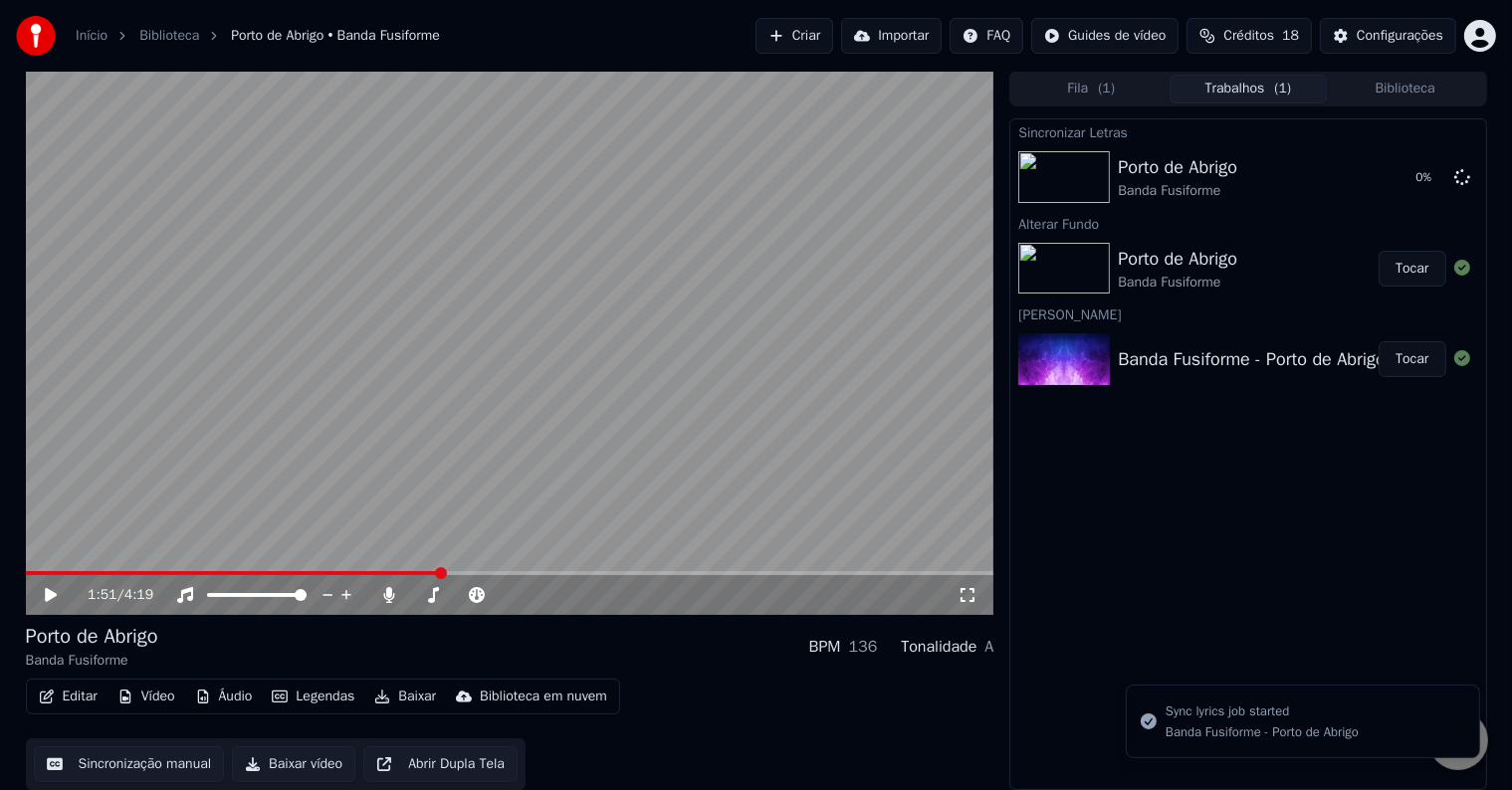 click at bounding box center [510, 342] 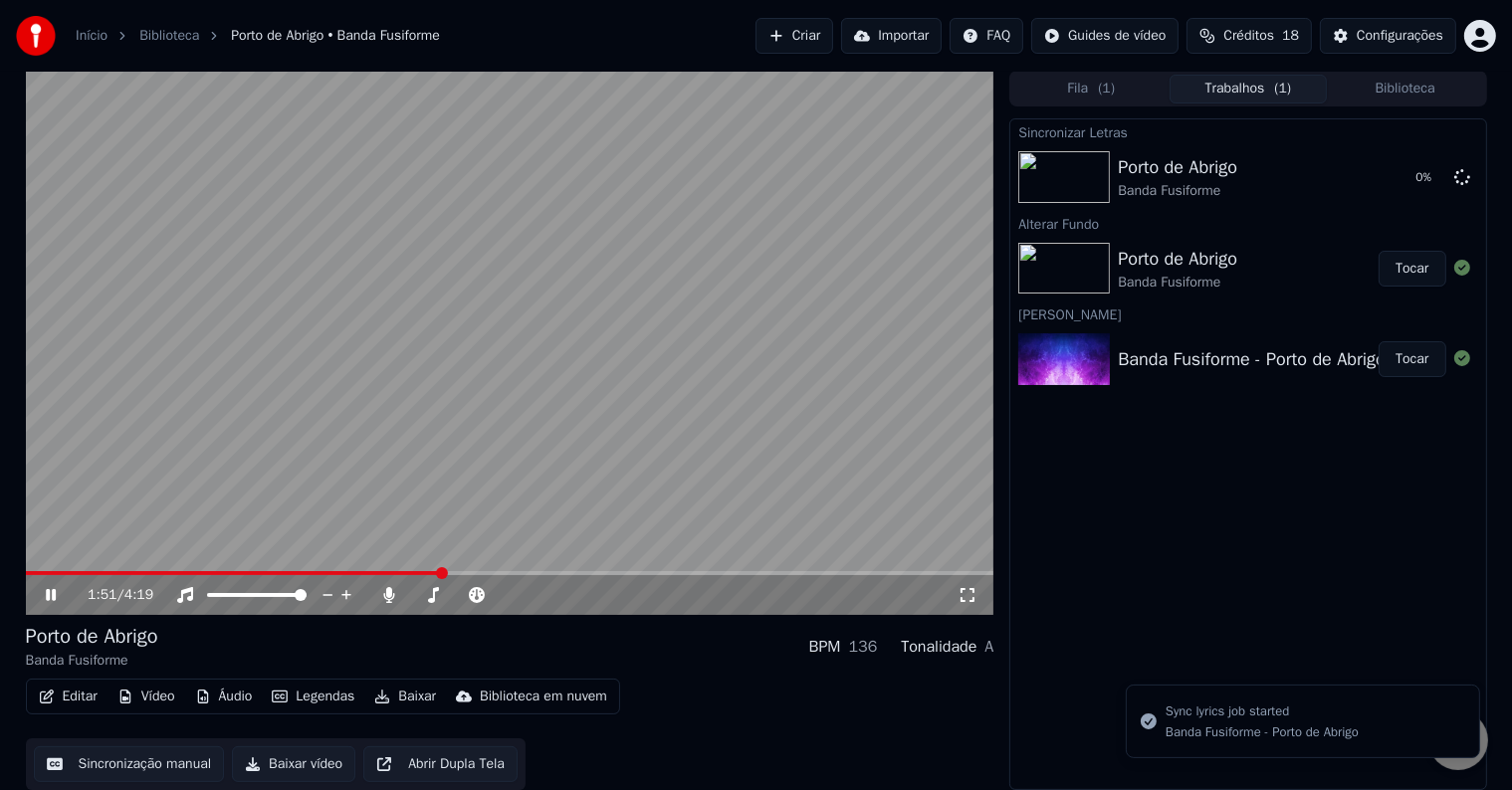 click at bounding box center [510, 342] 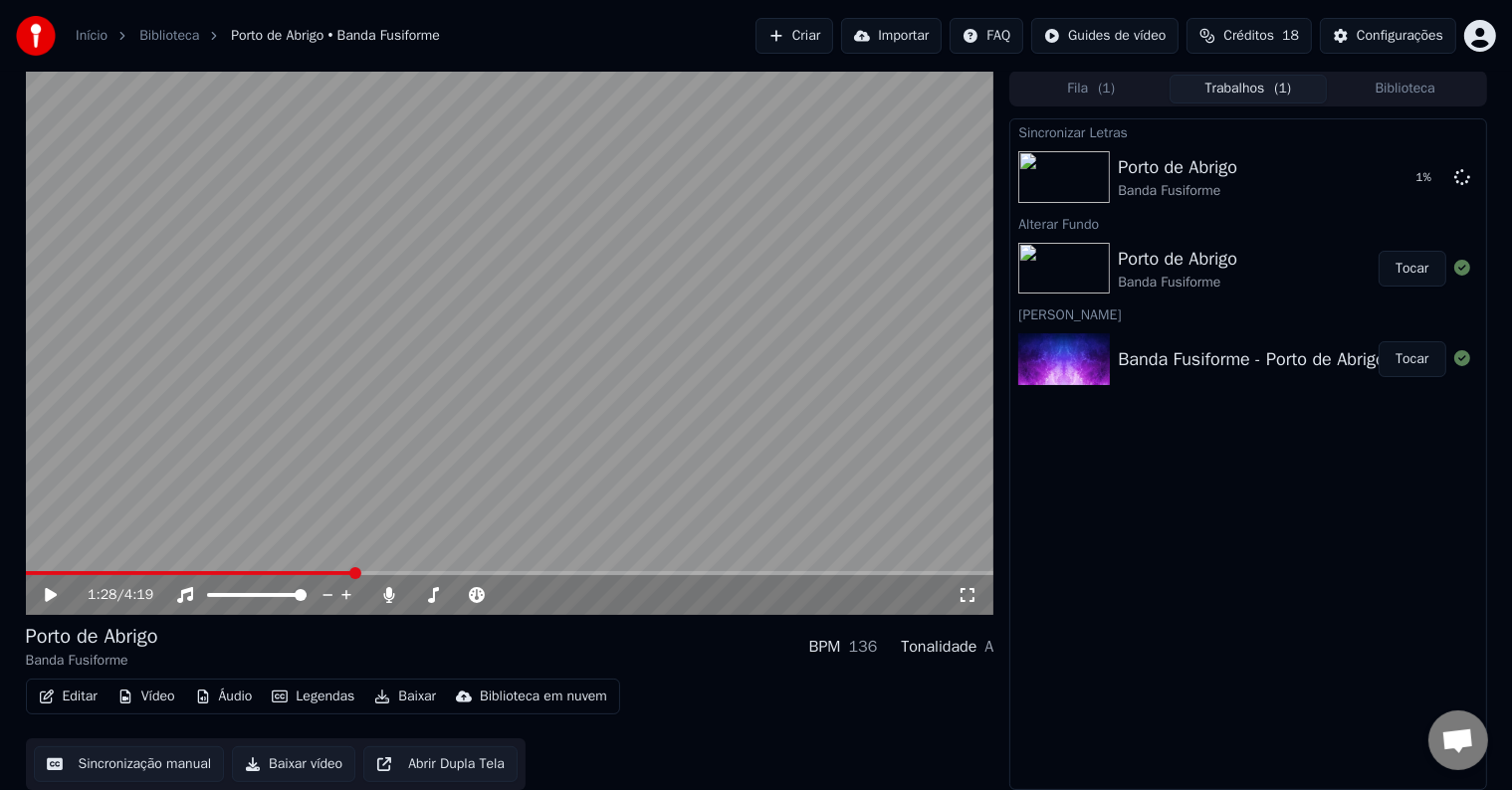 click at bounding box center (189, 573) 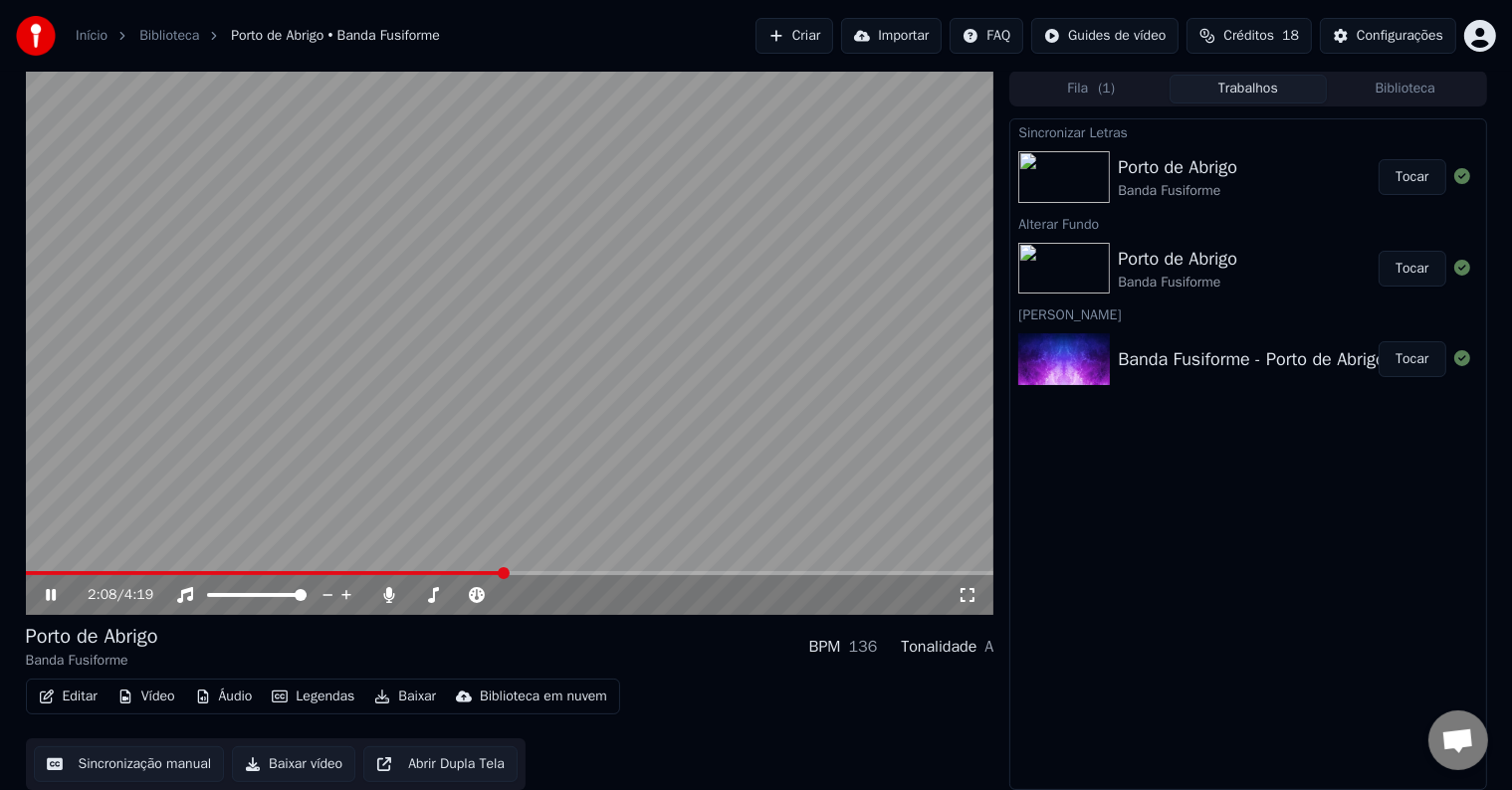 click on "Tocar" at bounding box center [1411, 177] 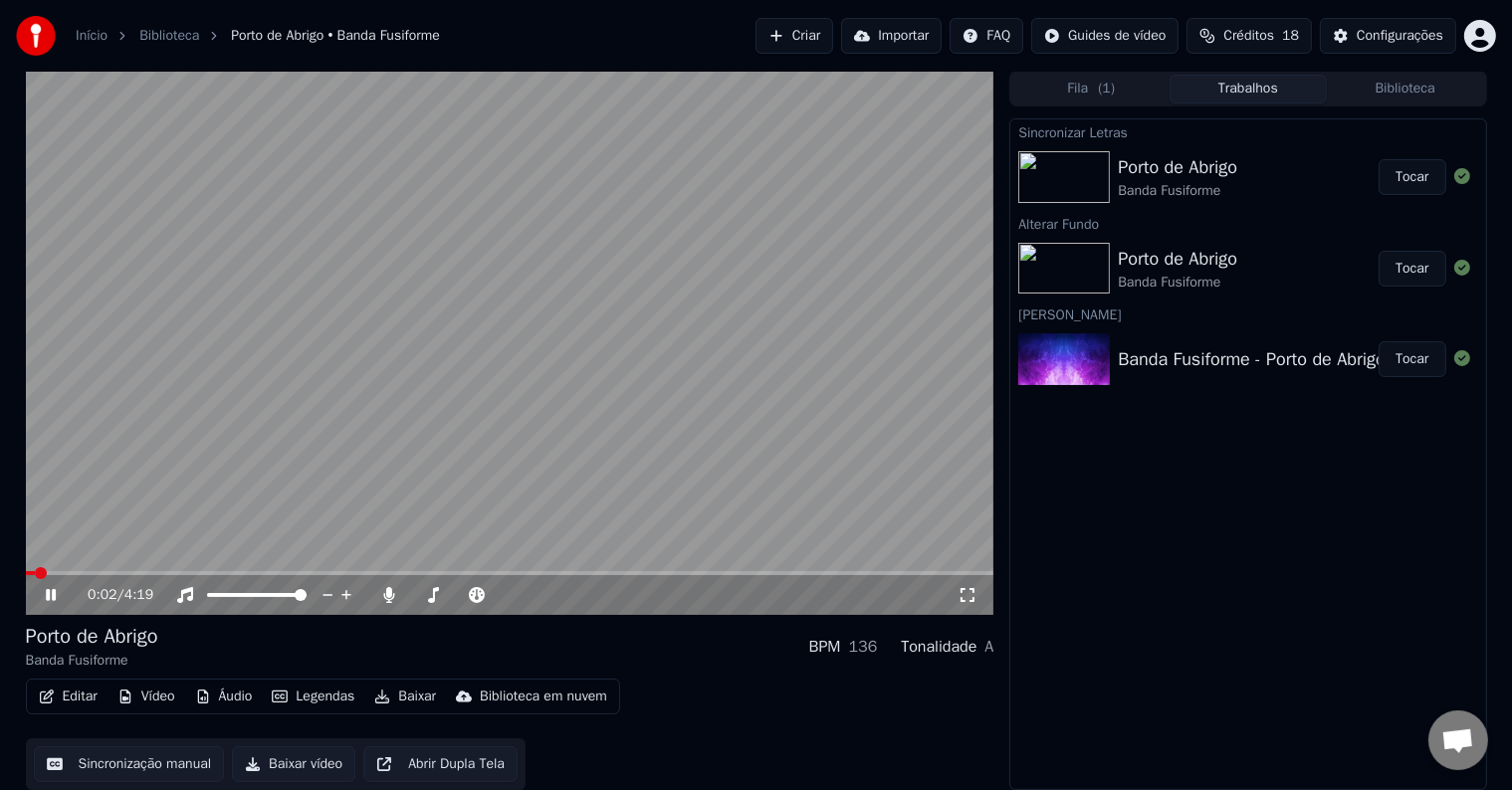 click at bounding box center (510, 573) 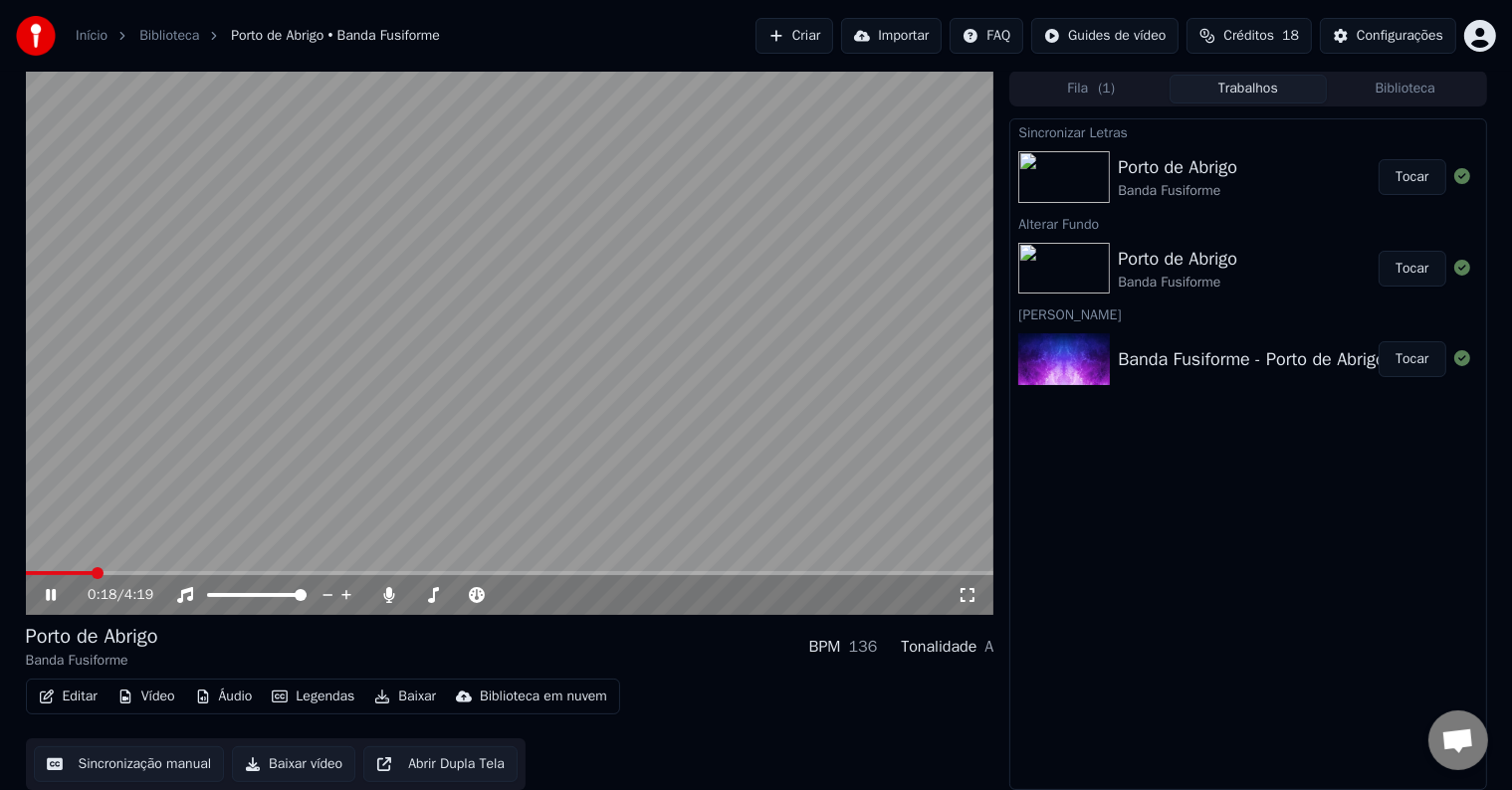 click at bounding box center (510, 342) 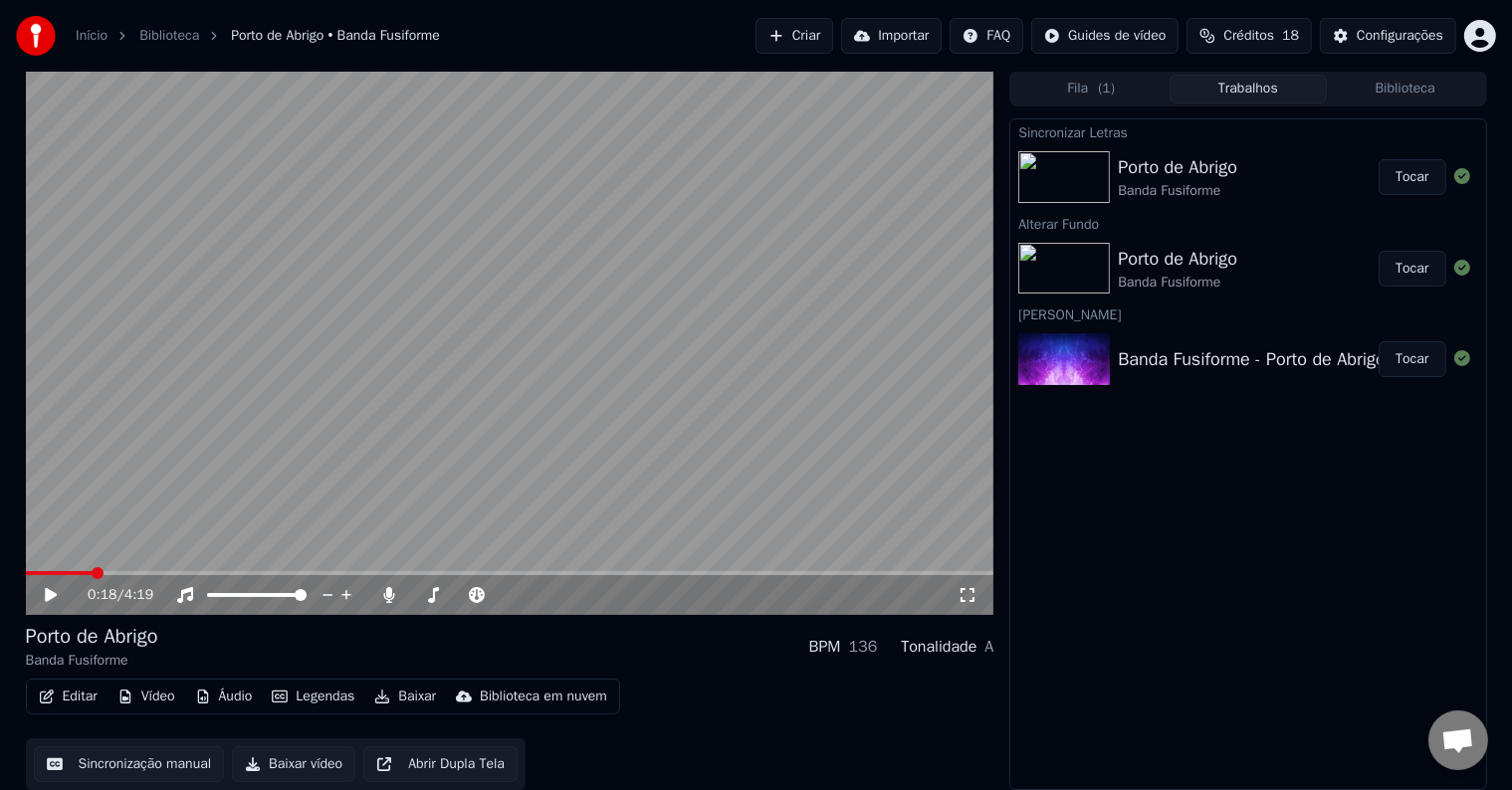 click at bounding box center [510, 342] 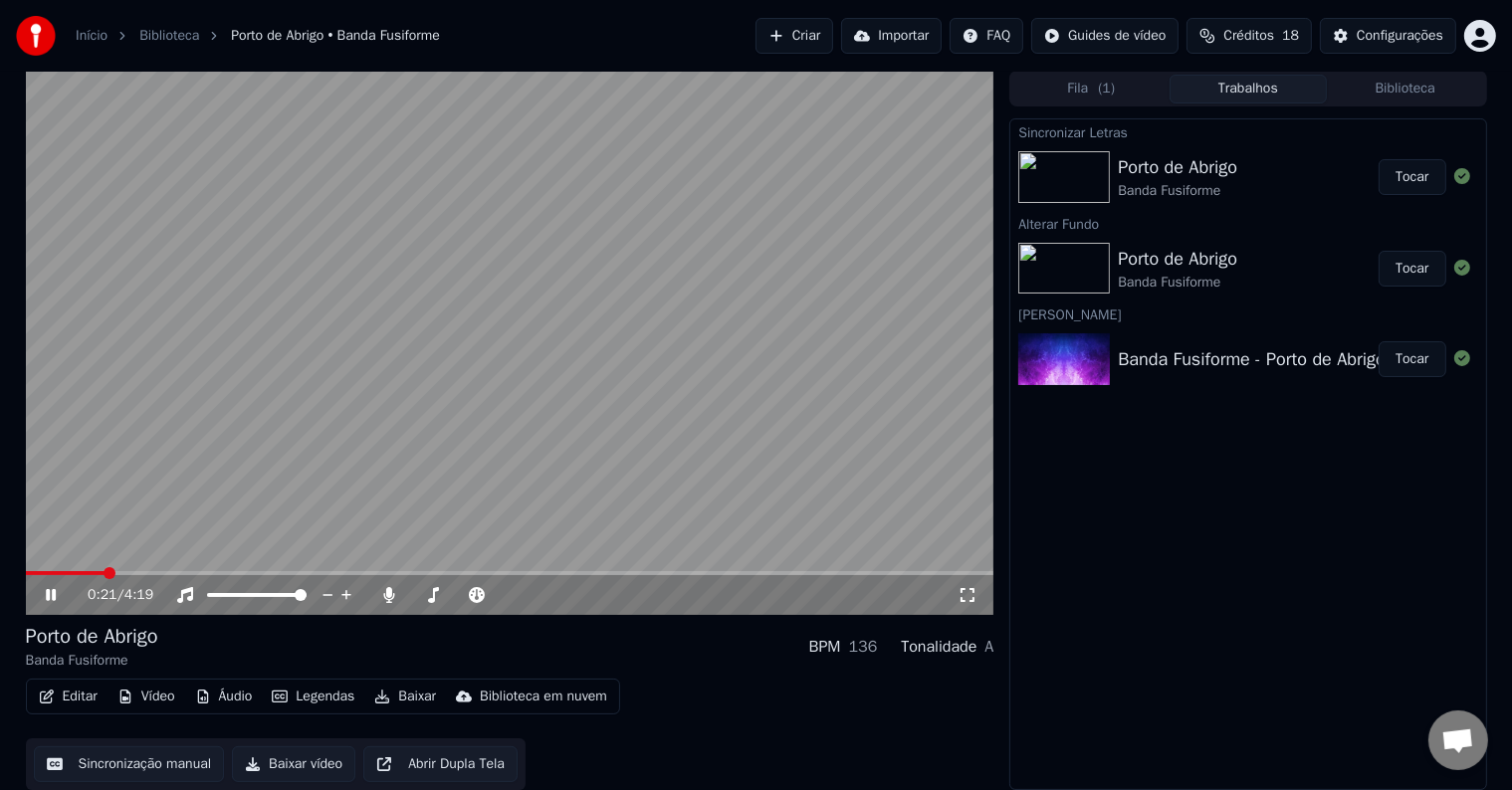 click on "0:21  /  4:19" at bounding box center [510, 595] 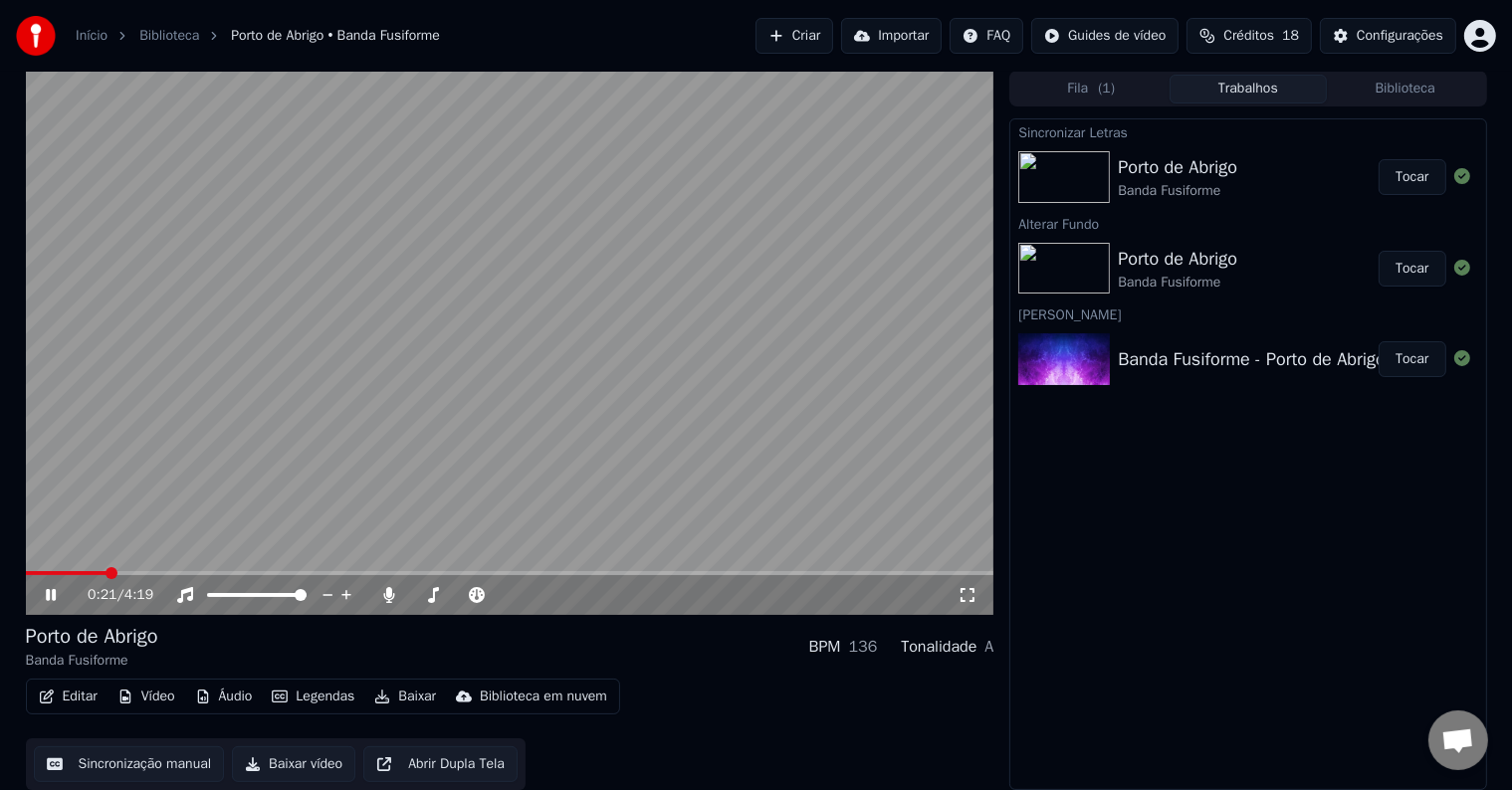 click at bounding box center (510, 573) 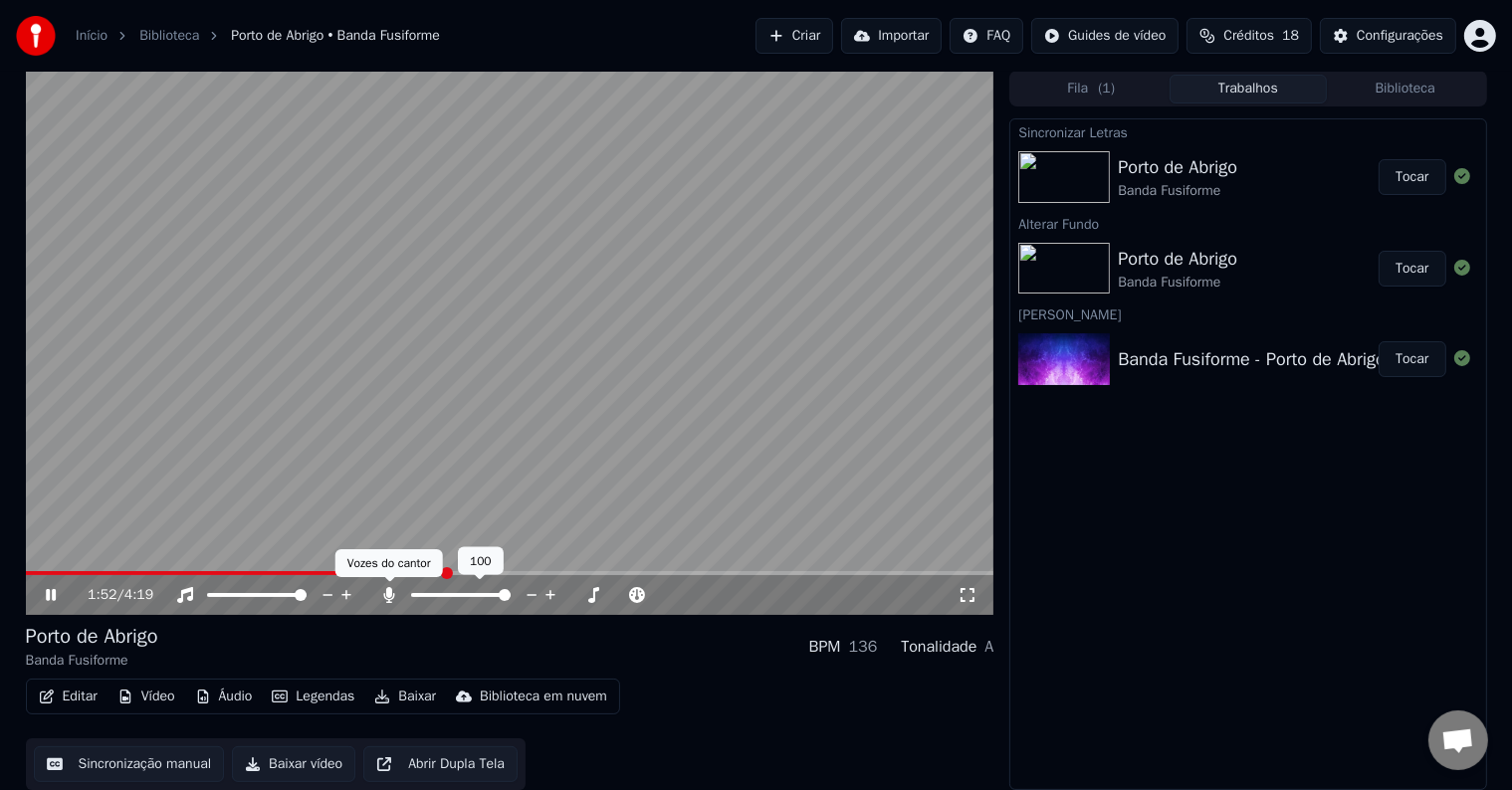 click 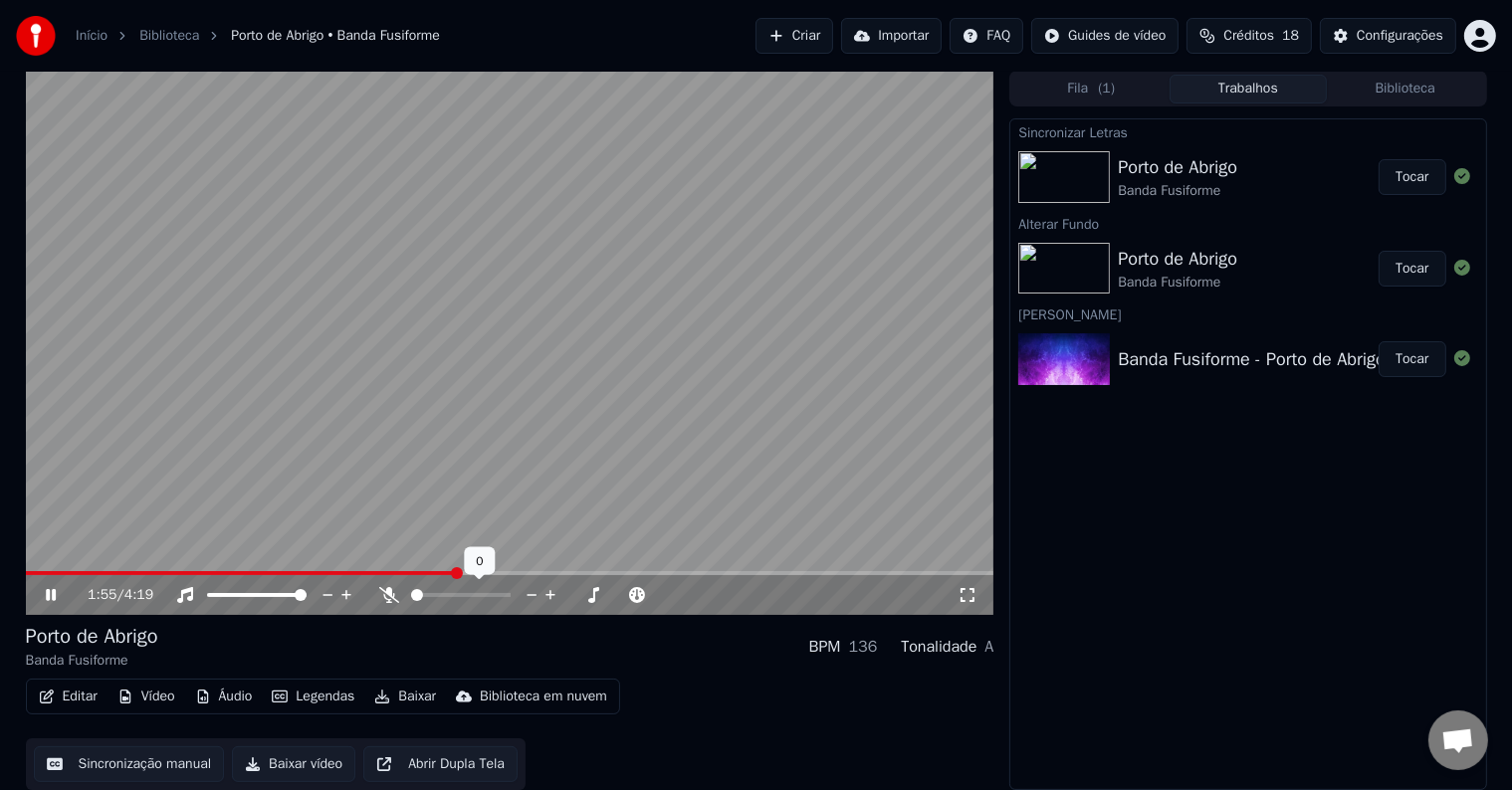 click 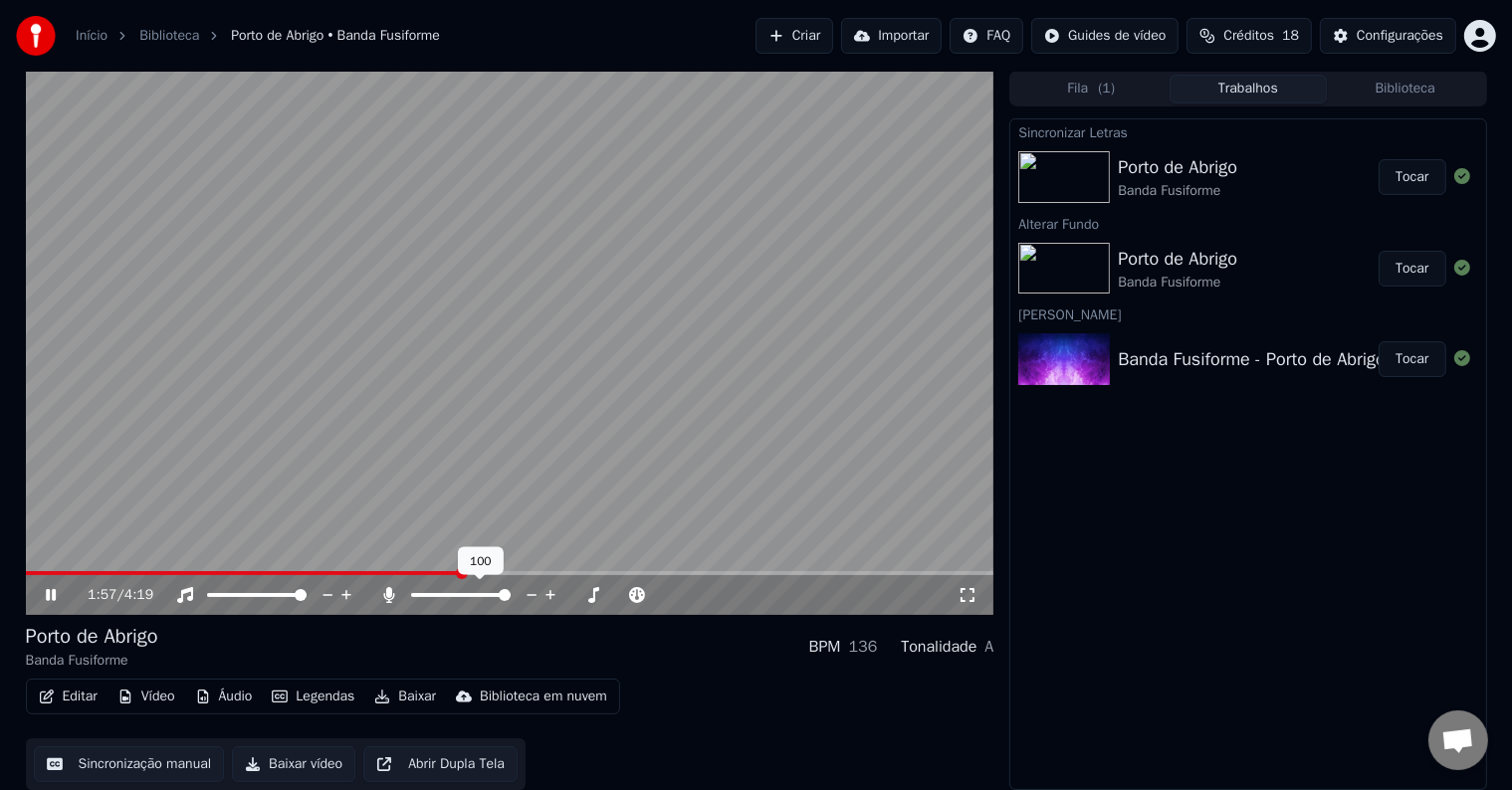 click 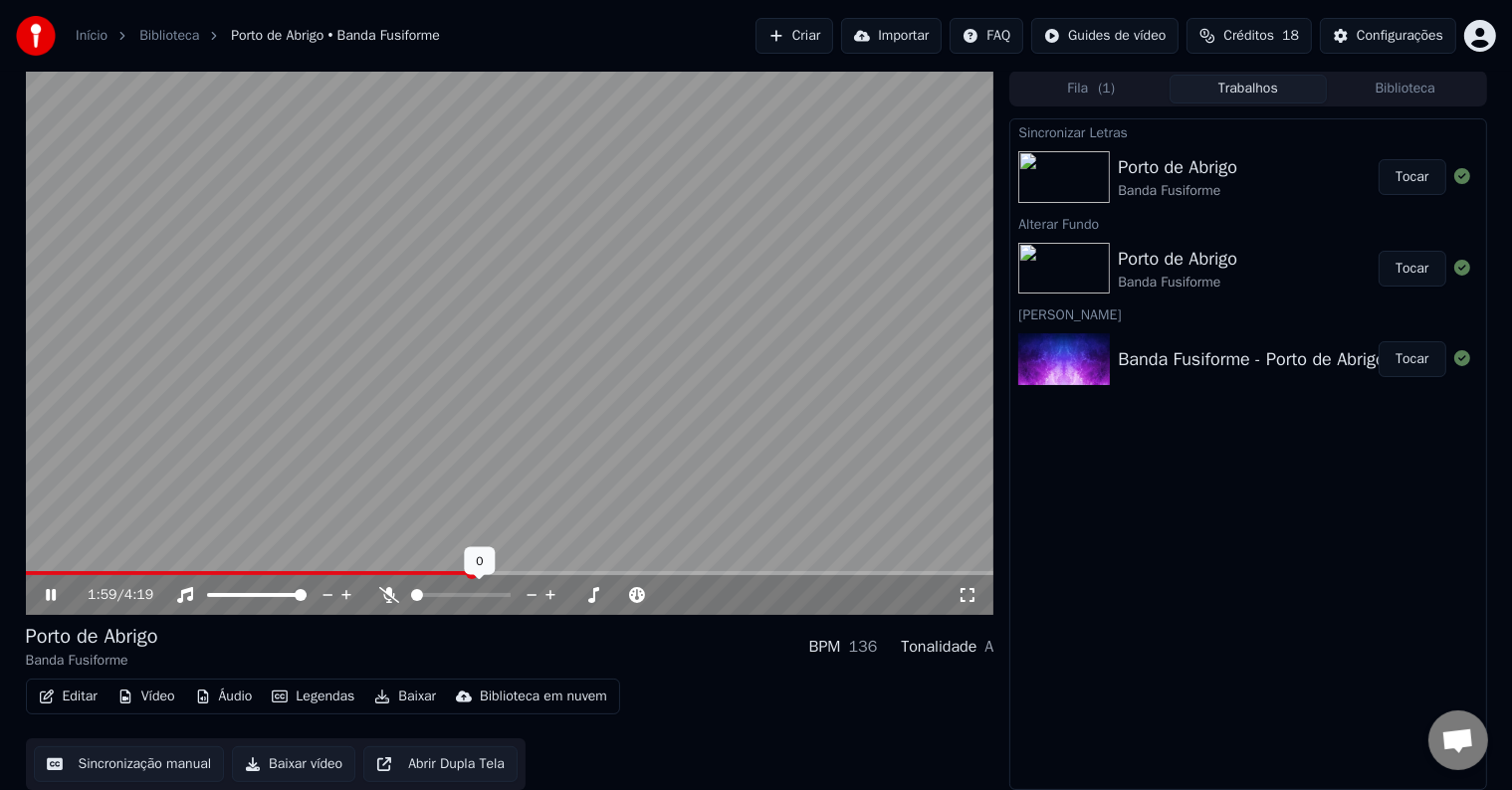click 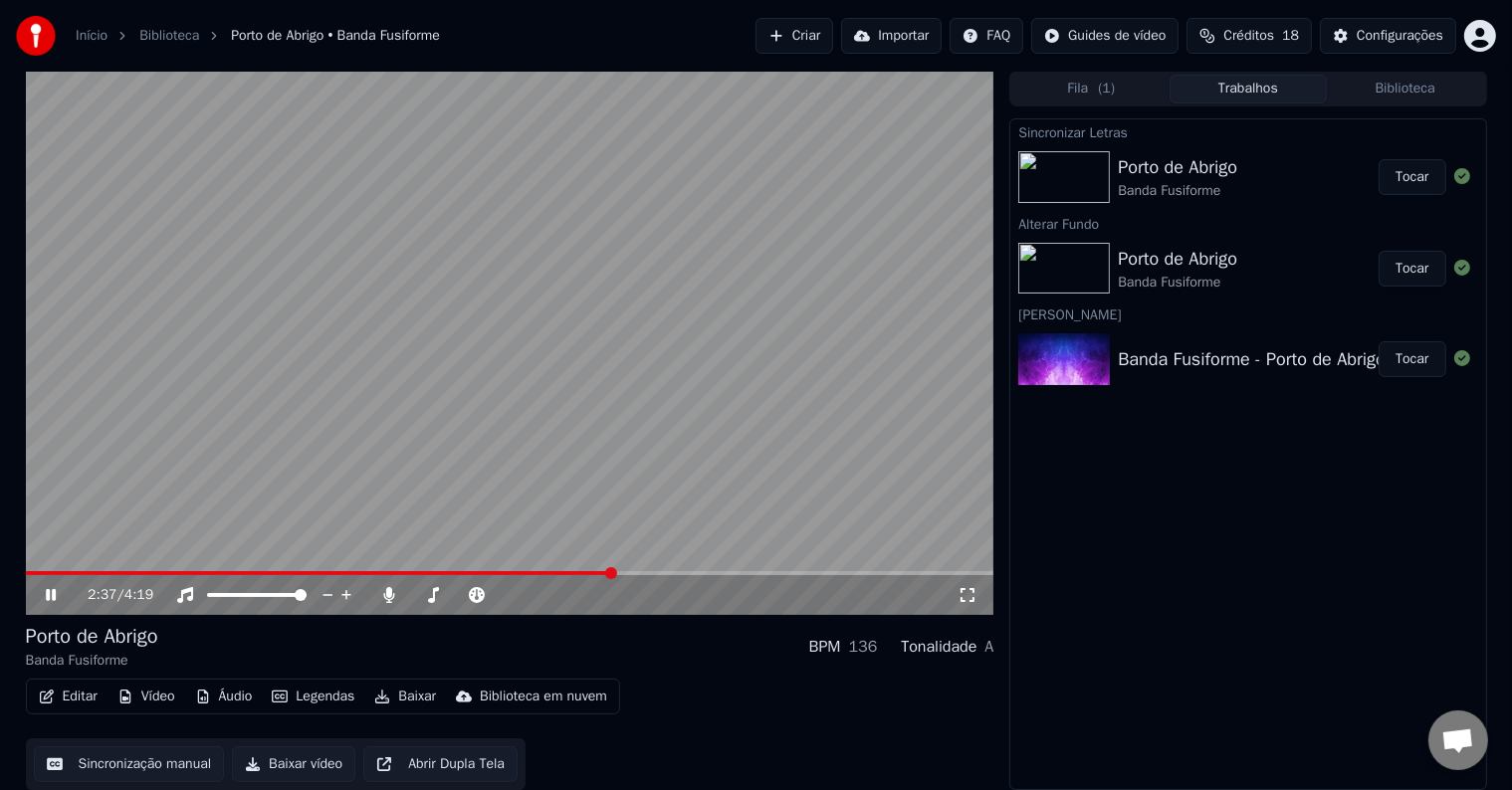 click 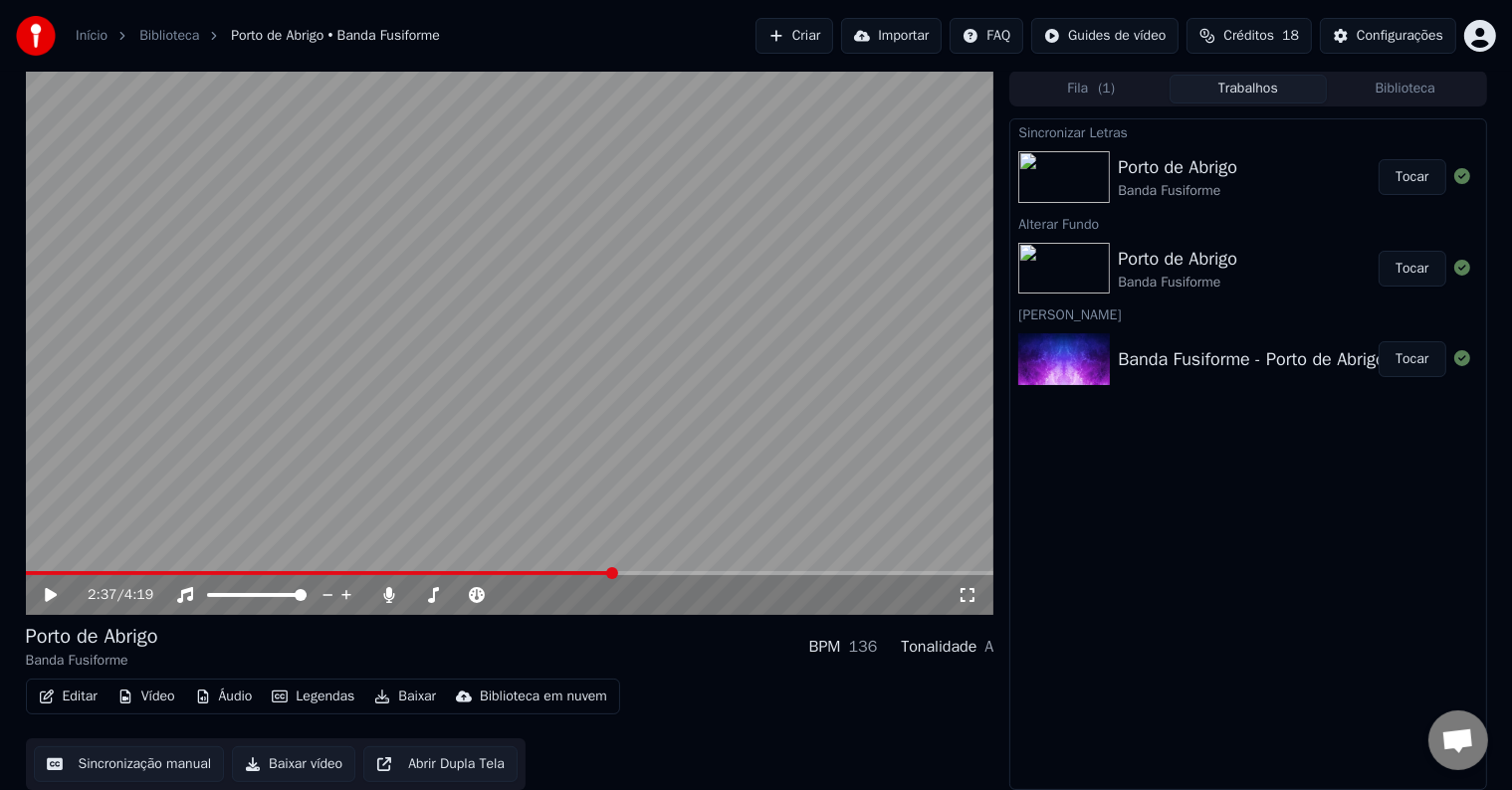 click on "Editar" at bounding box center (68, 696) 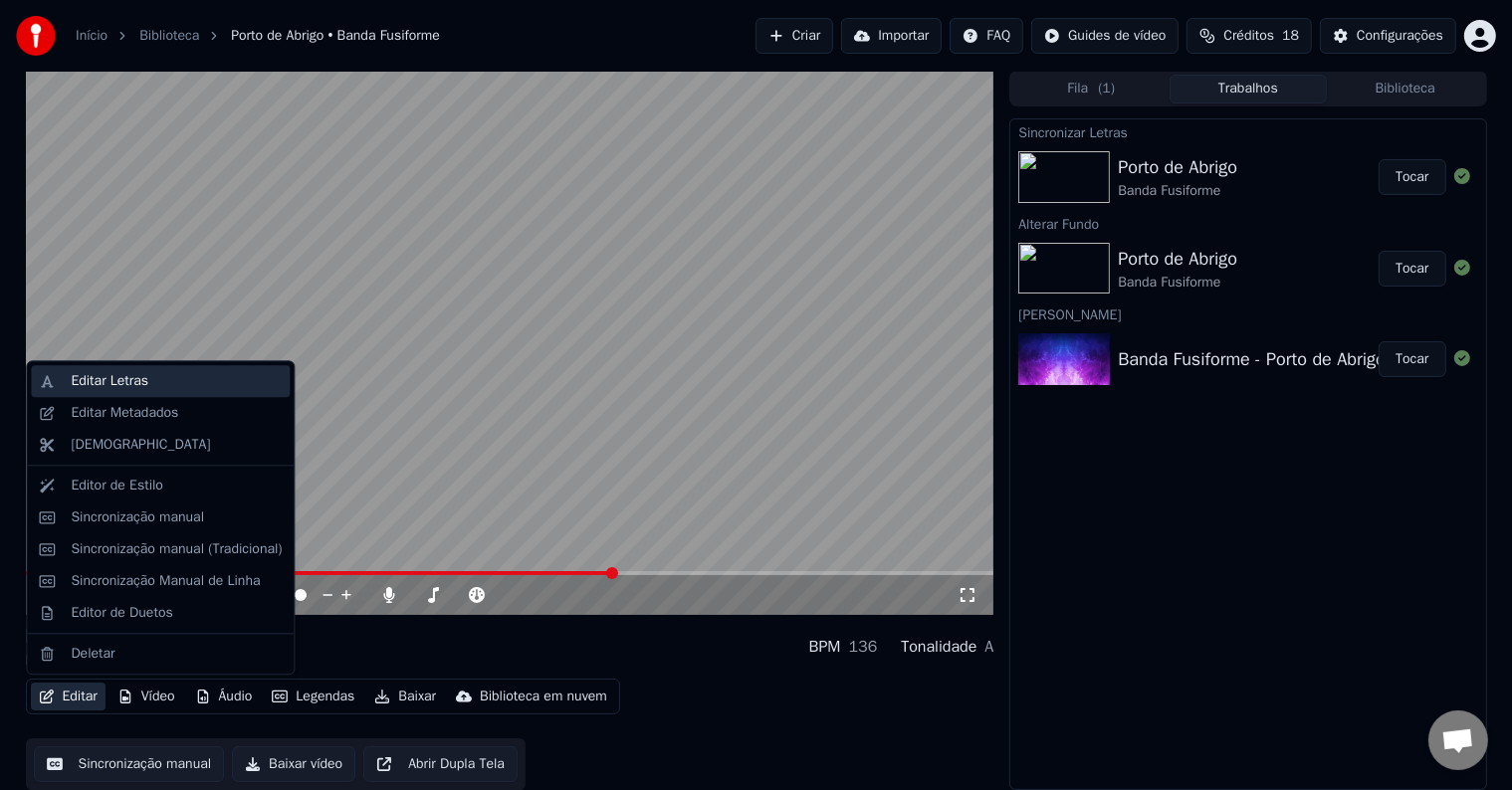 click on "Editar Letras" at bounding box center [109, 381] 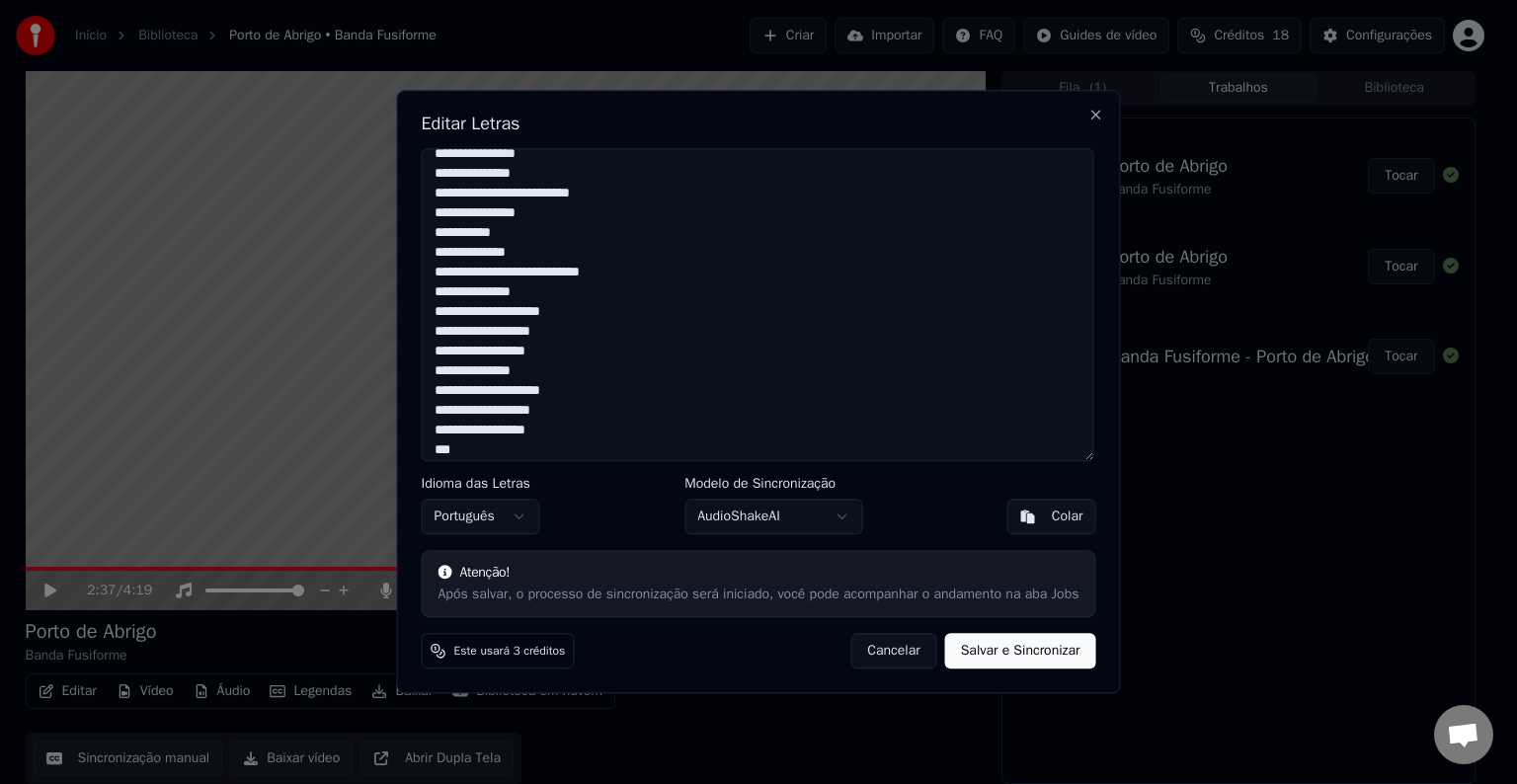 scroll, scrollTop: 0, scrollLeft: 0, axis: both 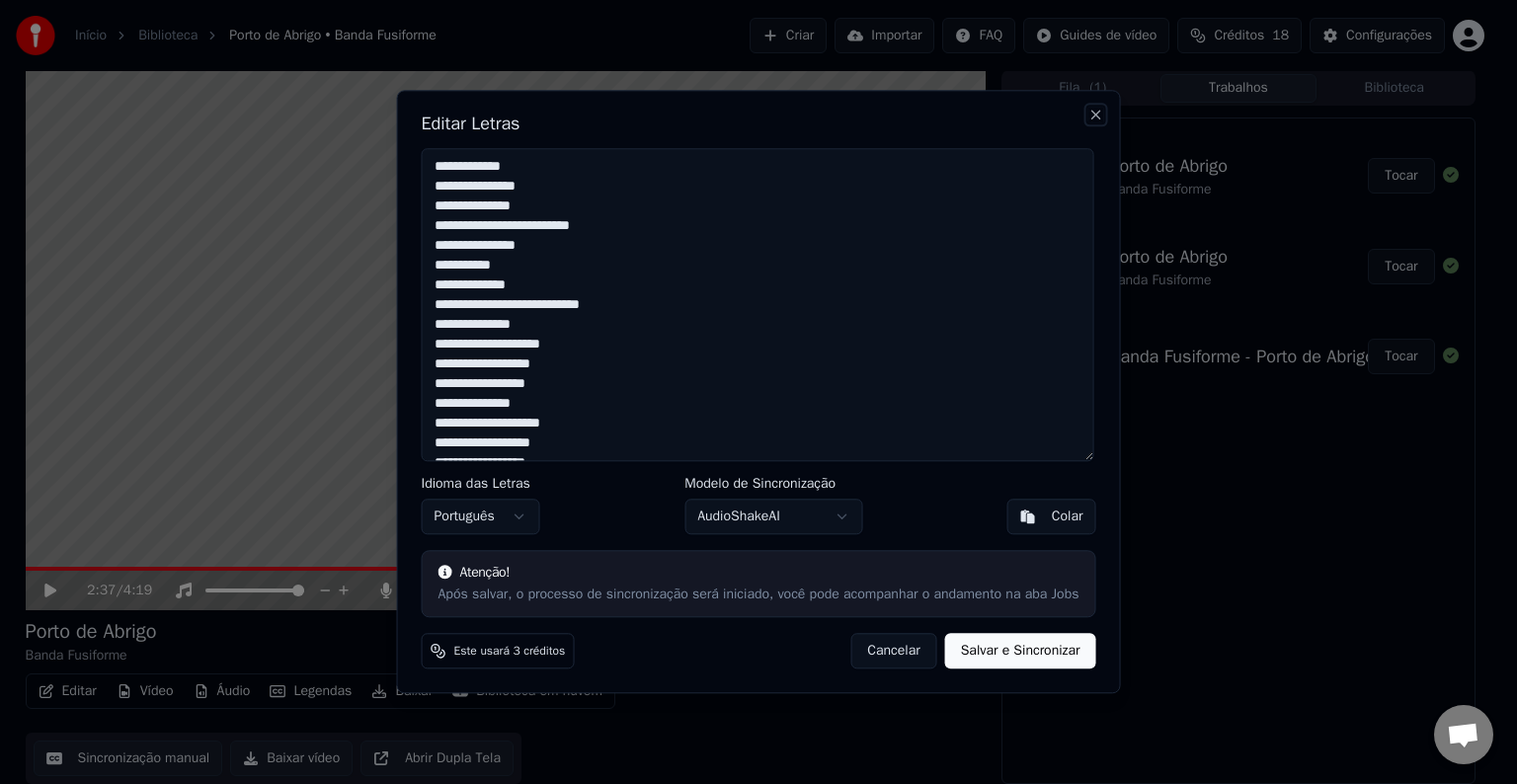 click on "Close" at bounding box center [1095, 115] 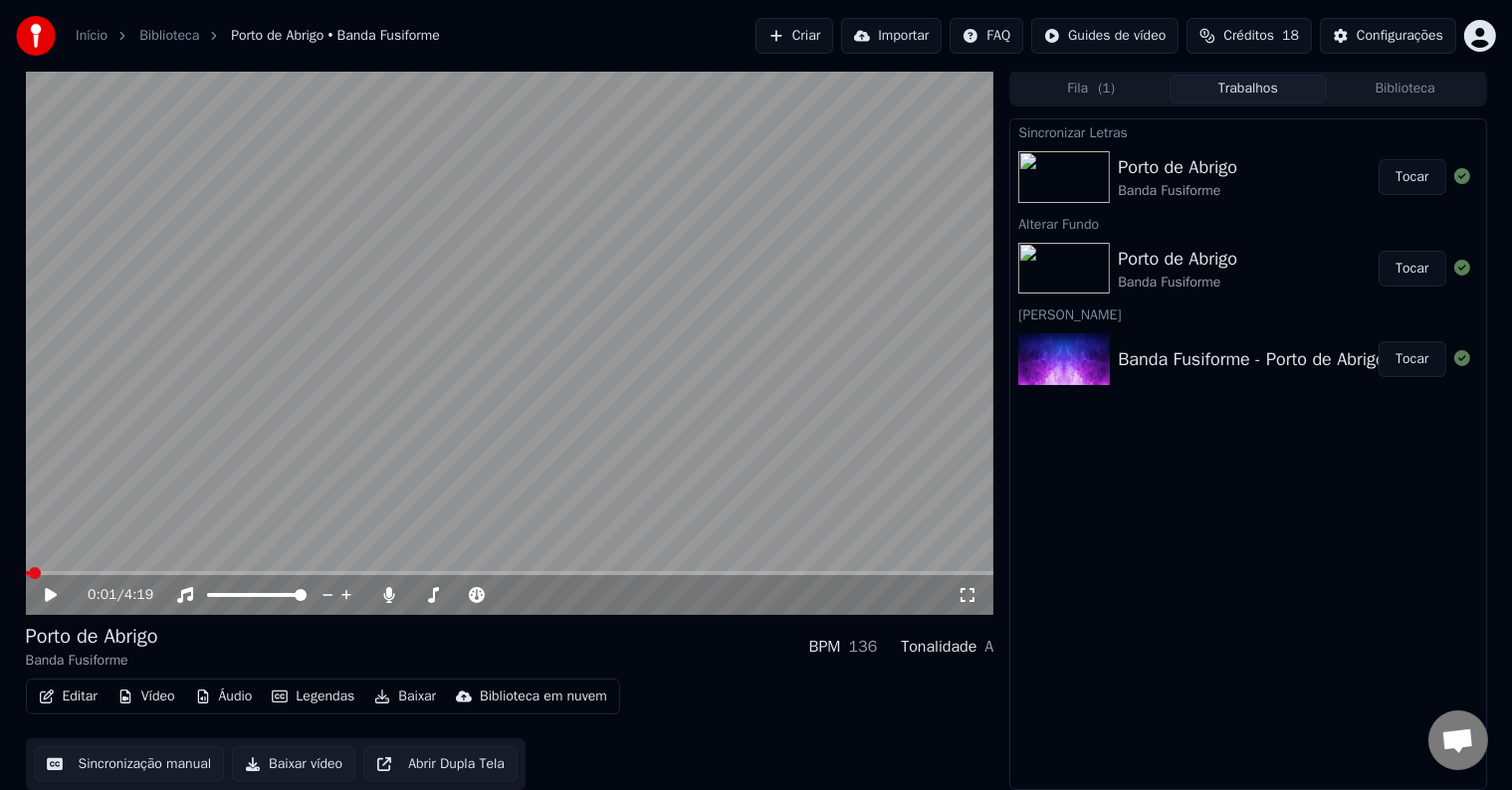 click at bounding box center (28, 573) 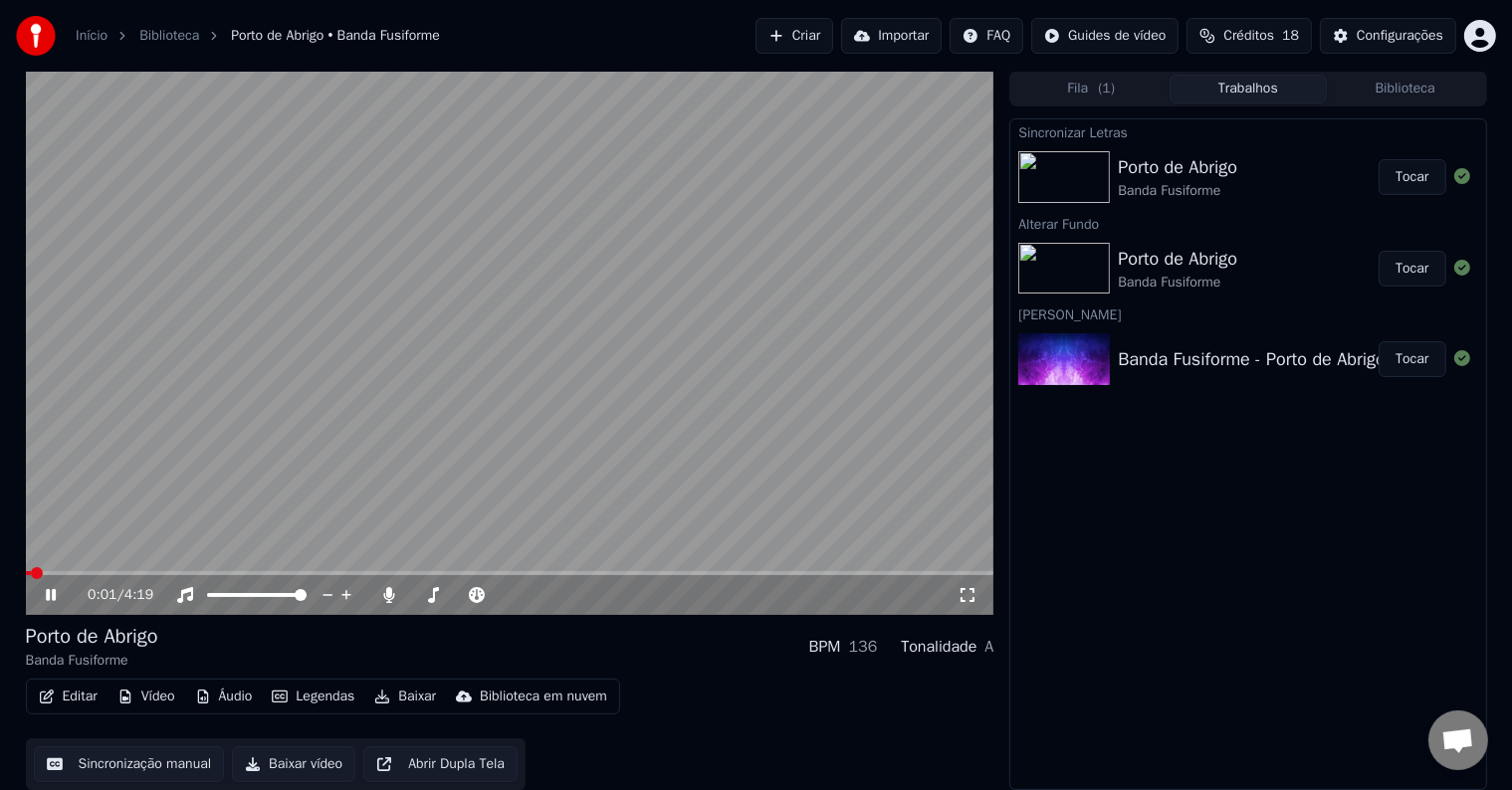 click on "Editar" at bounding box center [68, 696] 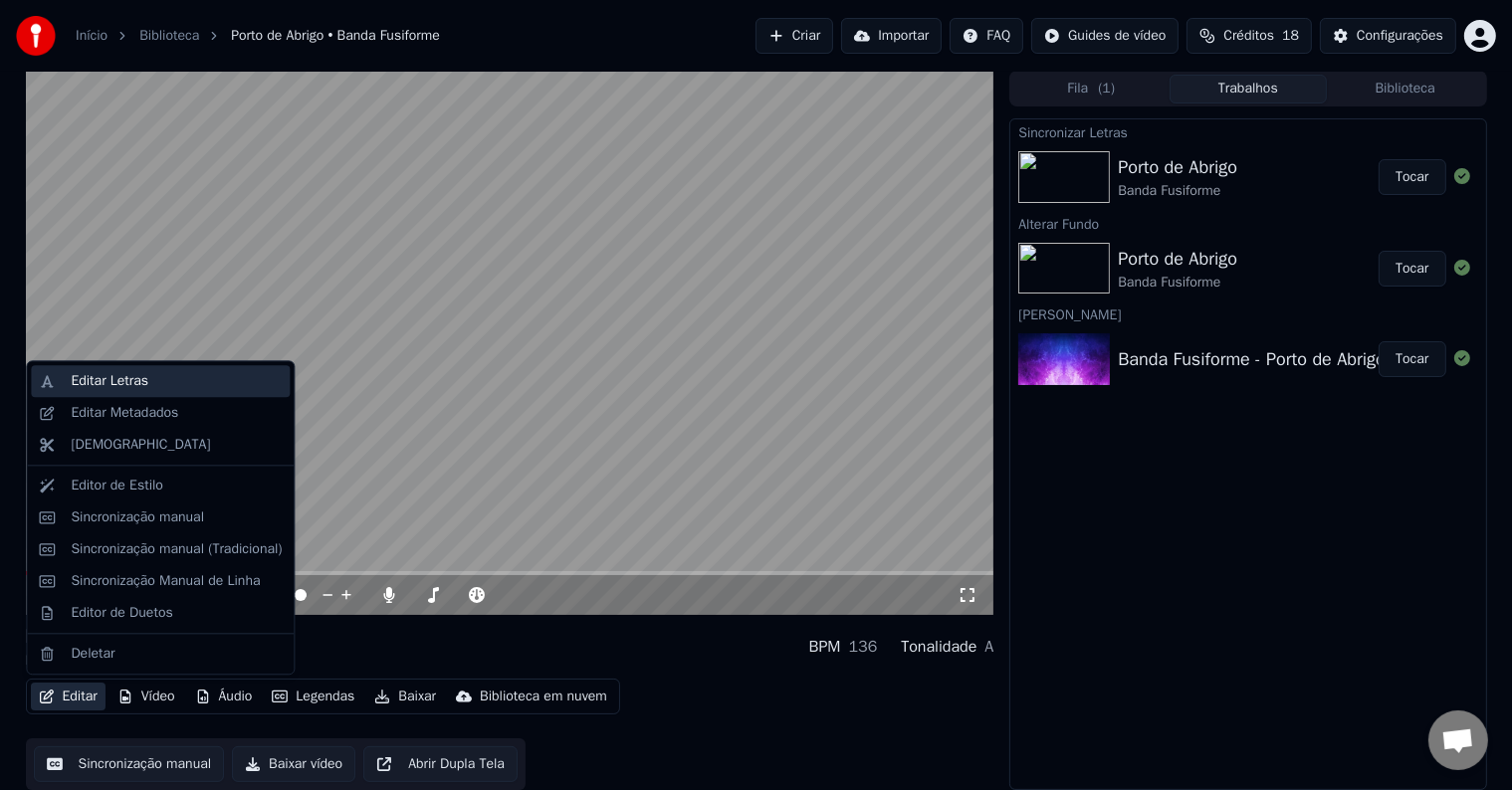 click on "Editar Letras" at bounding box center (176, 381) 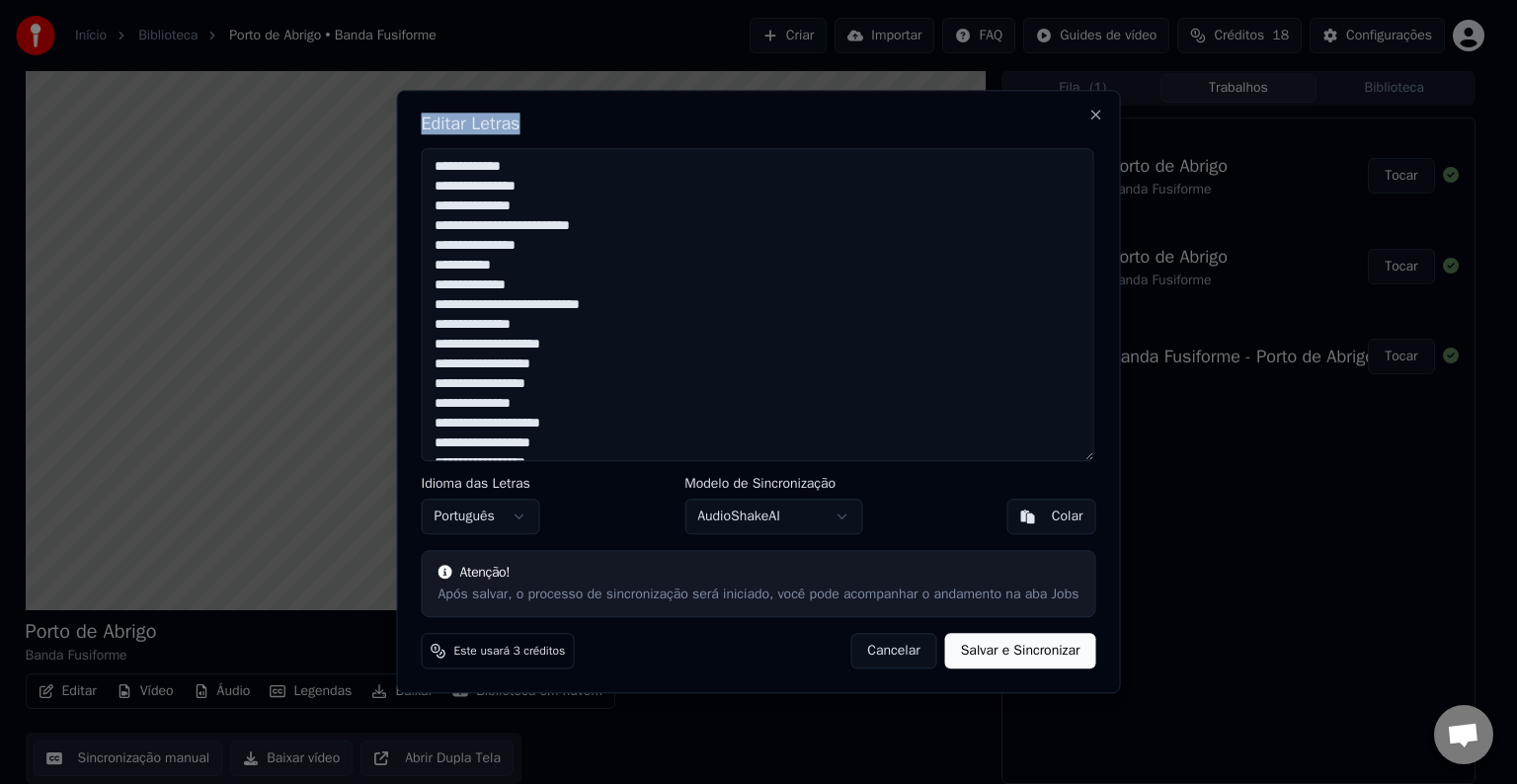 drag, startPoint x: 645, startPoint y: 115, endPoint x: 561, endPoint y: 141, distance: 87.9318 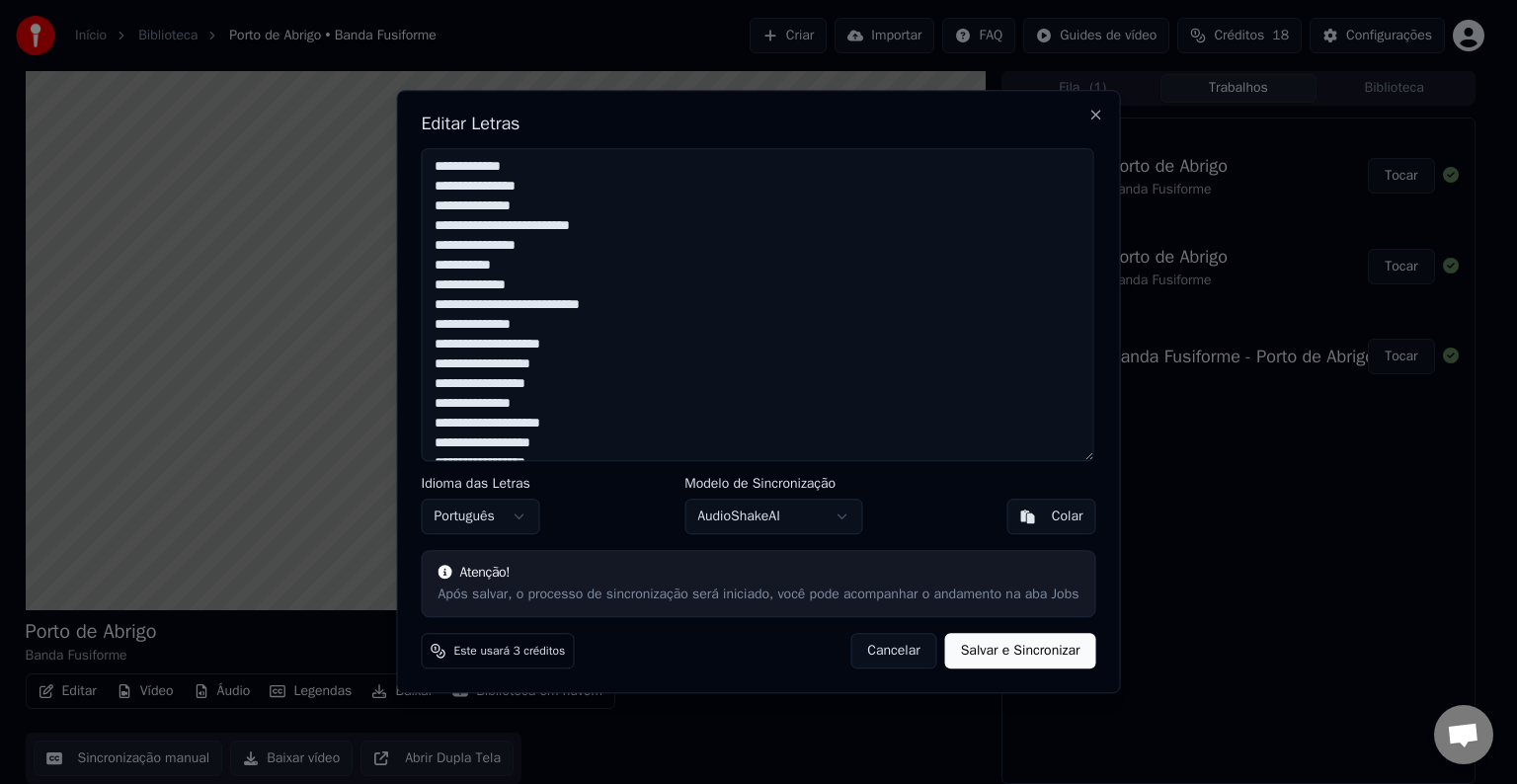drag, startPoint x: 435, startPoint y: 225, endPoint x: 635, endPoint y: 224, distance: 200.0025 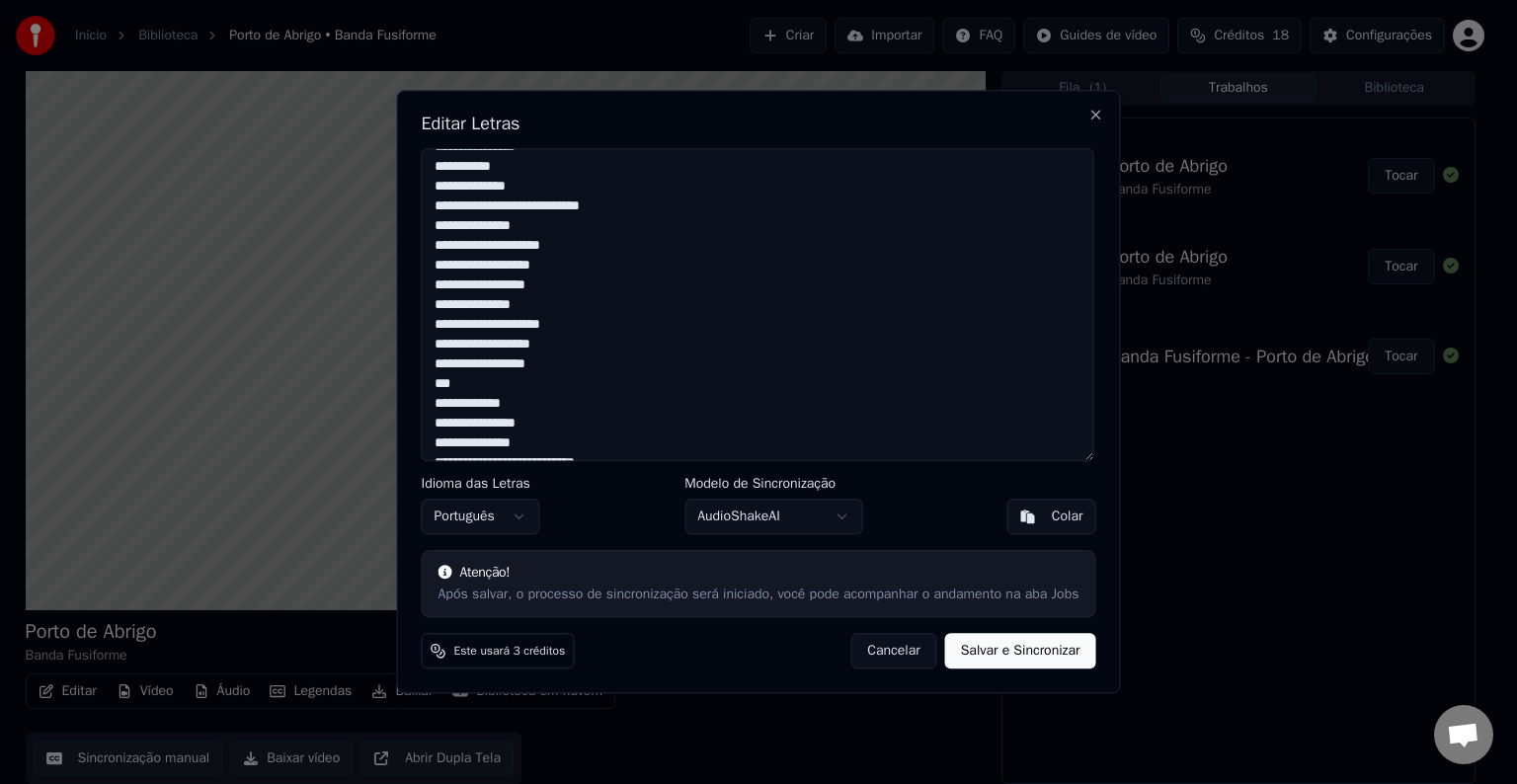 click on "**********" at bounding box center [758, 304] 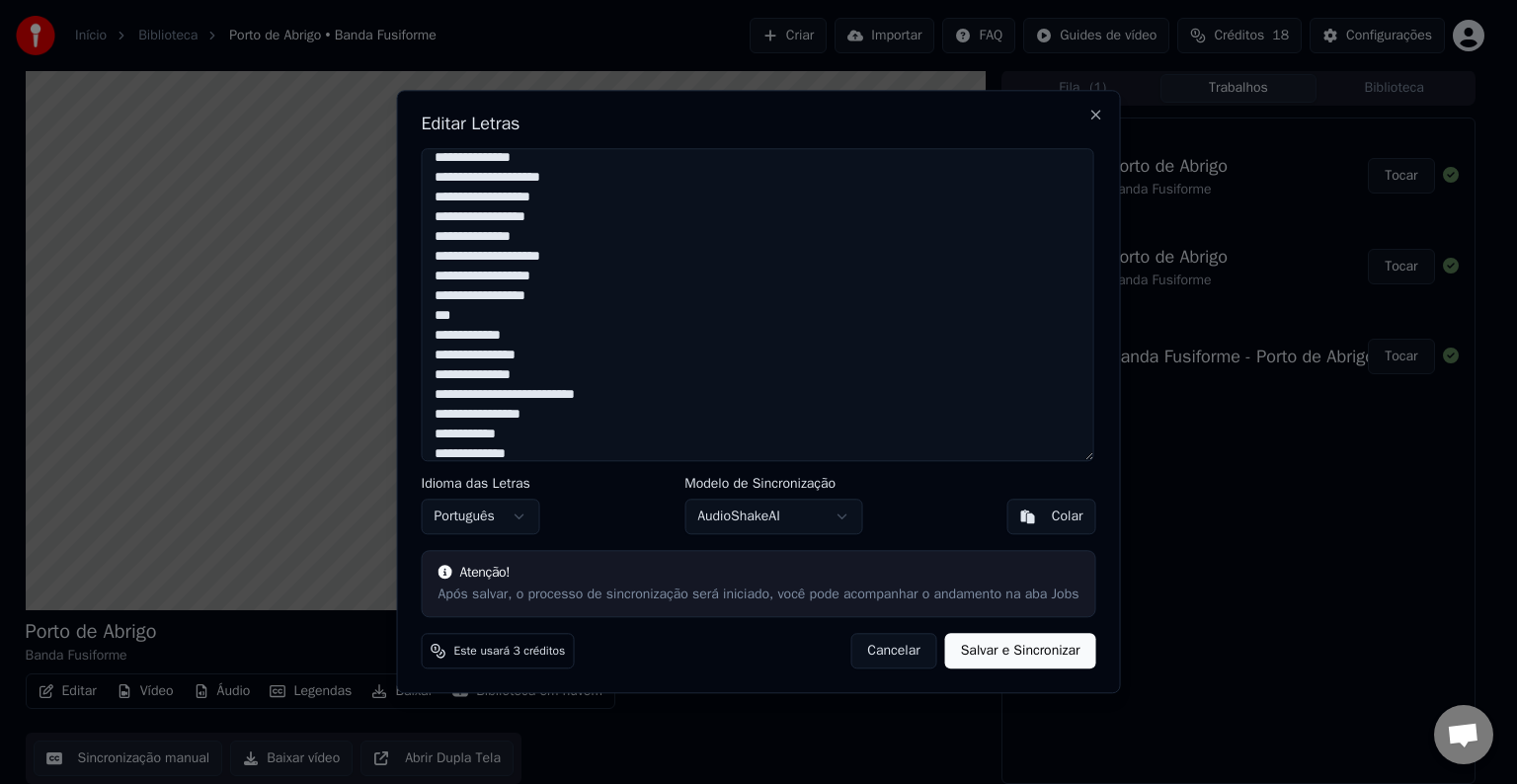 scroll, scrollTop: 197, scrollLeft: 0, axis: vertical 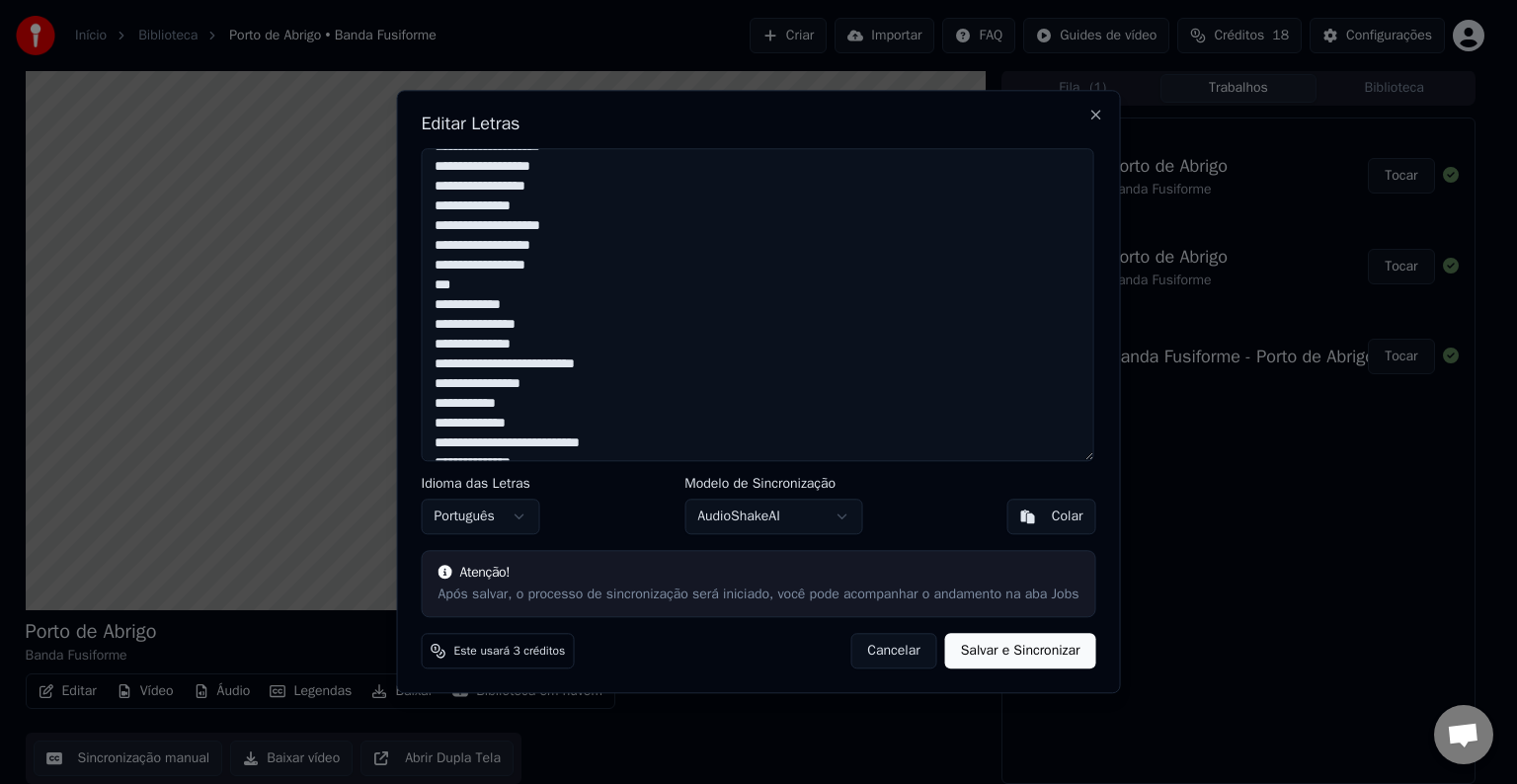 click on "**********" at bounding box center [758, 304] 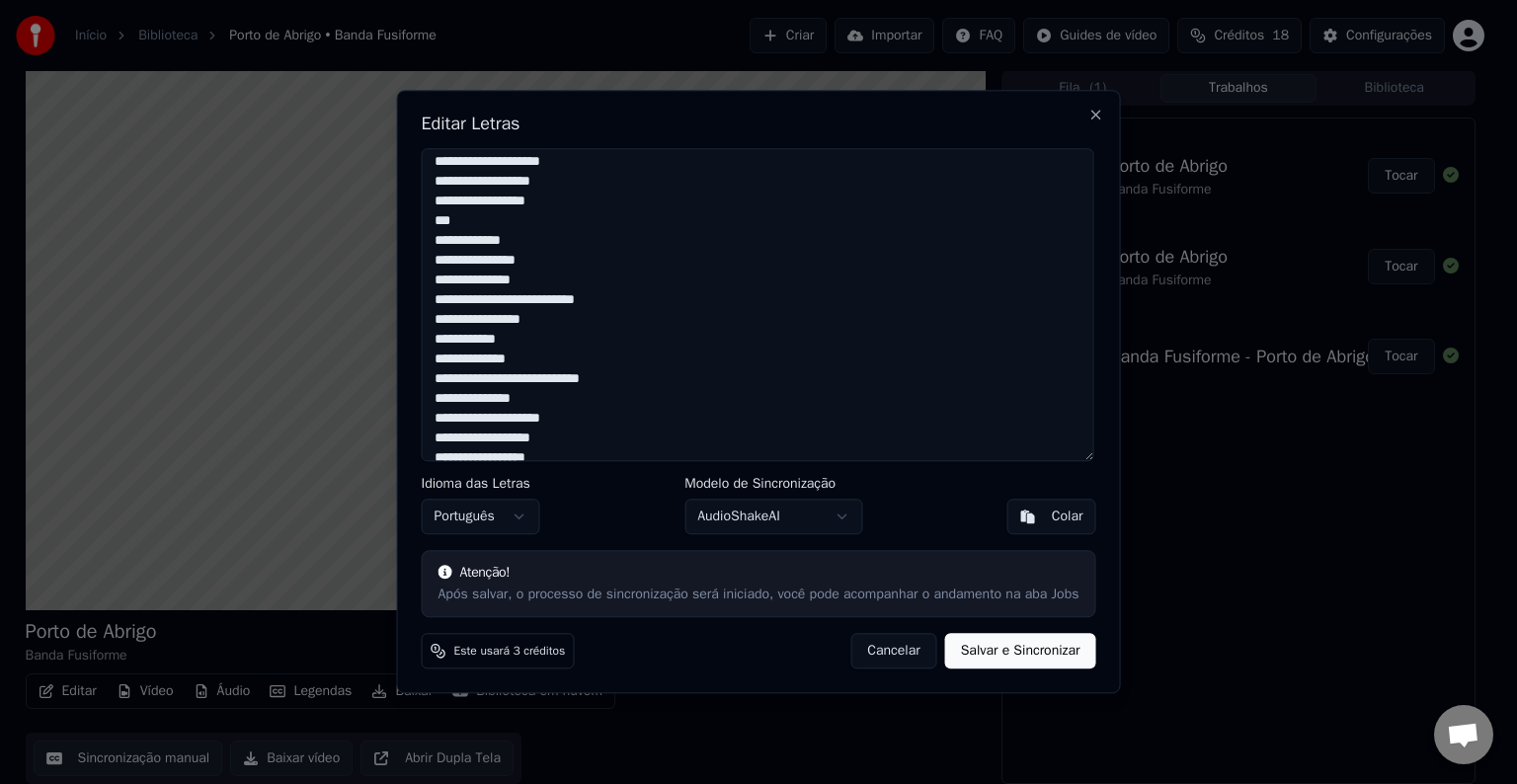 scroll, scrollTop: 296, scrollLeft: 0, axis: vertical 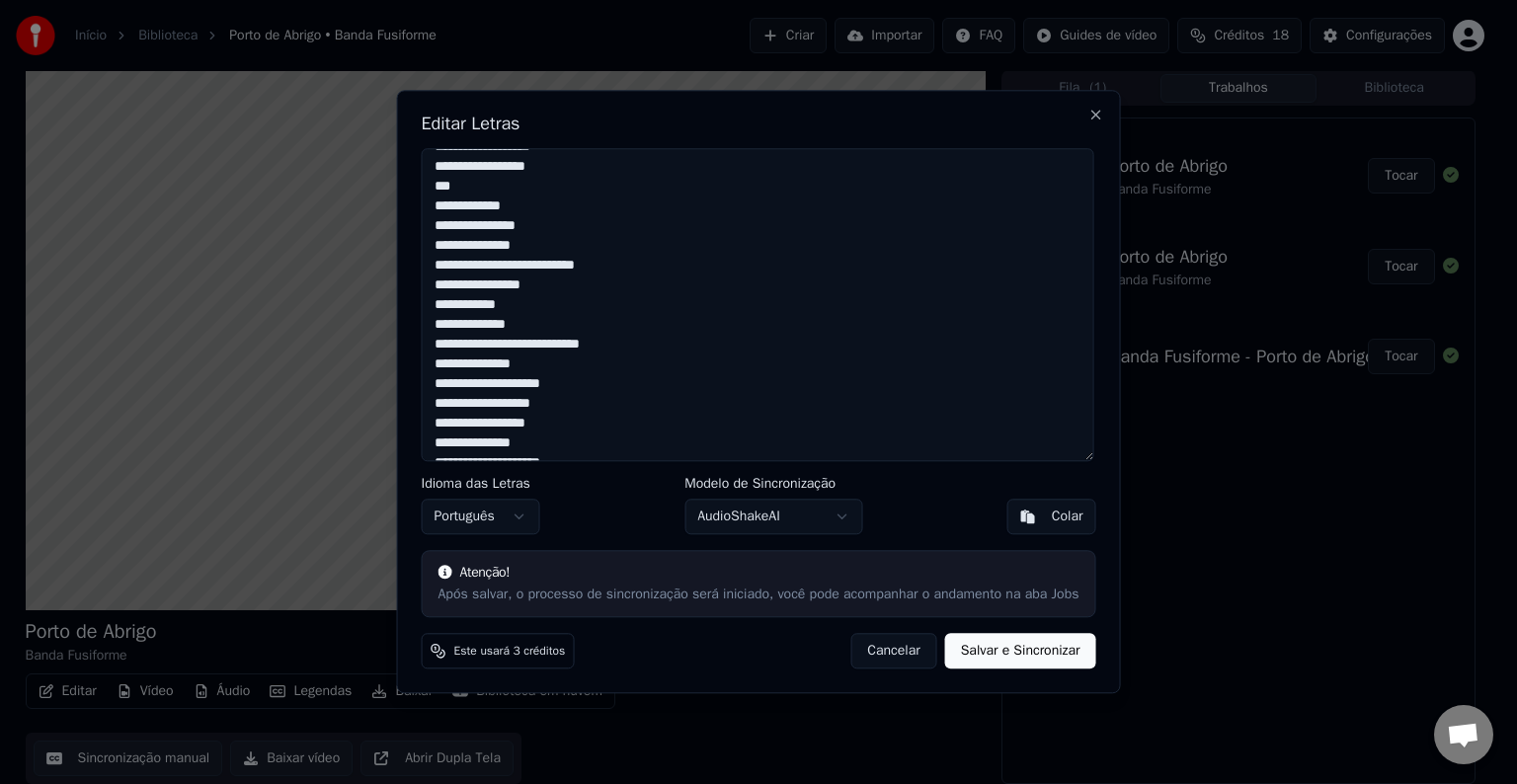 click on "**********" at bounding box center [758, 304] 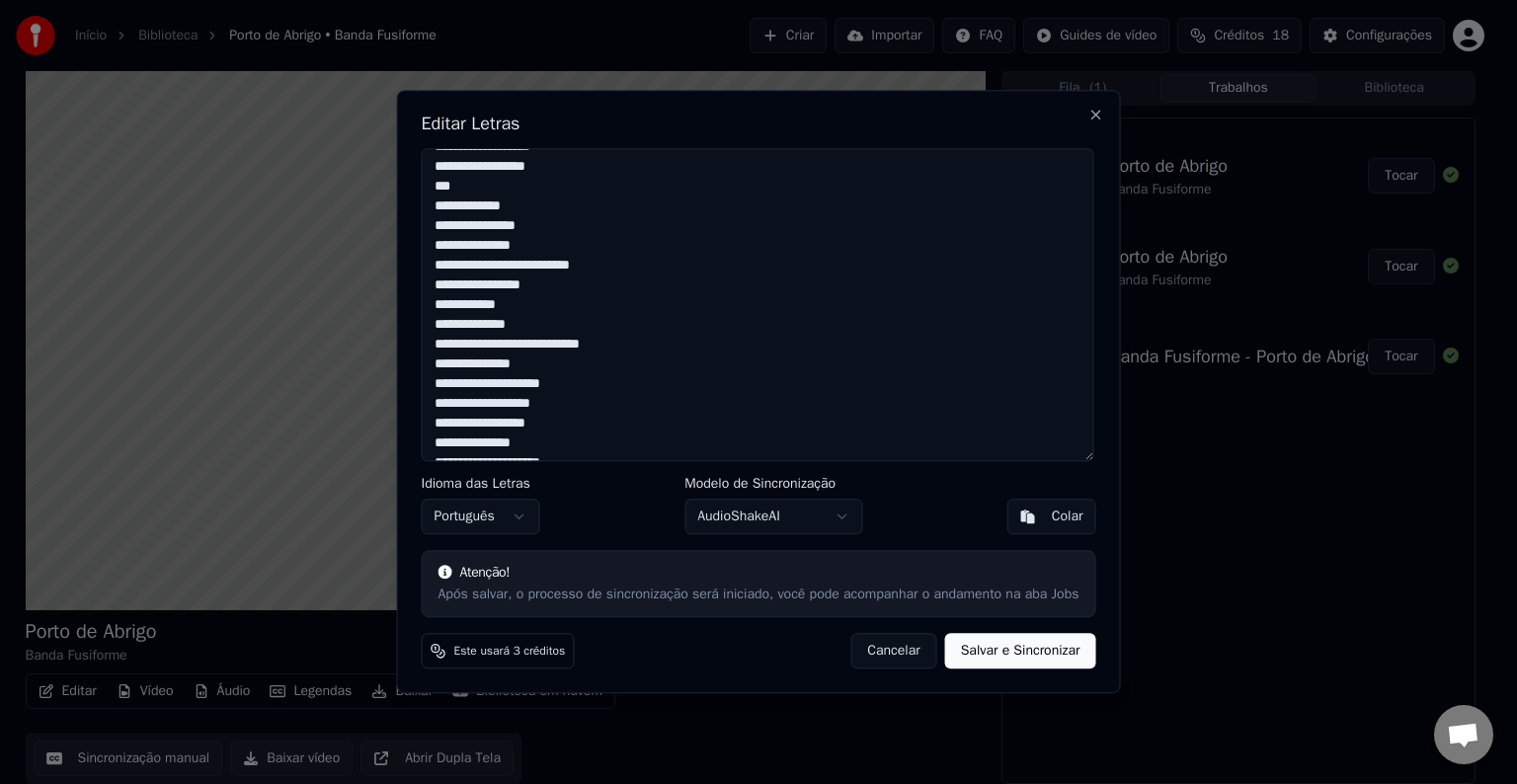click on "**********" at bounding box center (758, 304) 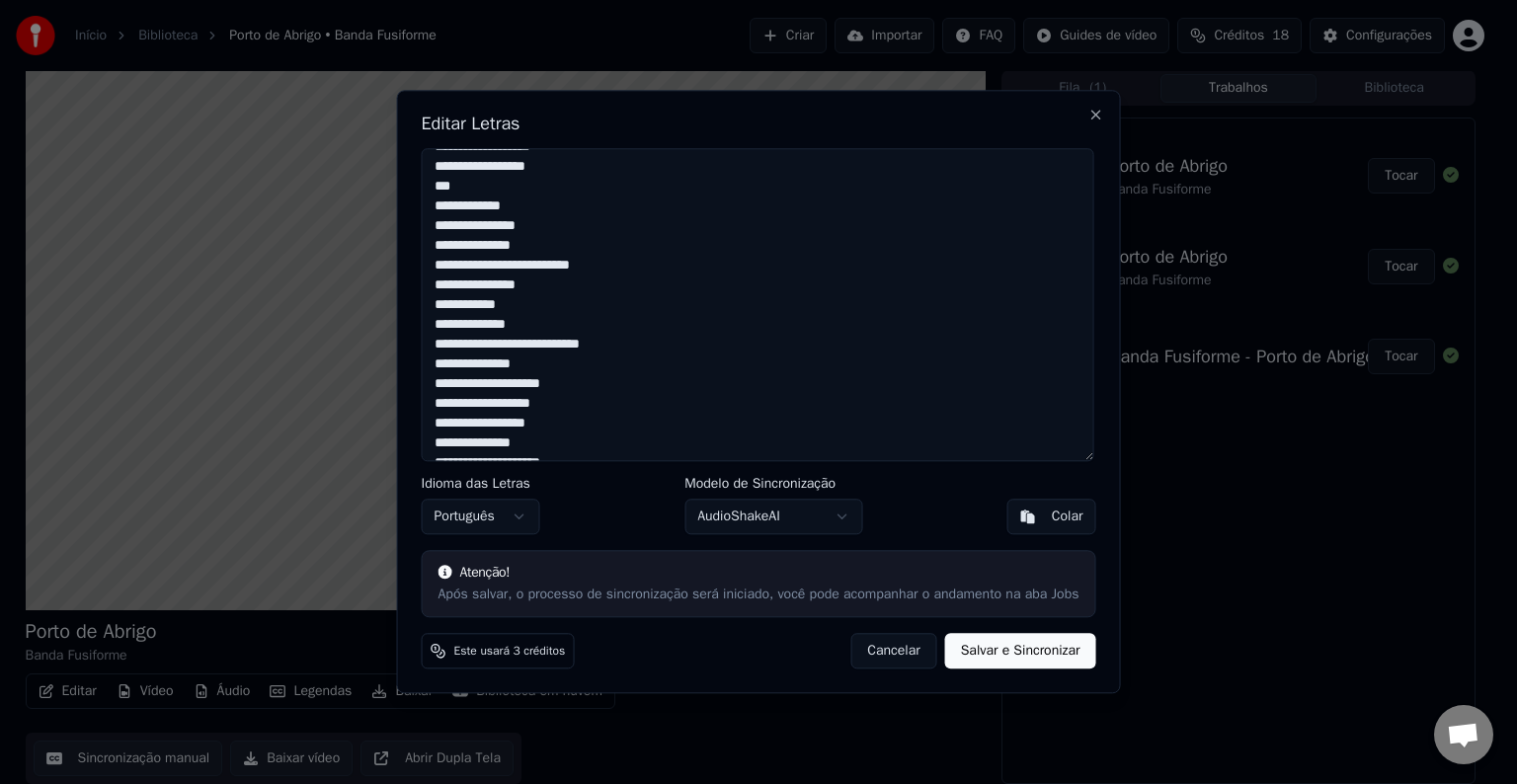 click on "**********" at bounding box center (758, 304) 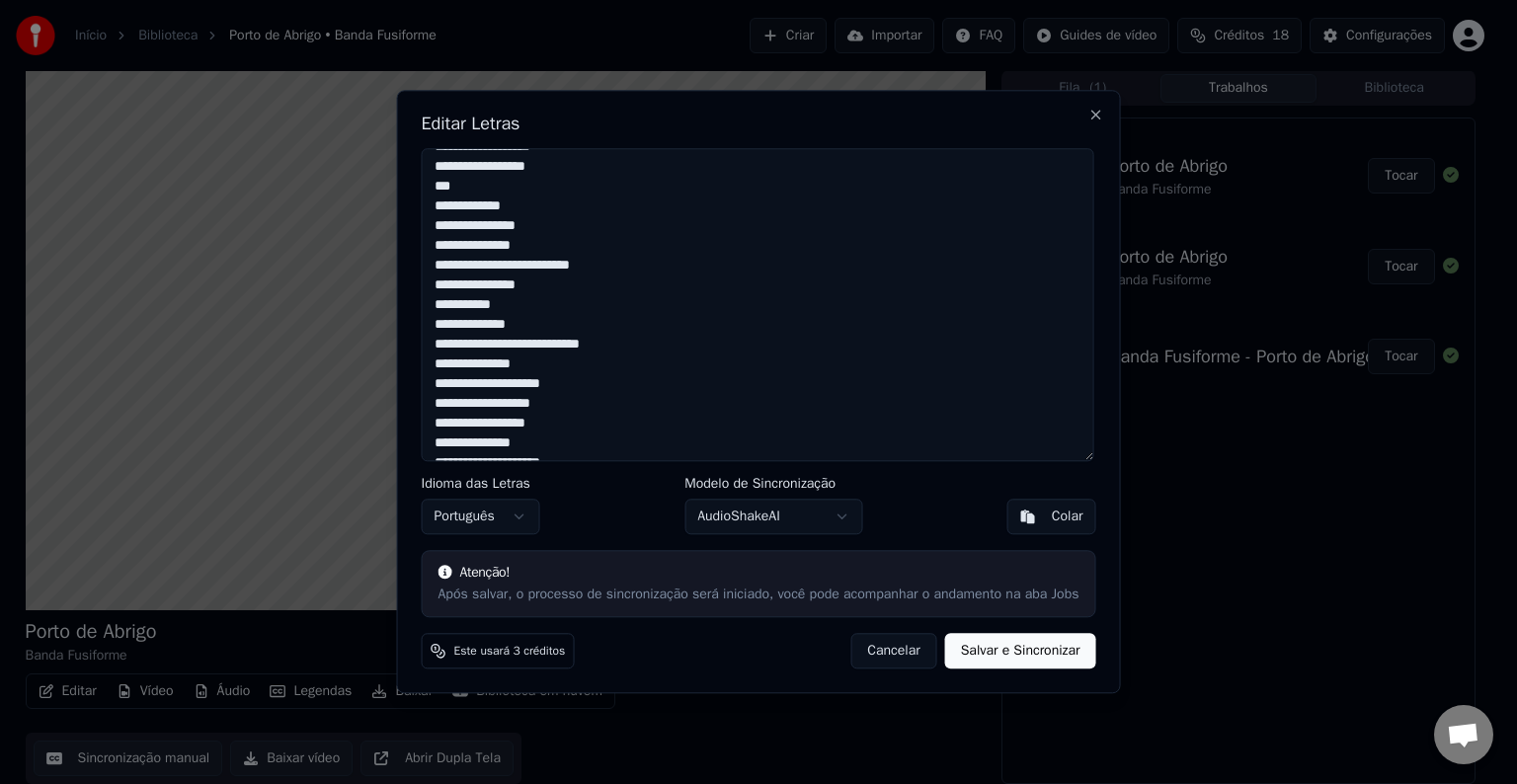 click on "**********" at bounding box center [758, 304] 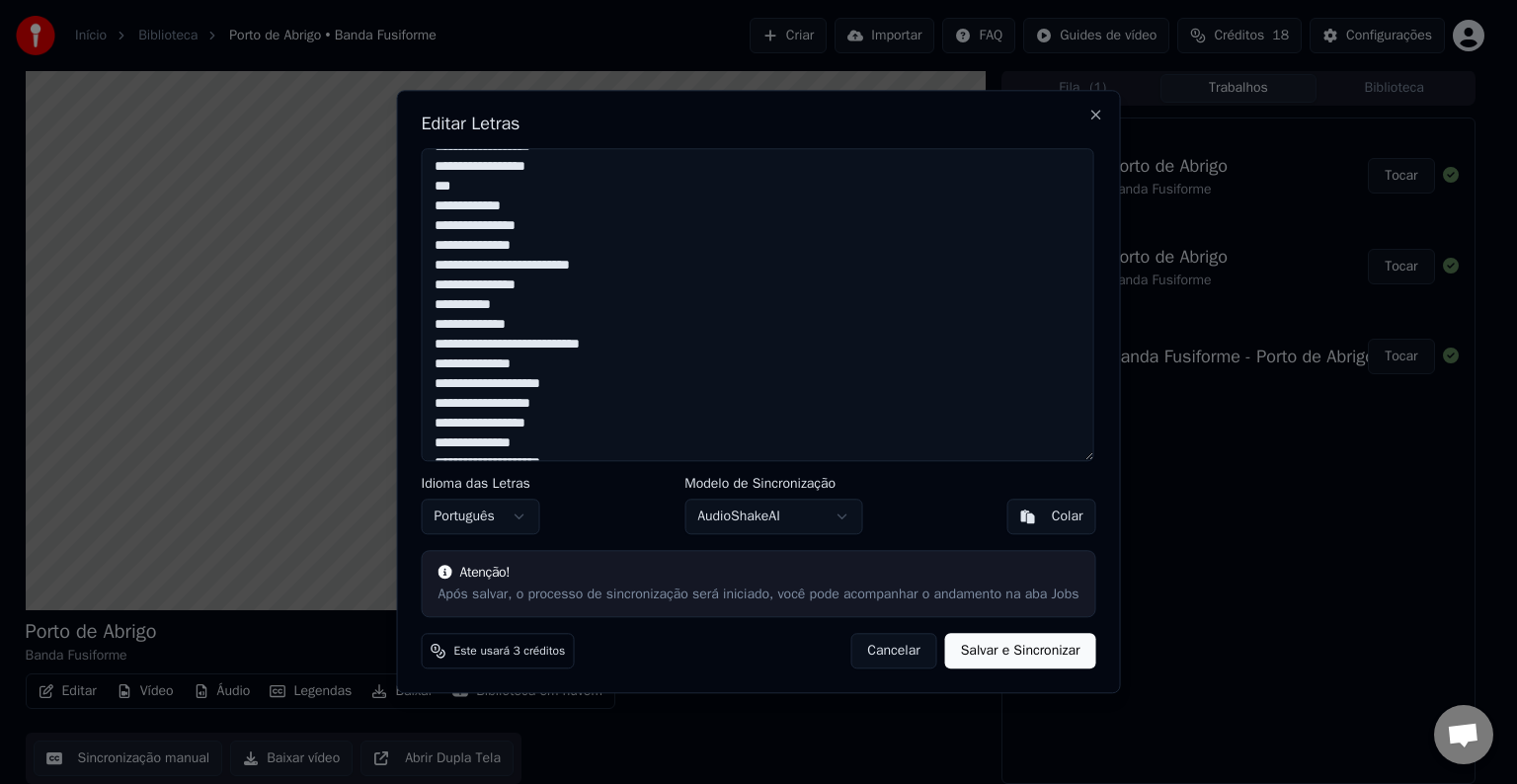 click on "**********" at bounding box center (758, 304) 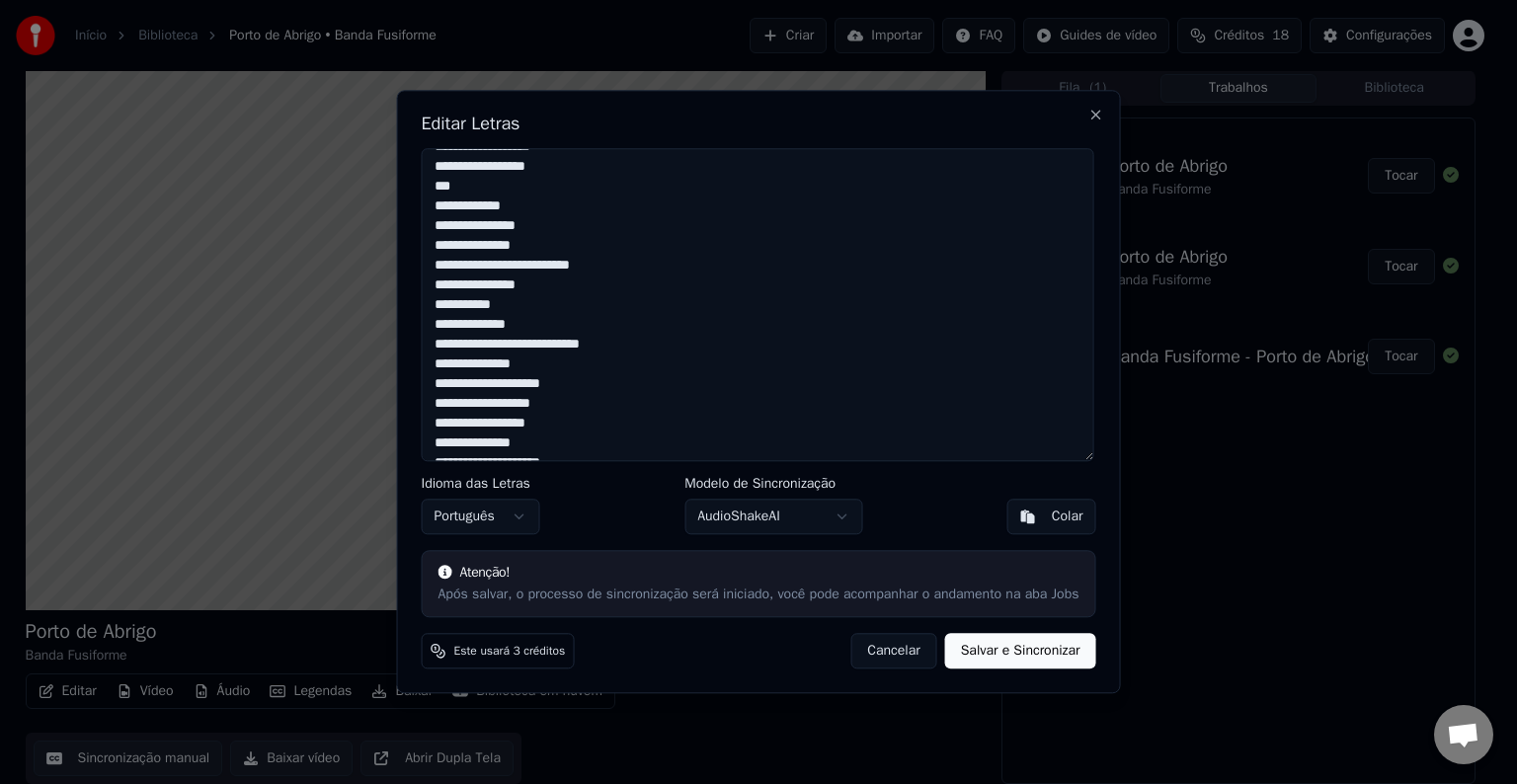 drag, startPoint x: 439, startPoint y: 282, endPoint x: 566, endPoint y: 282, distance: 127 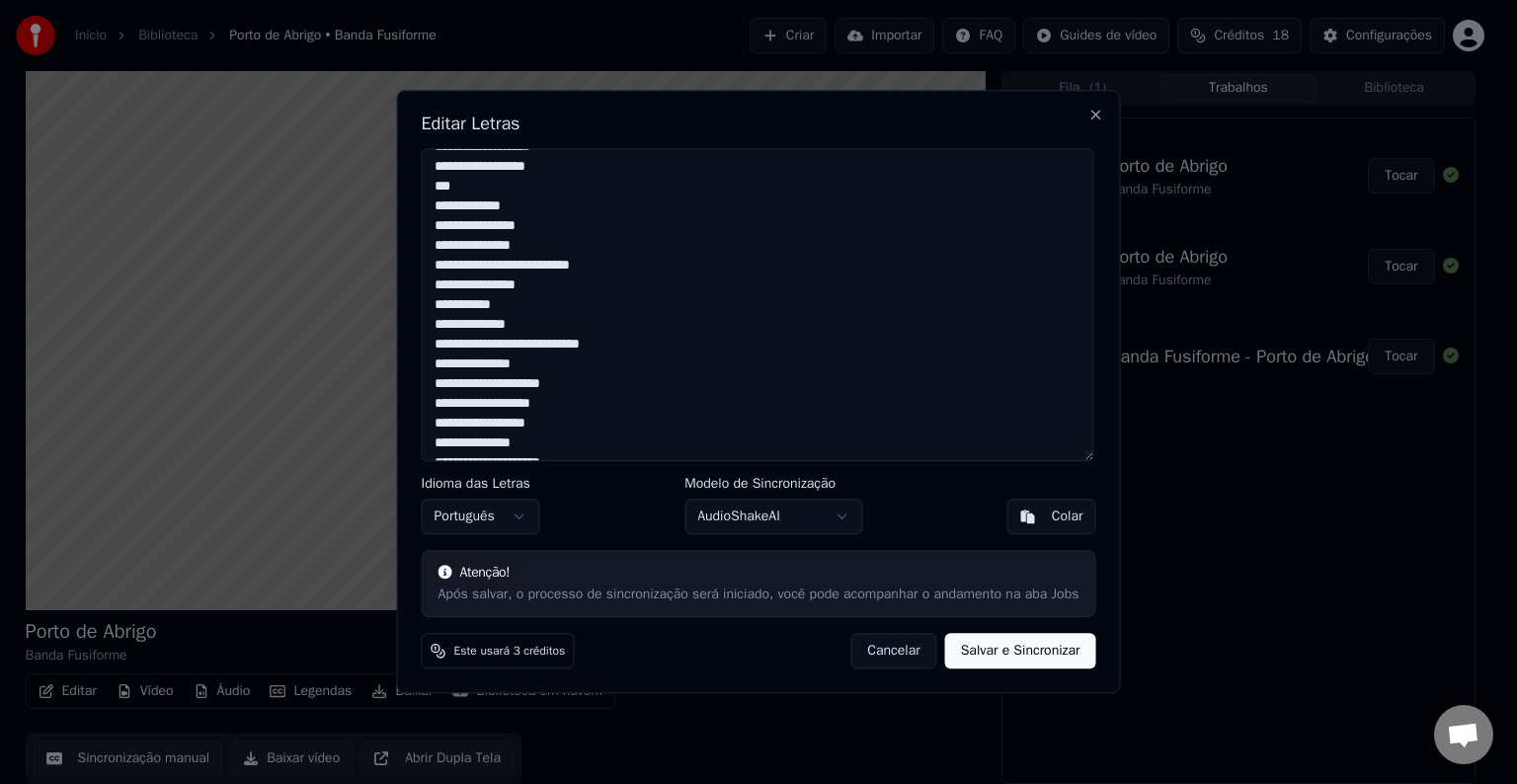 click on "**********" at bounding box center [758, 304] 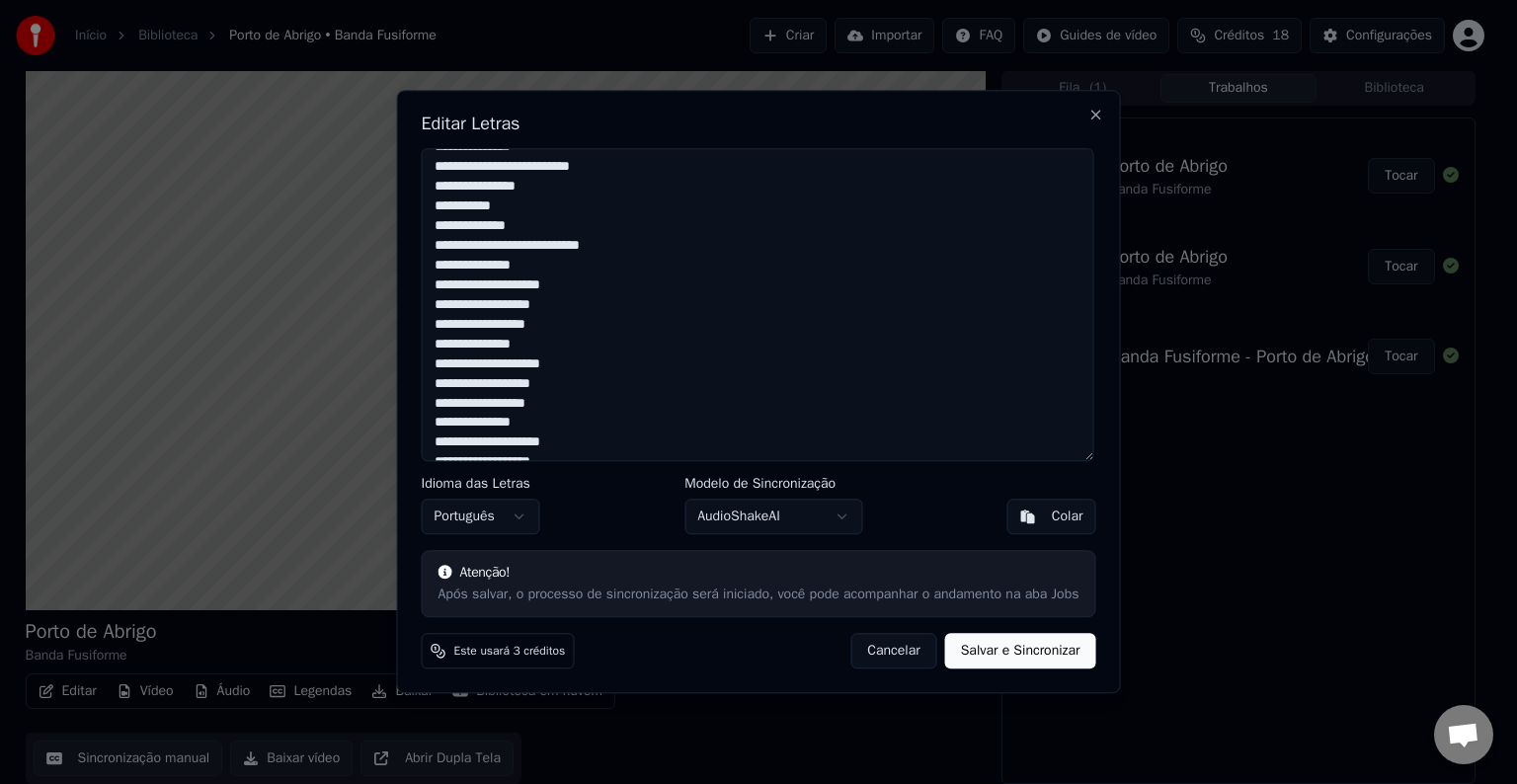 drag, startPoint x: 438, startPoint y: 203, endPoint x: 510, endPoint y: 206, distance: 72.062473 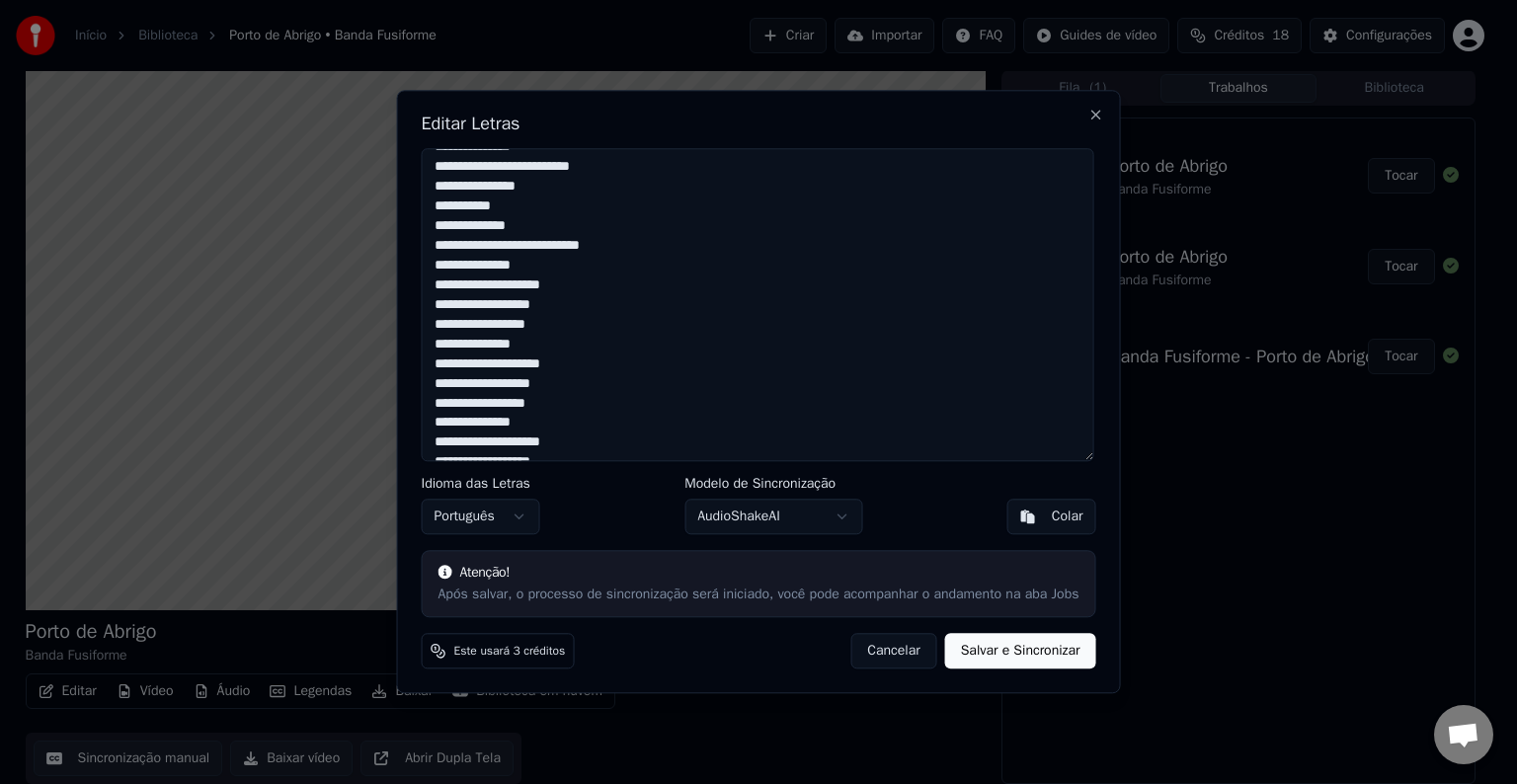 click on "**********" at bounding box center [758, 304] 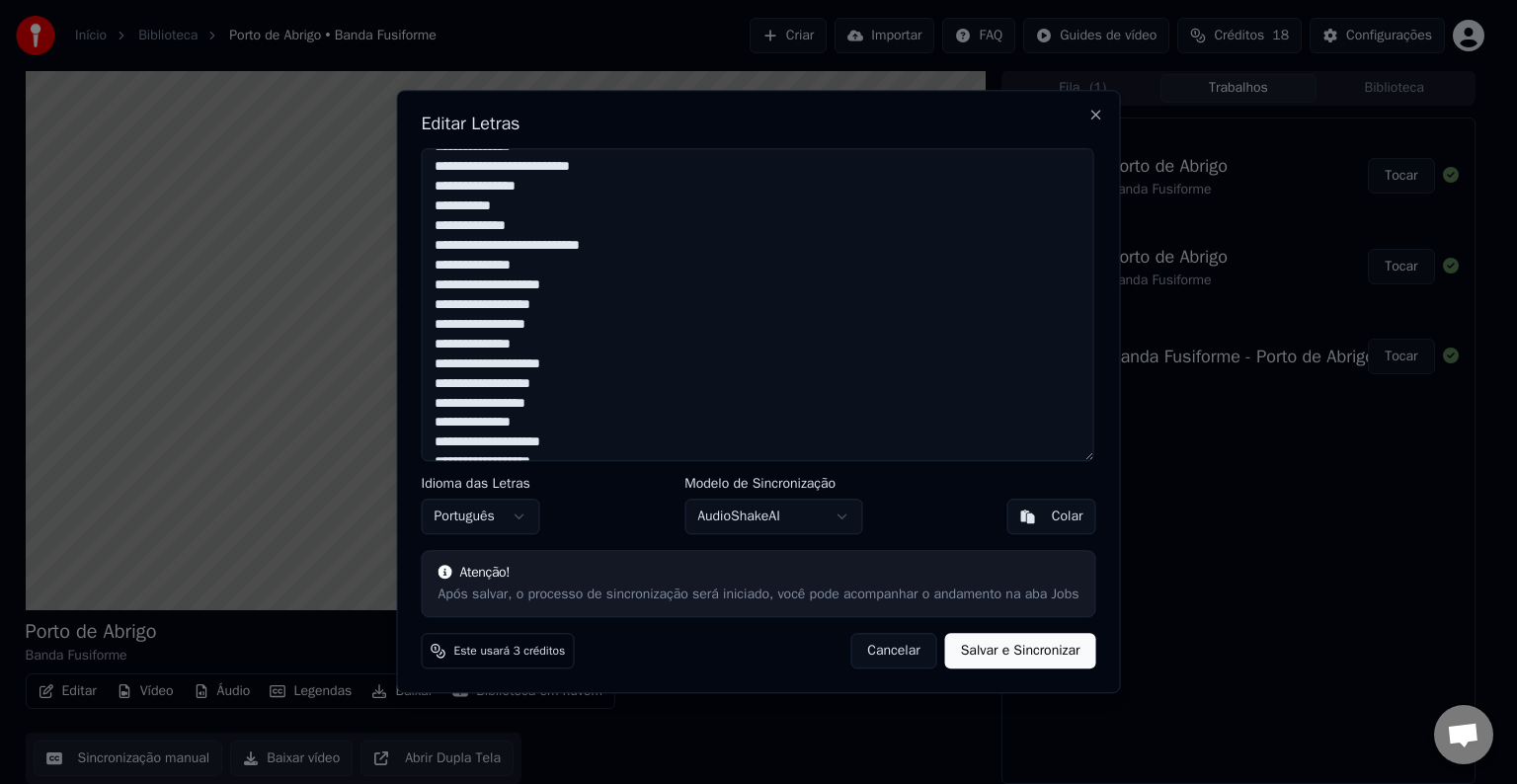 drag, startPoint x: 439, startPoint y: 224, endPoint x: 534, endPoint y: 224, distance: 95 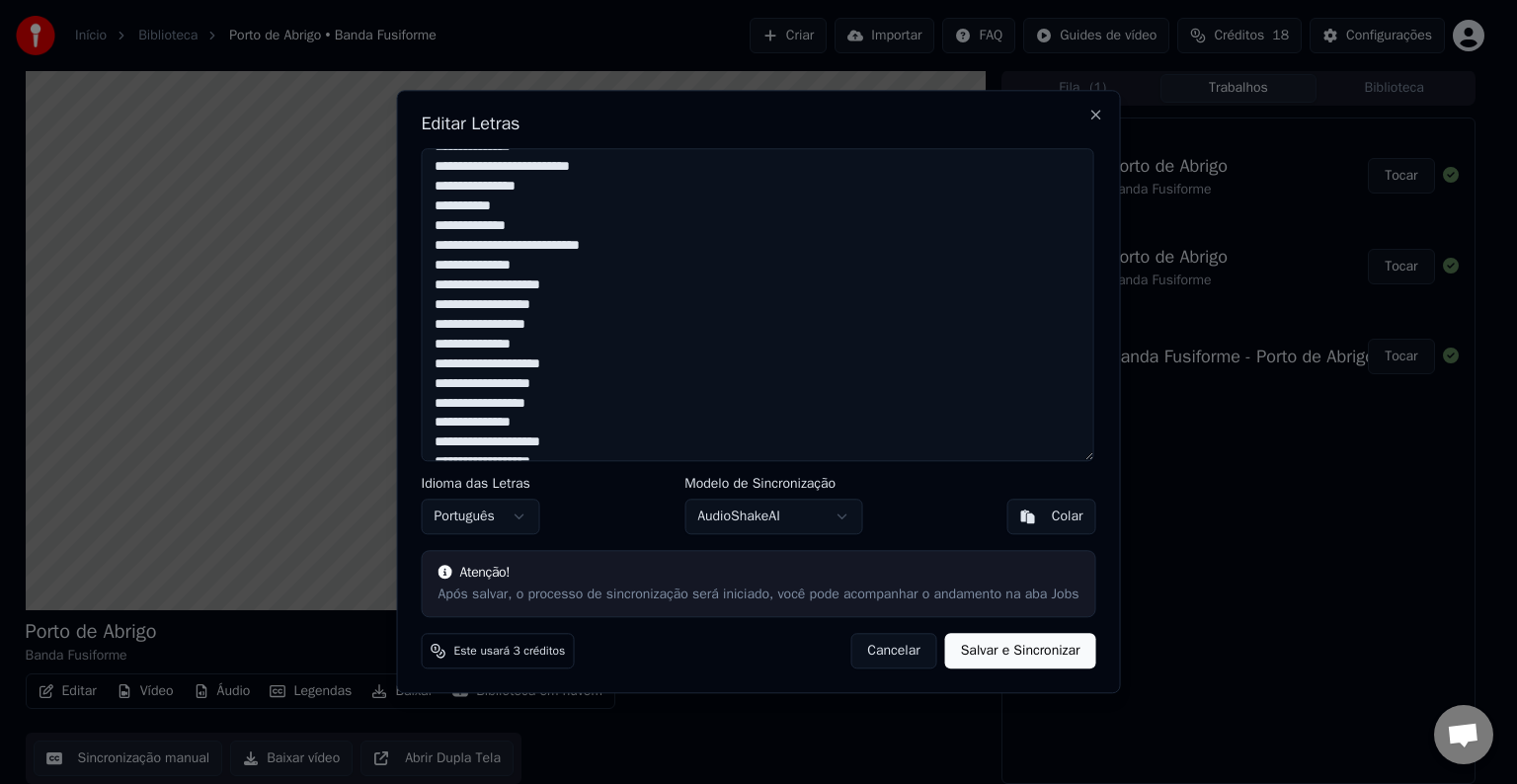 click on "**********" at bounding box center [758, 304] 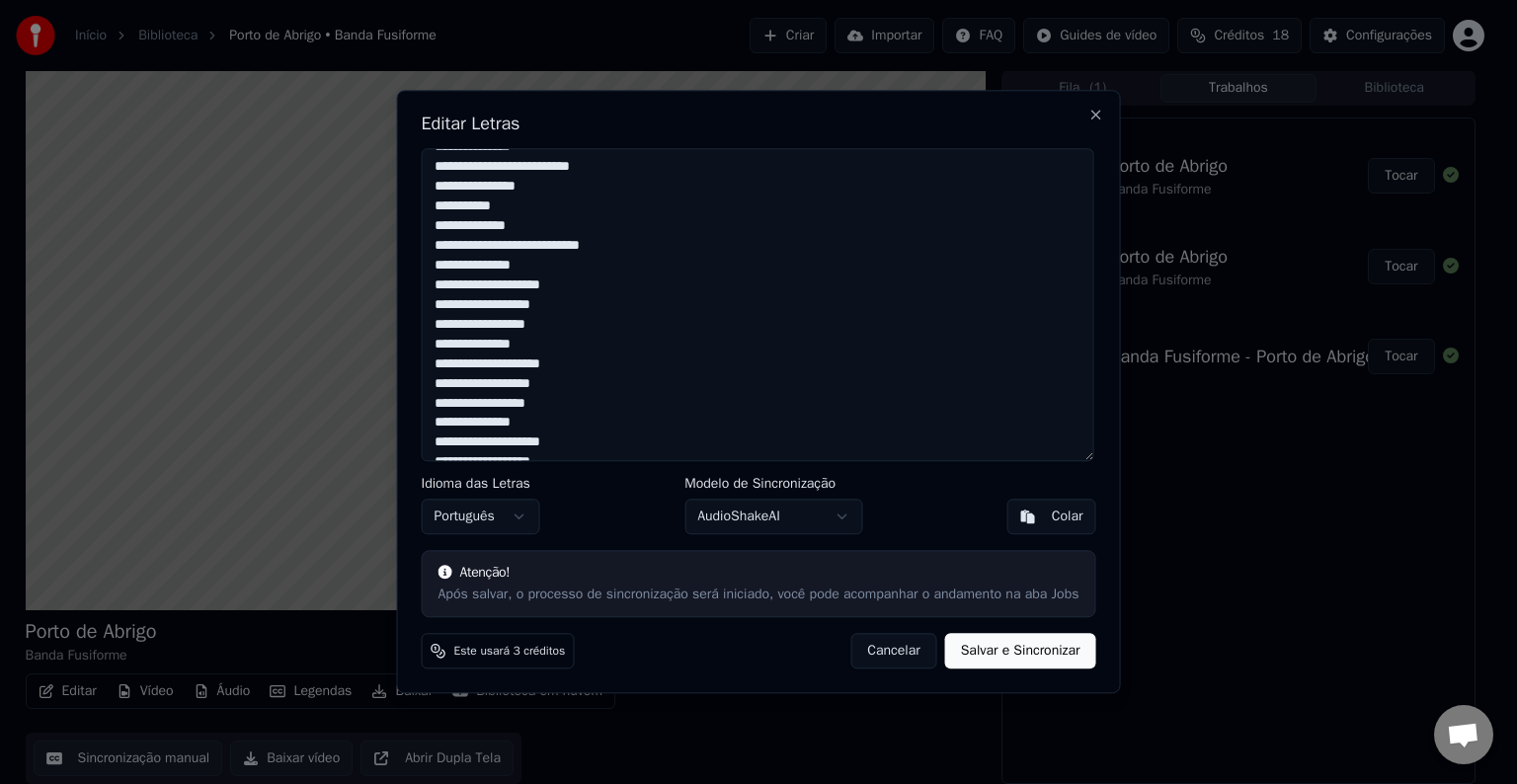 click on "**********" at bounding box center (758, 304) 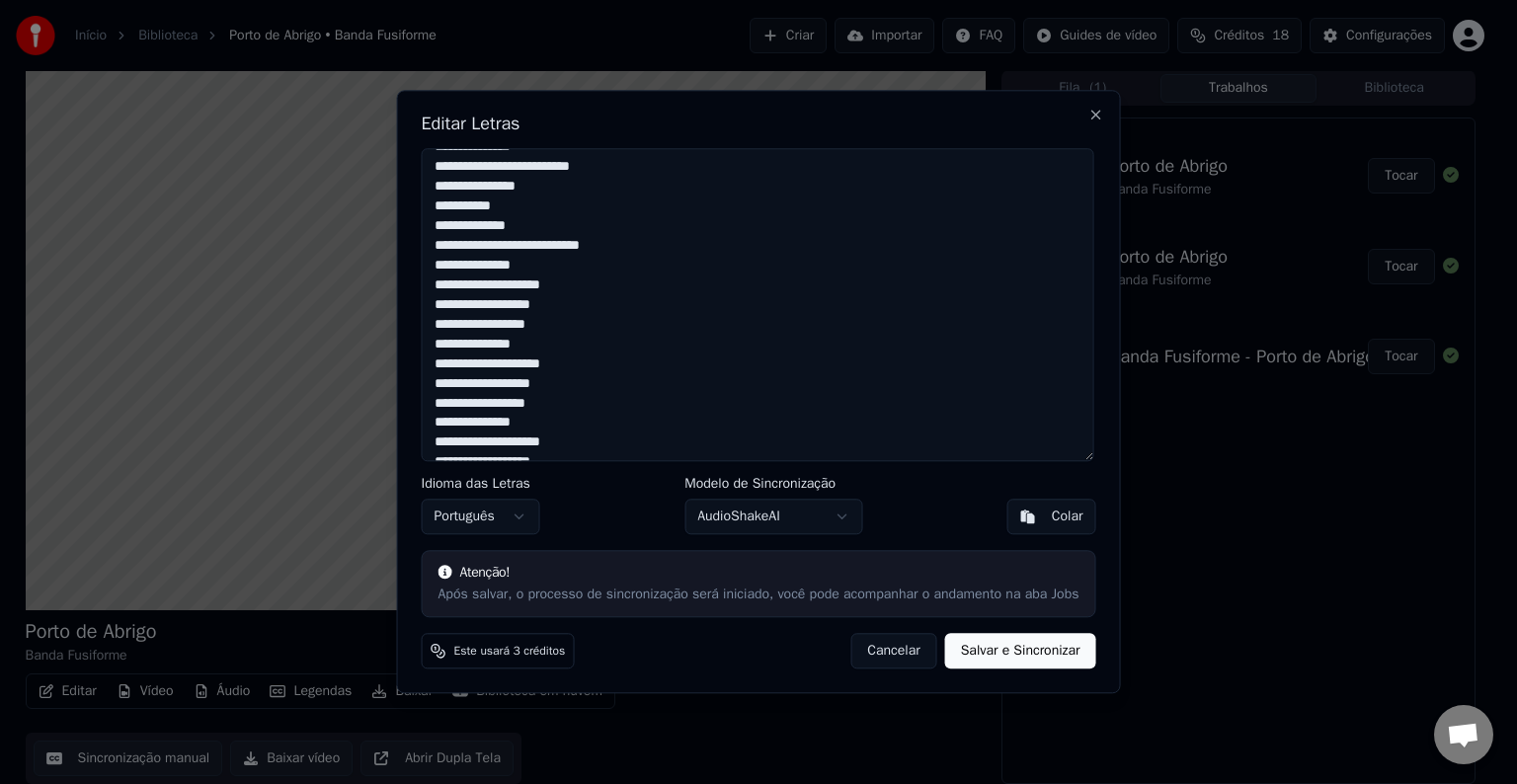scroll, scrollTop: 494, scrollLeft: 0, axis: vertical 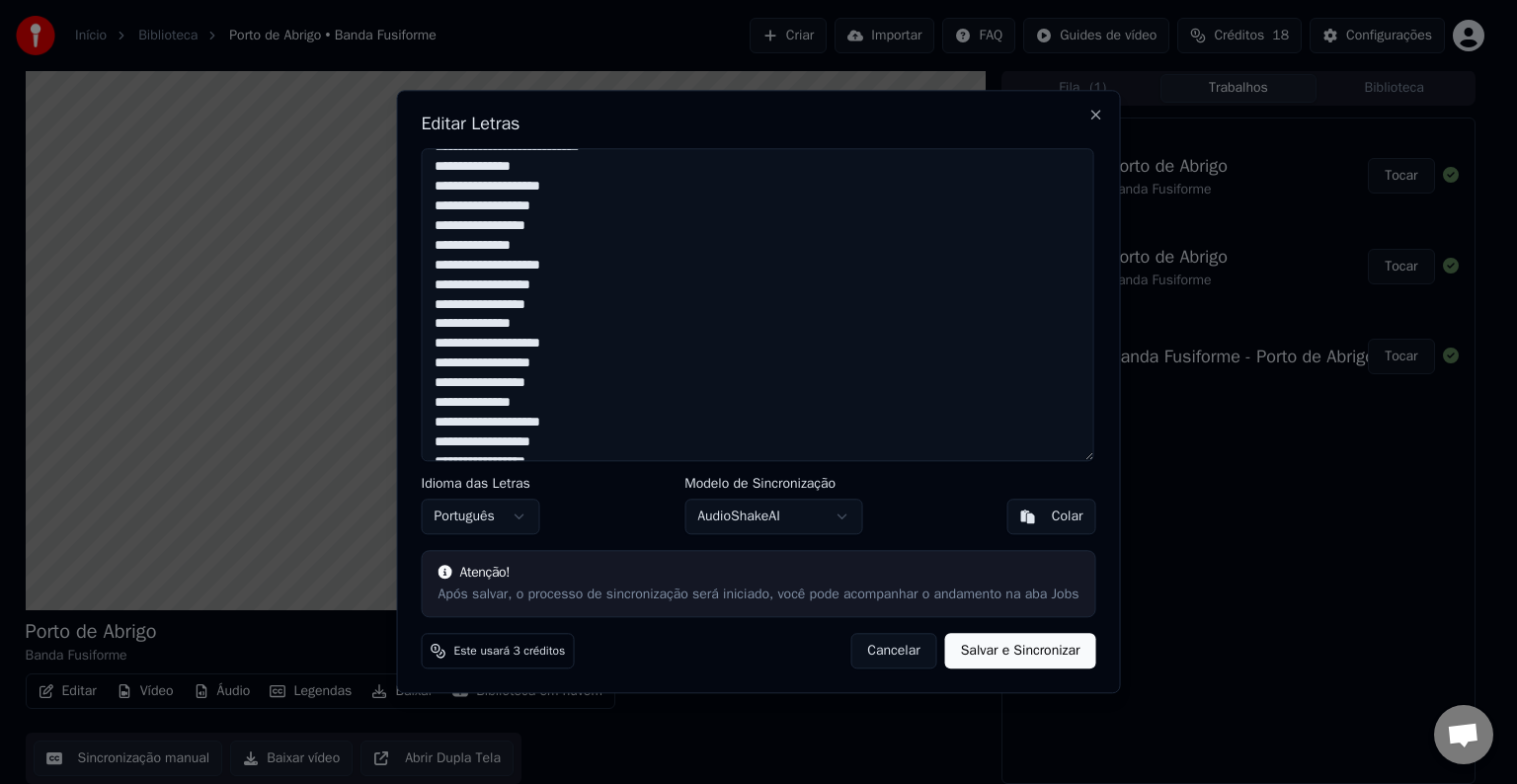 click on "**********" at bounding box center (758, 304) 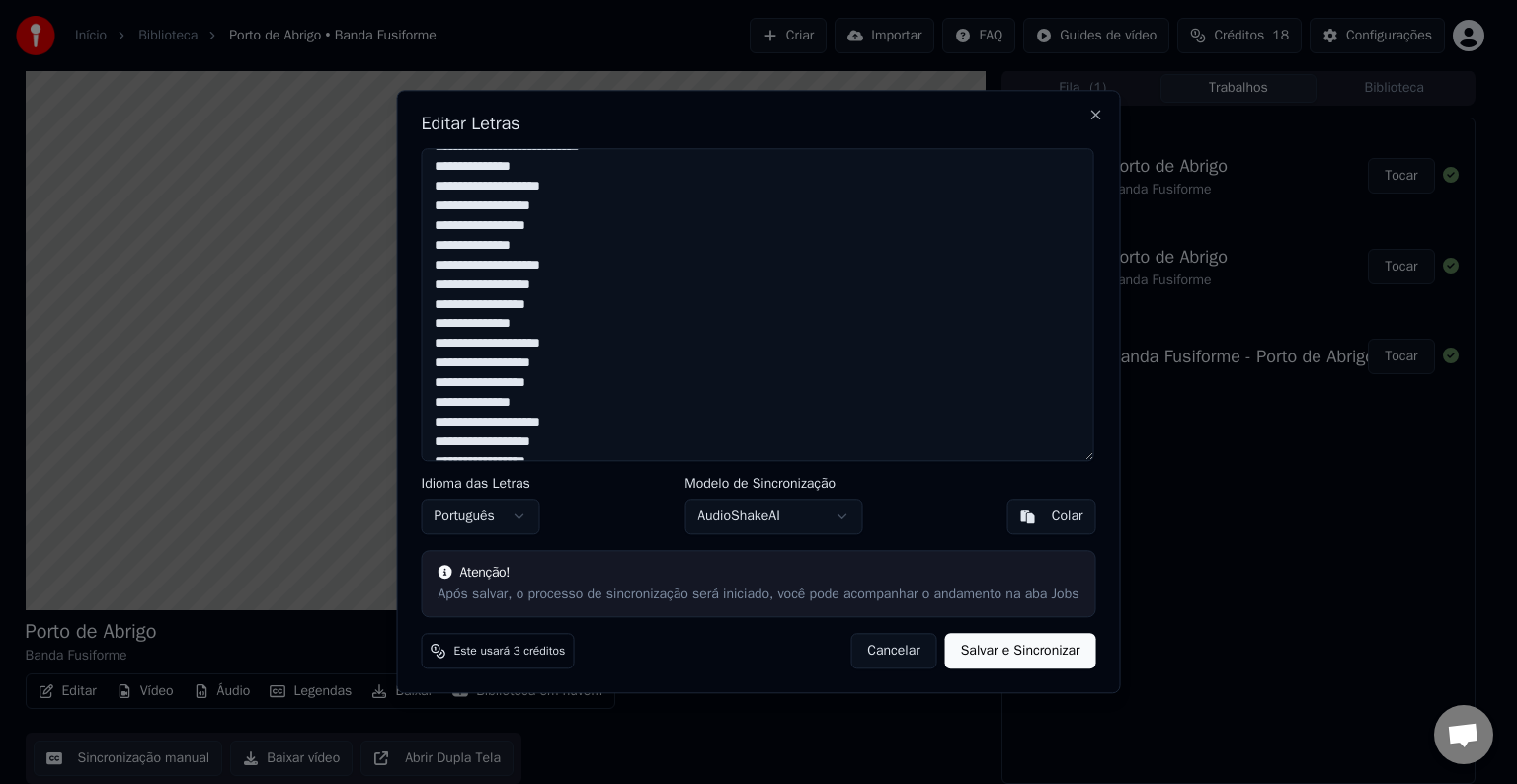 click on "**********" at bounding box center [758, 304] 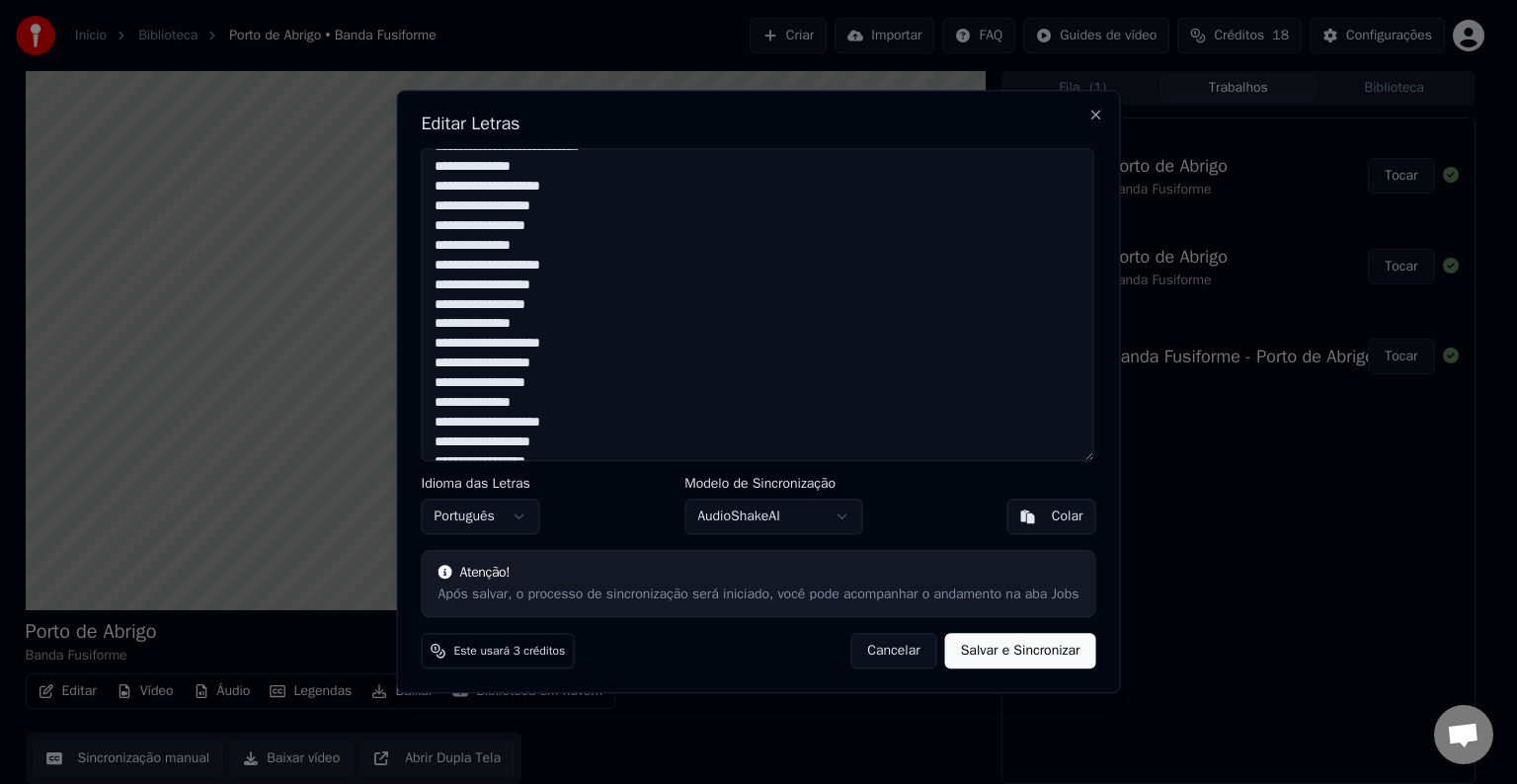 click on "**********" at bounding box center [758, 304] 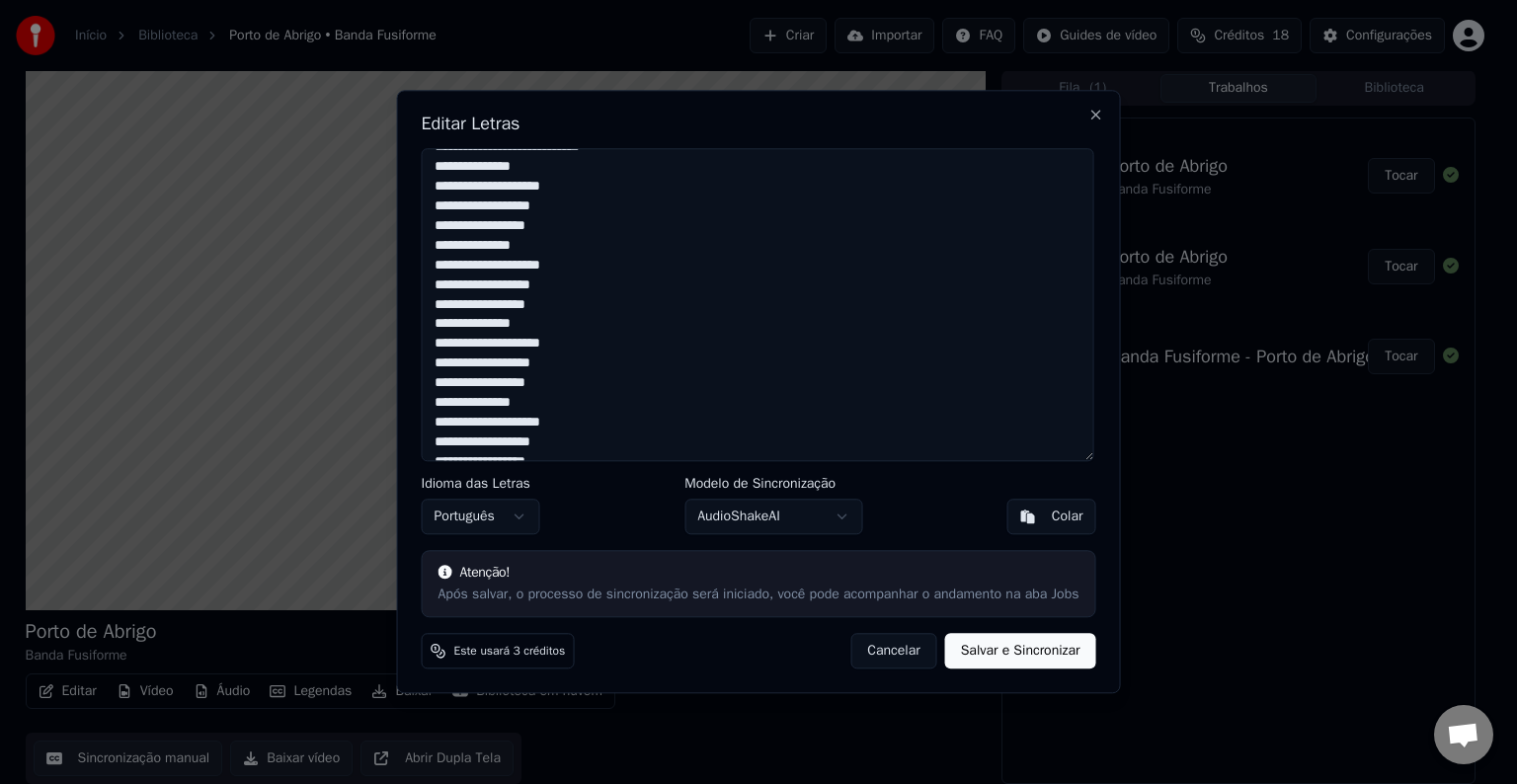 click on "**********" at bounding box center (758, 304) 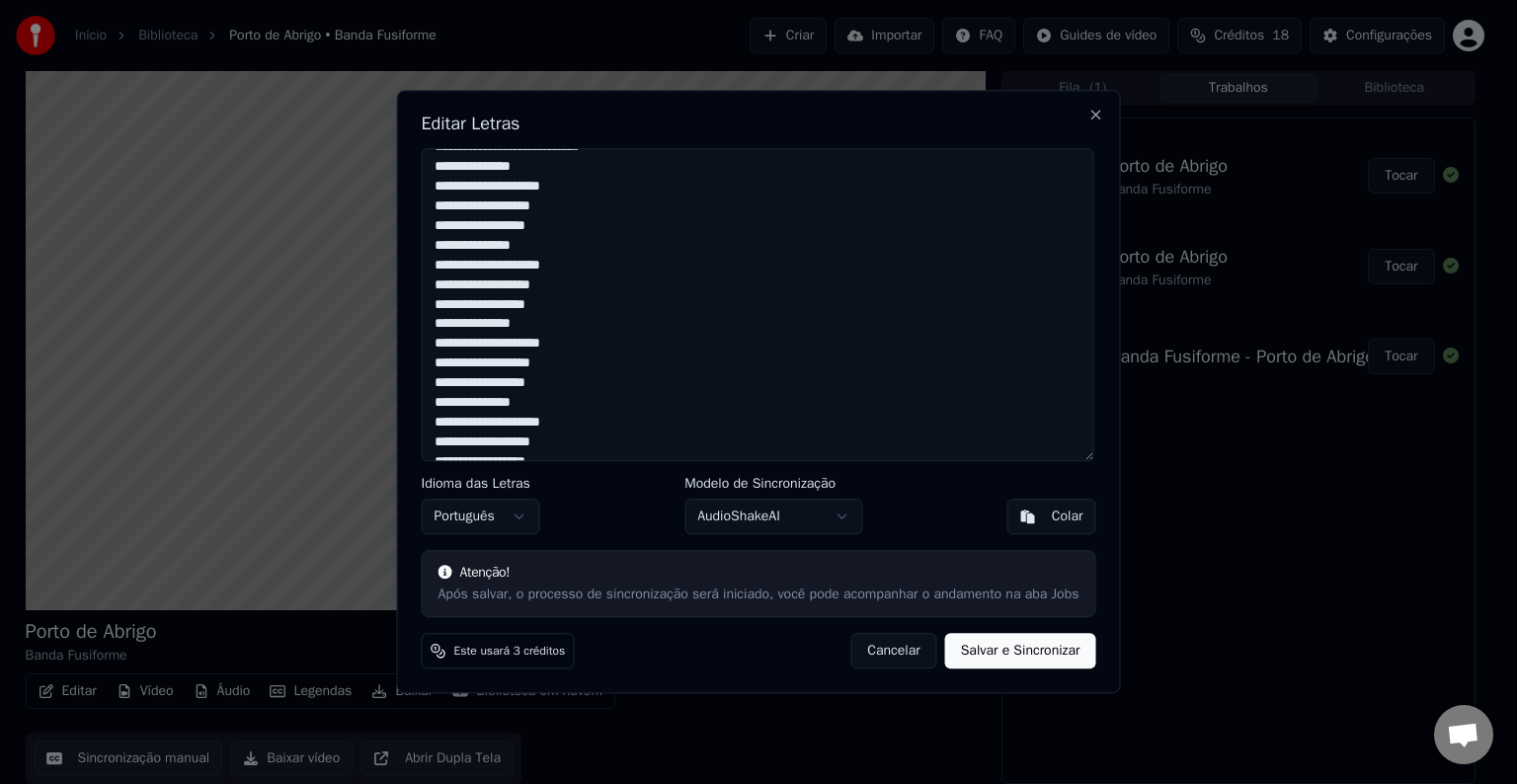 drag, startPoint x: 455, startPoint y: 284, endPoint x: 564, endPoint y: 284, distance: 109 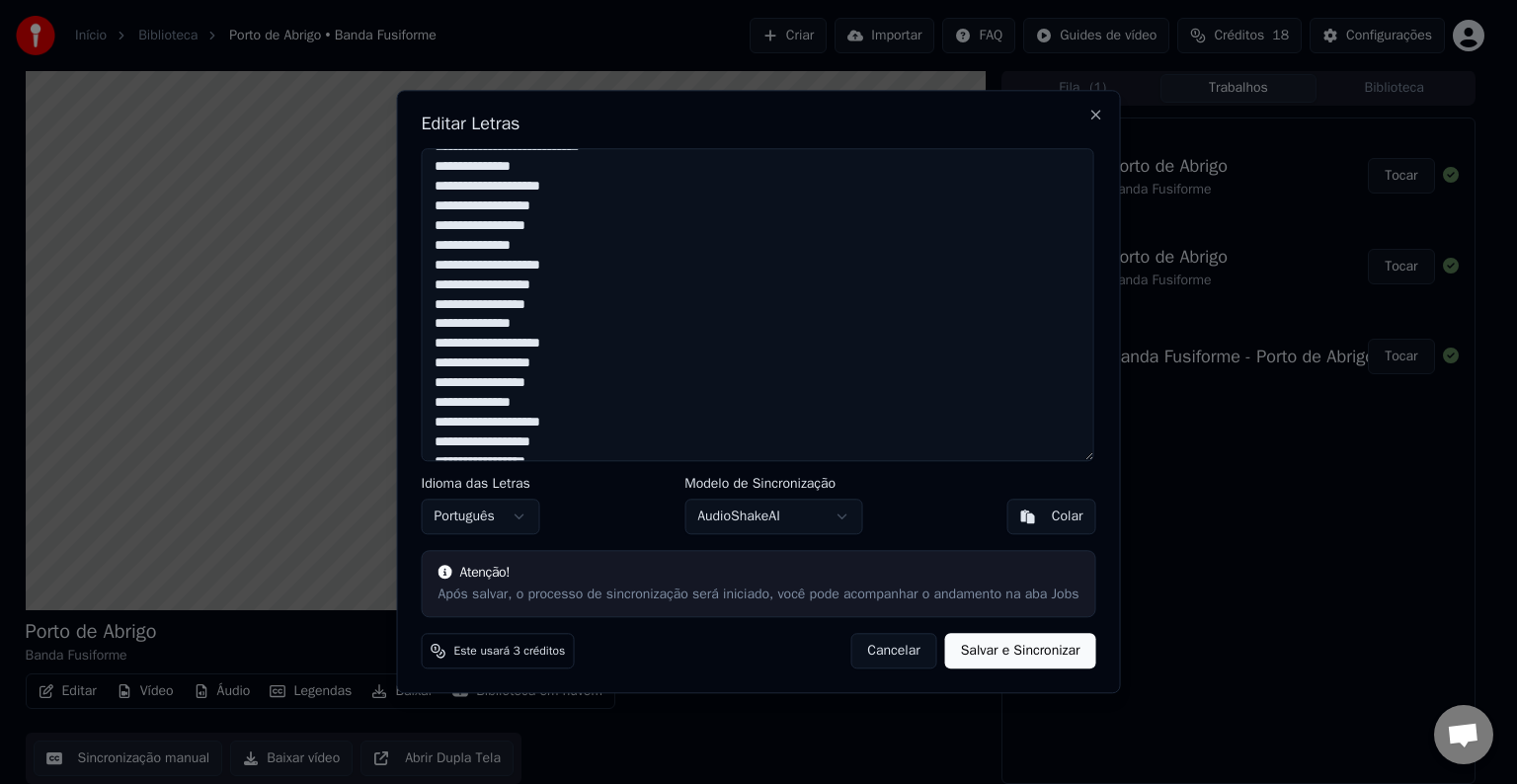 click on "**********" at bounding box center (758, 304) 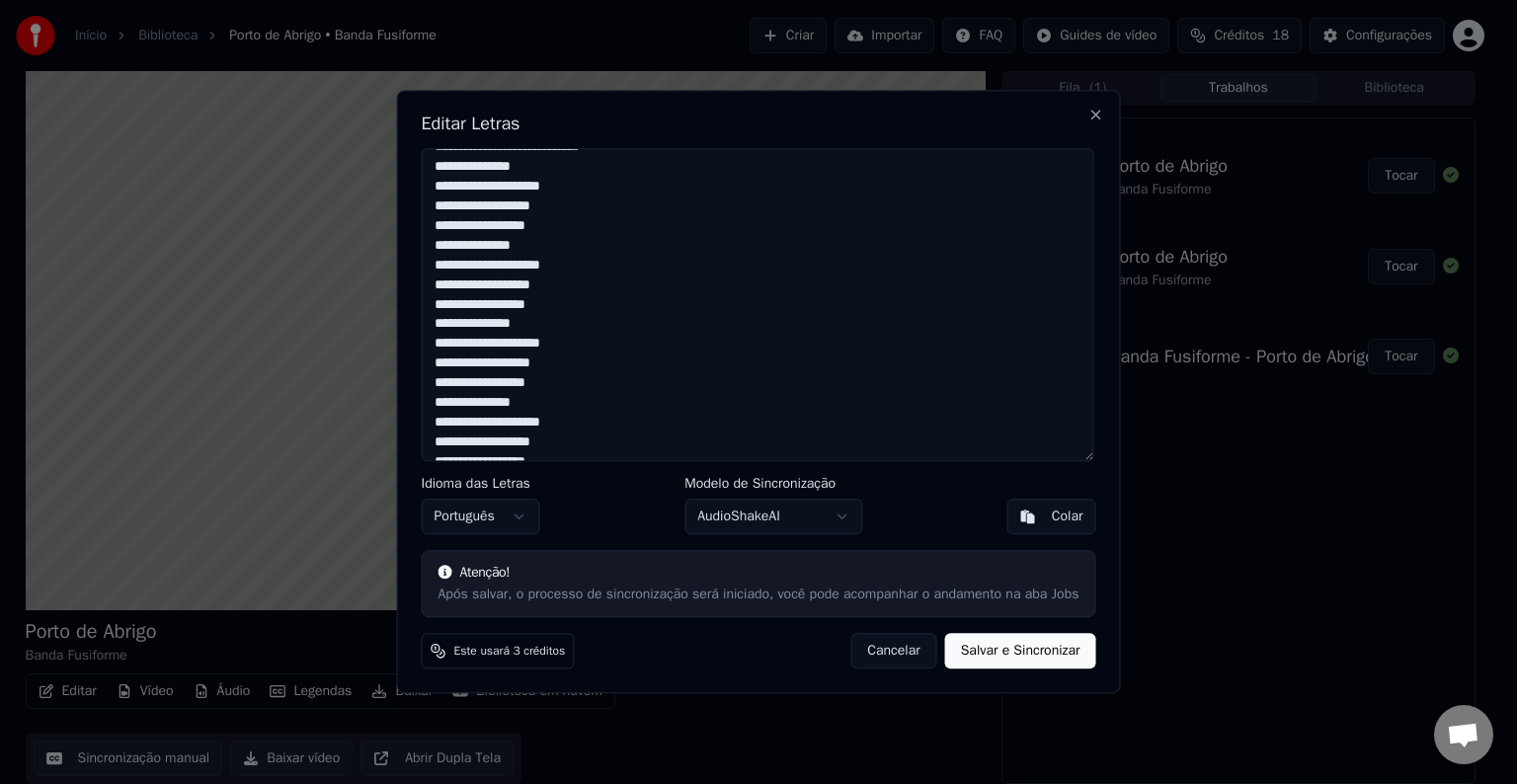 scroll, scrollTop: 532, scrollLeft: 0, axis: vertical 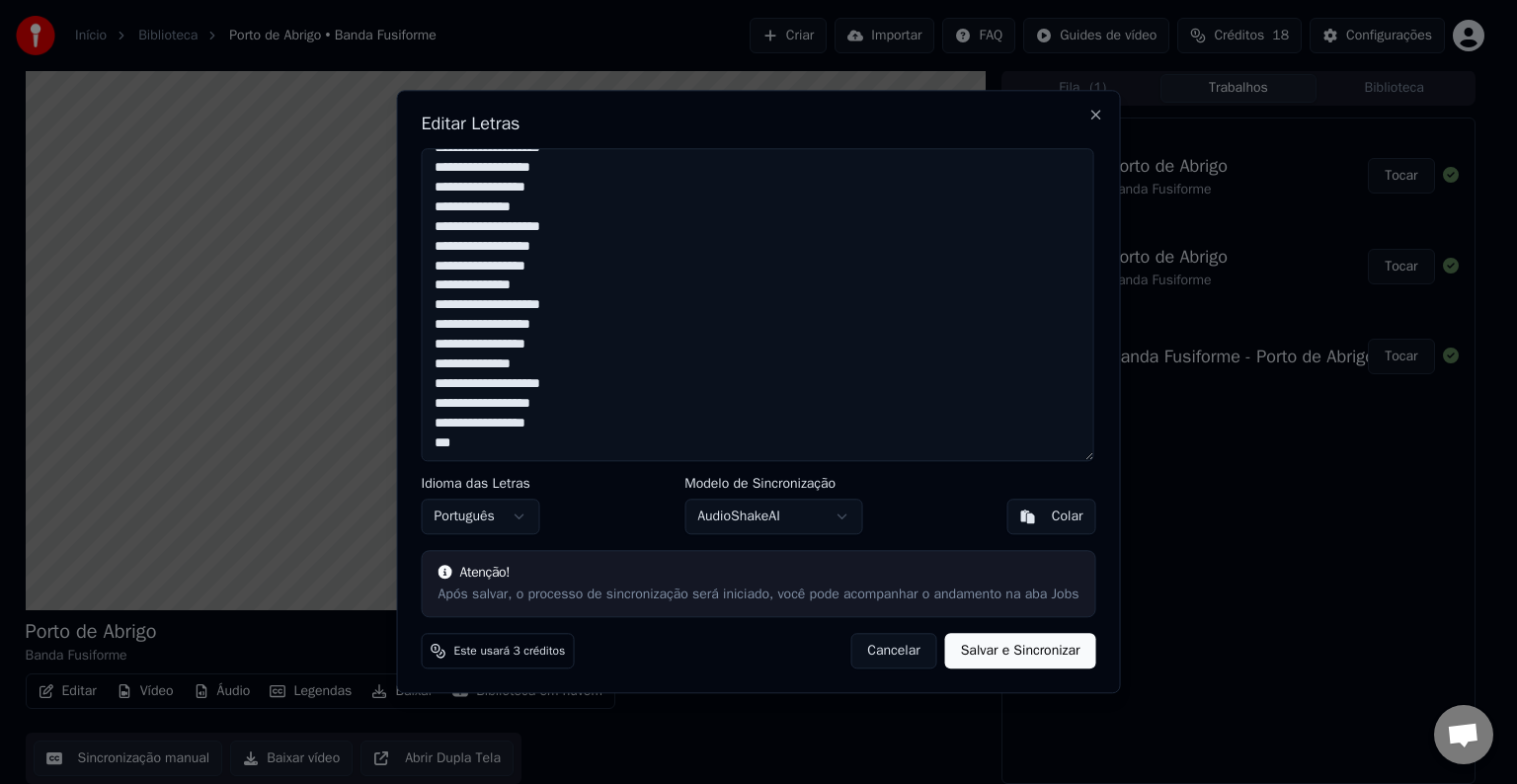click on "**********" at bounding box center [758, 304] 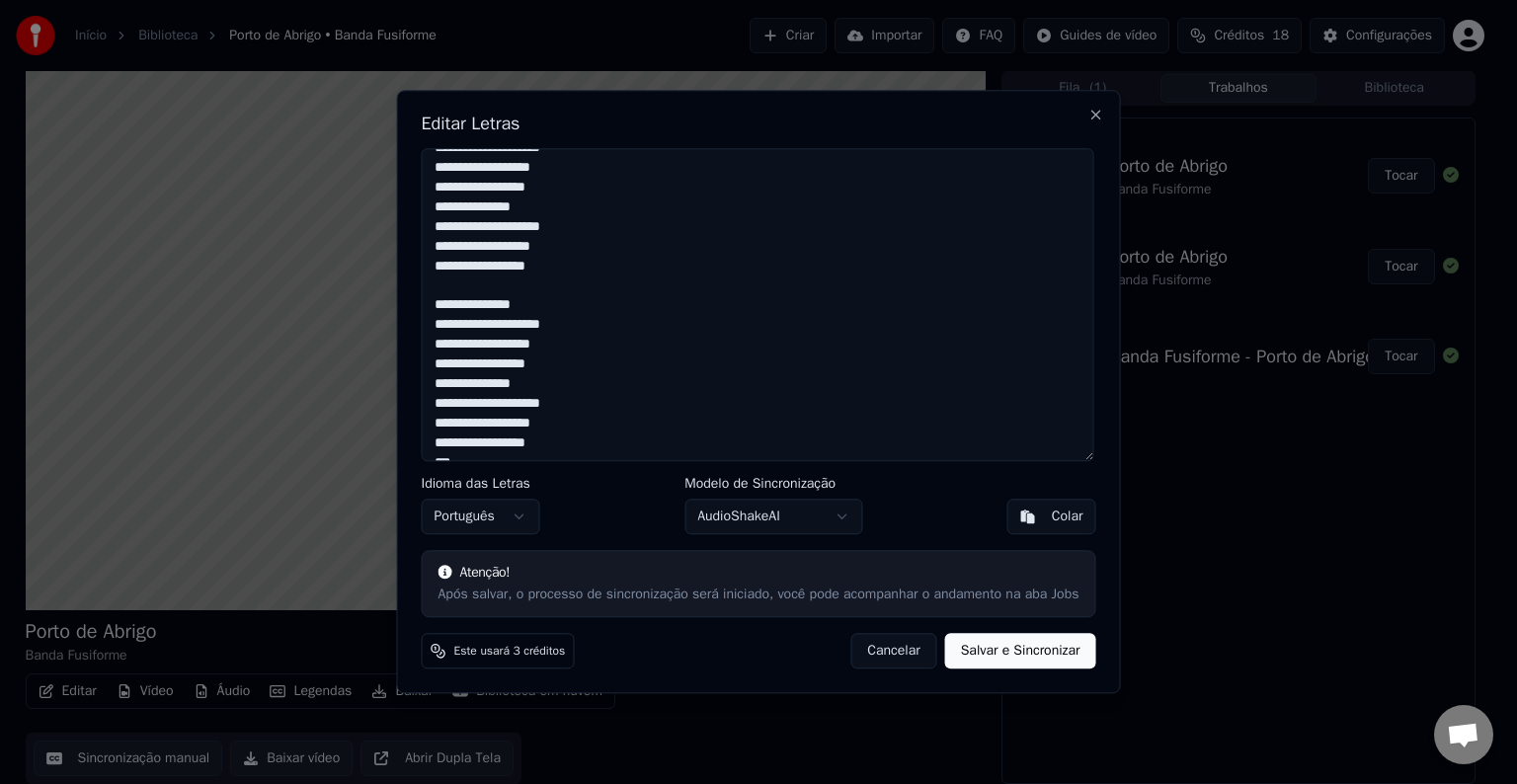 scroll, scrollTop: 552, scrollLeft: 0, axis: vertical 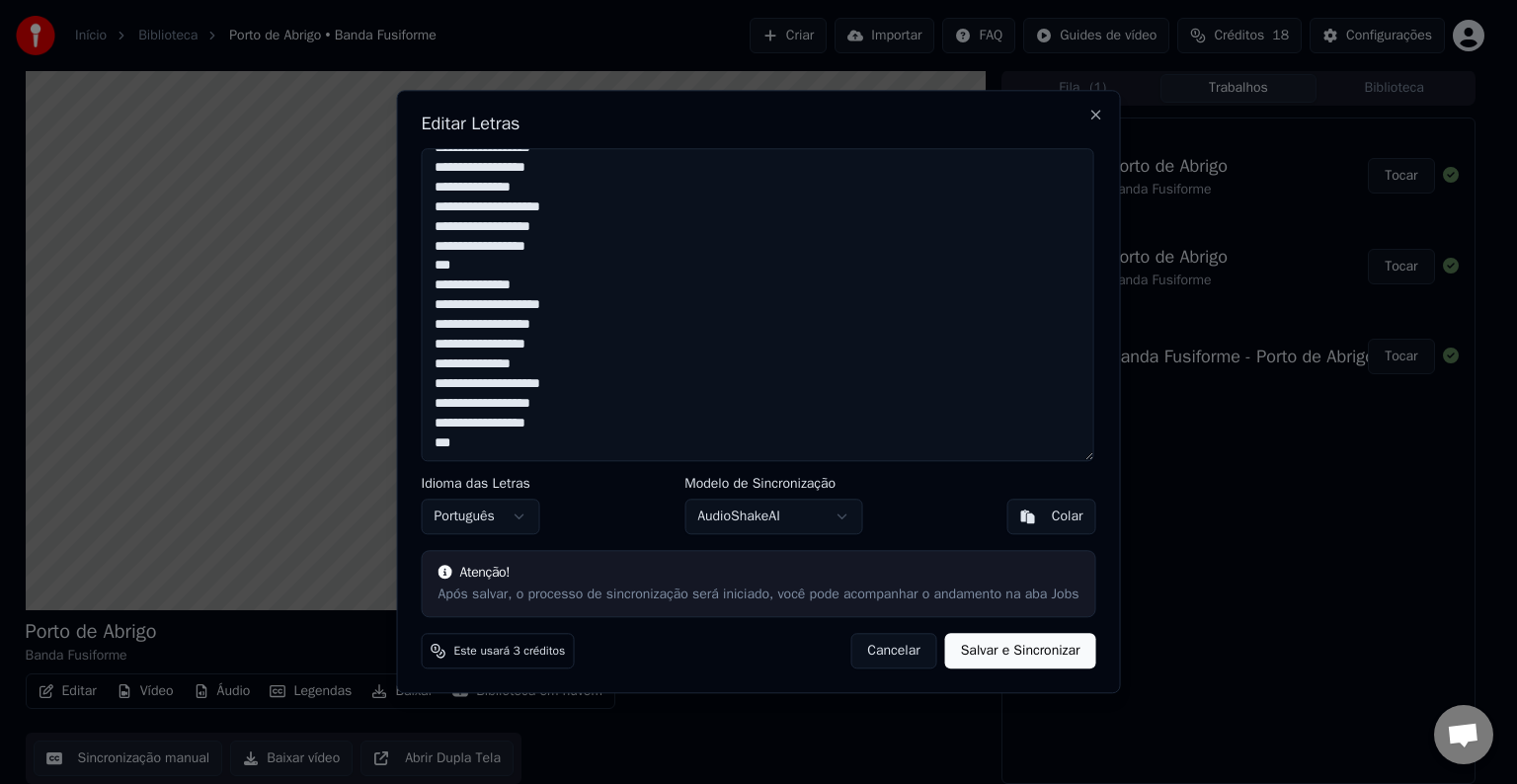 drag, startPoint x: 438, startPoint y: 286, endPoint x: 583, endPoint y: 301, distance: 145.7738 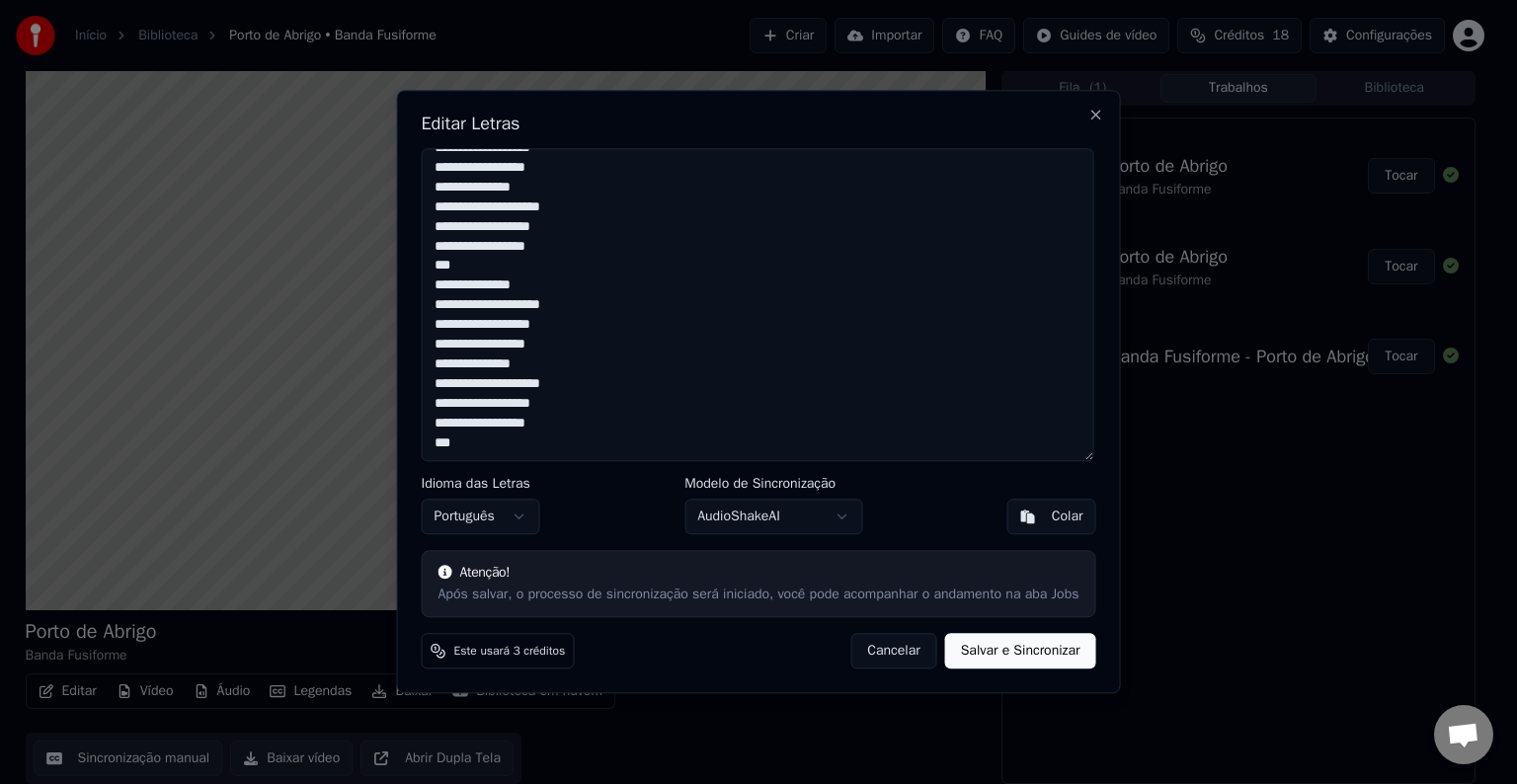 click on "**********" at bounding box center (758, 304) 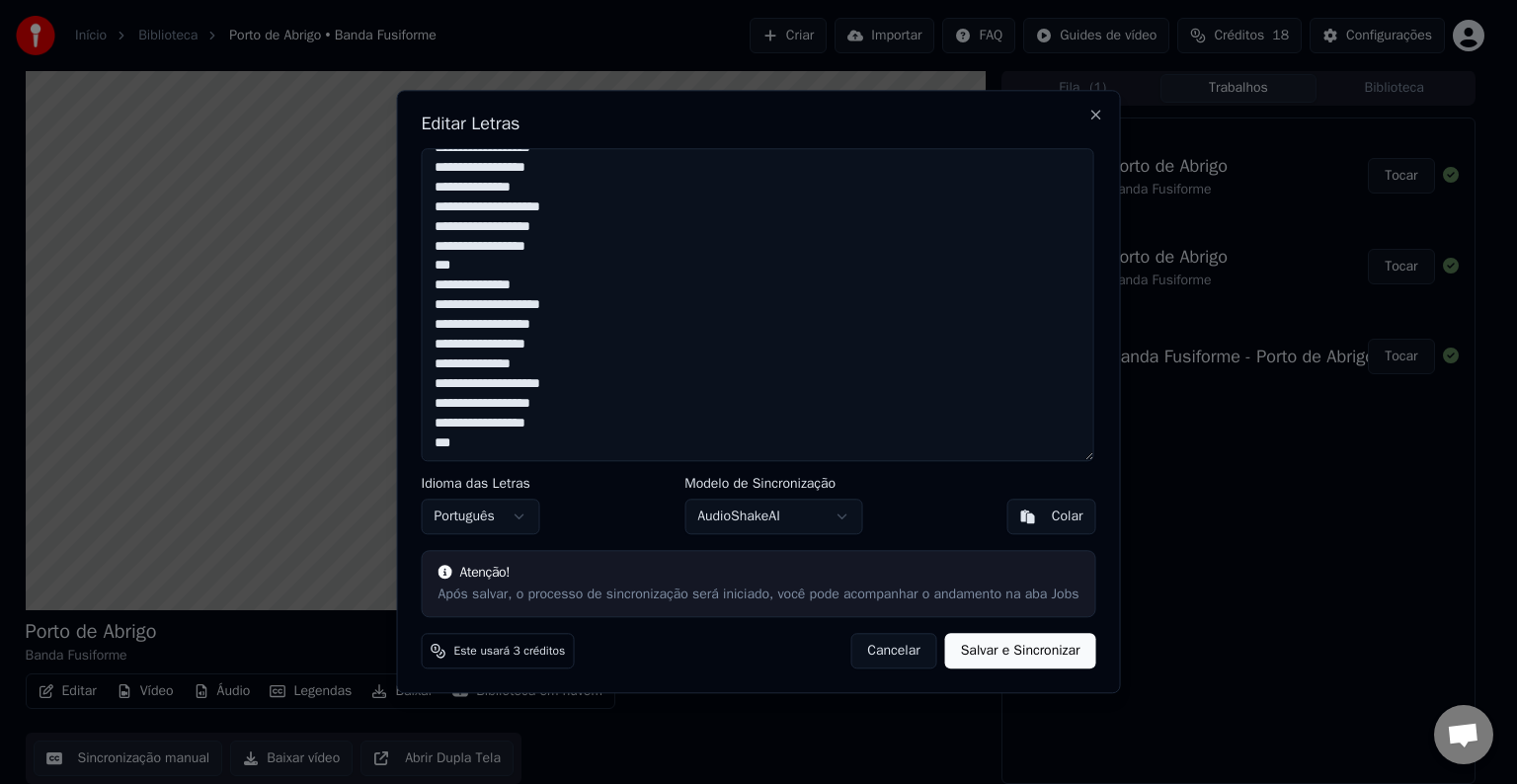 click on "**********" at bounding box center (758, 304) 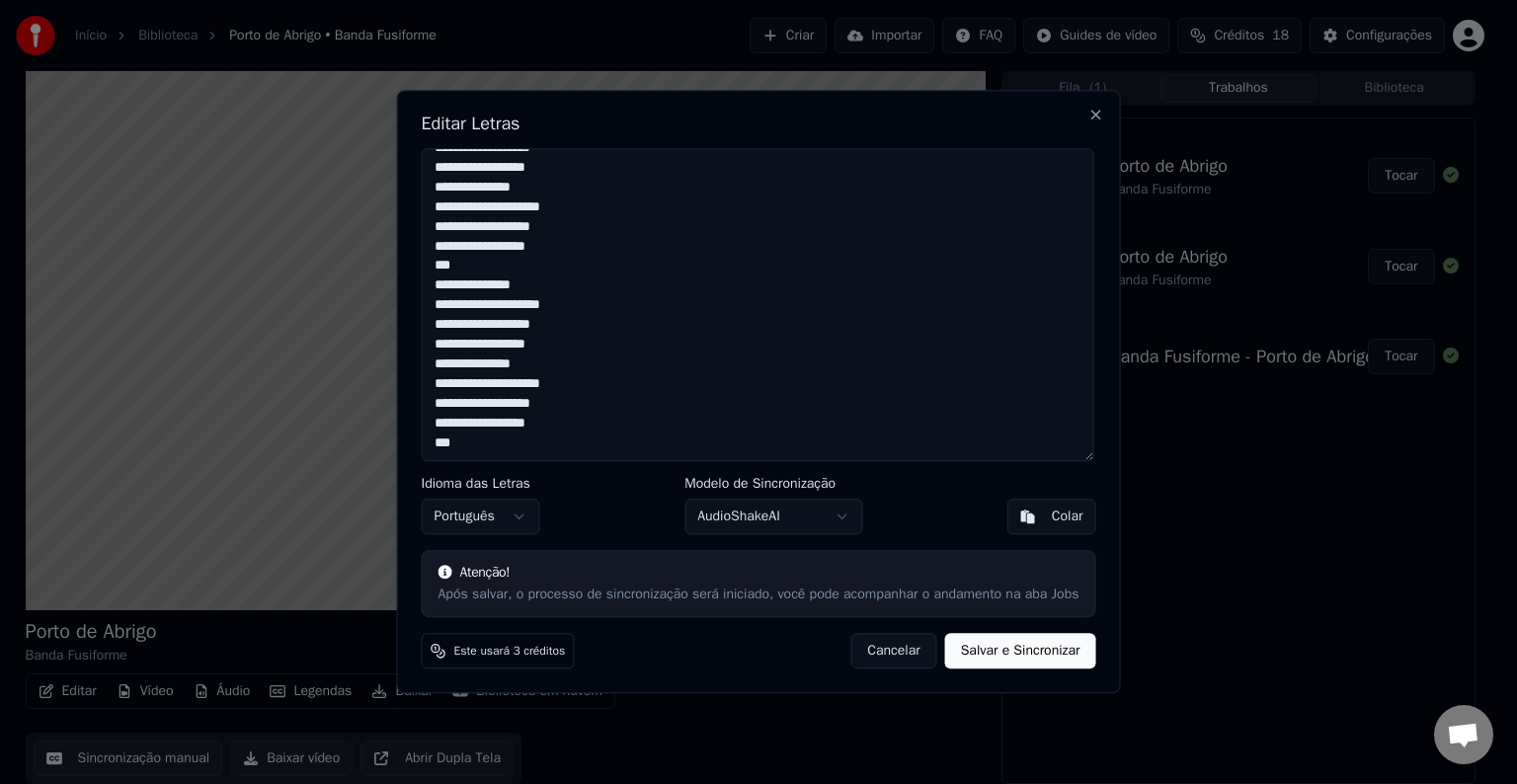 drag, startPoint x: 436, startPoint y: 285, endPoint x: 588, endPoint y: 286, distance: 152.00329 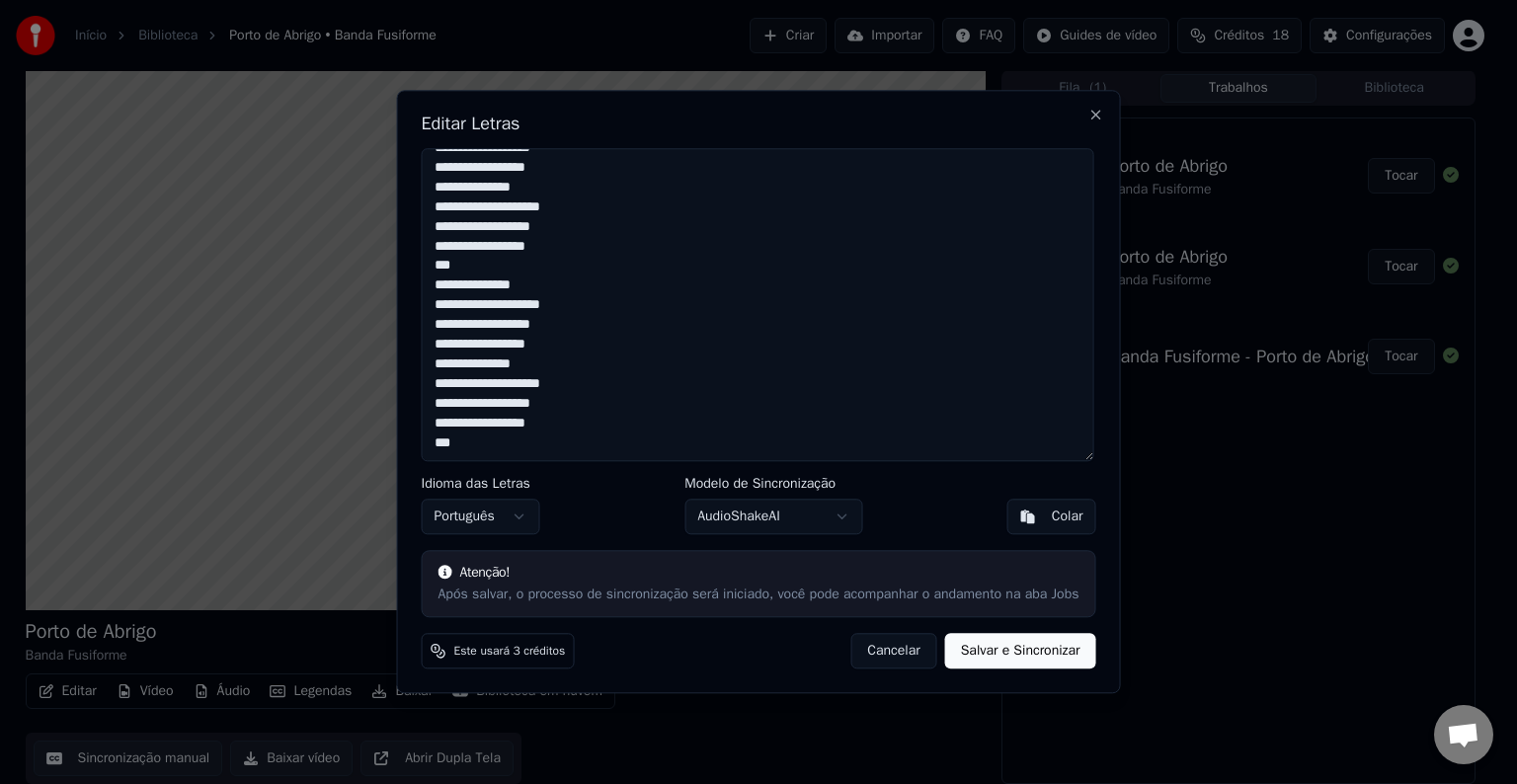 click on "**********" at bounding box center (758, 304) 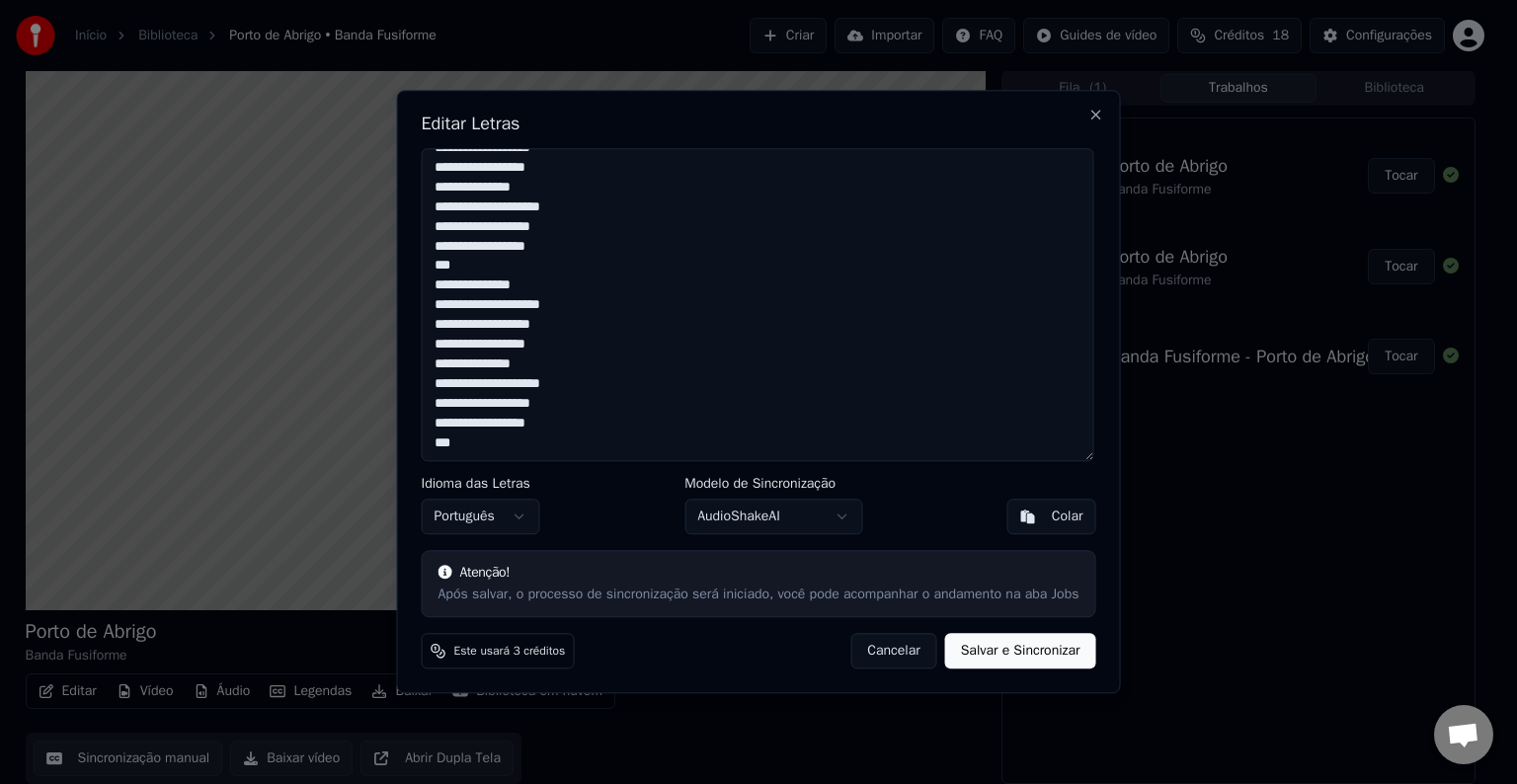 drag, startPoint x: 679, startPoint y: 106, endPoint x: 739, endPoint y: 103, distance: 60.074953 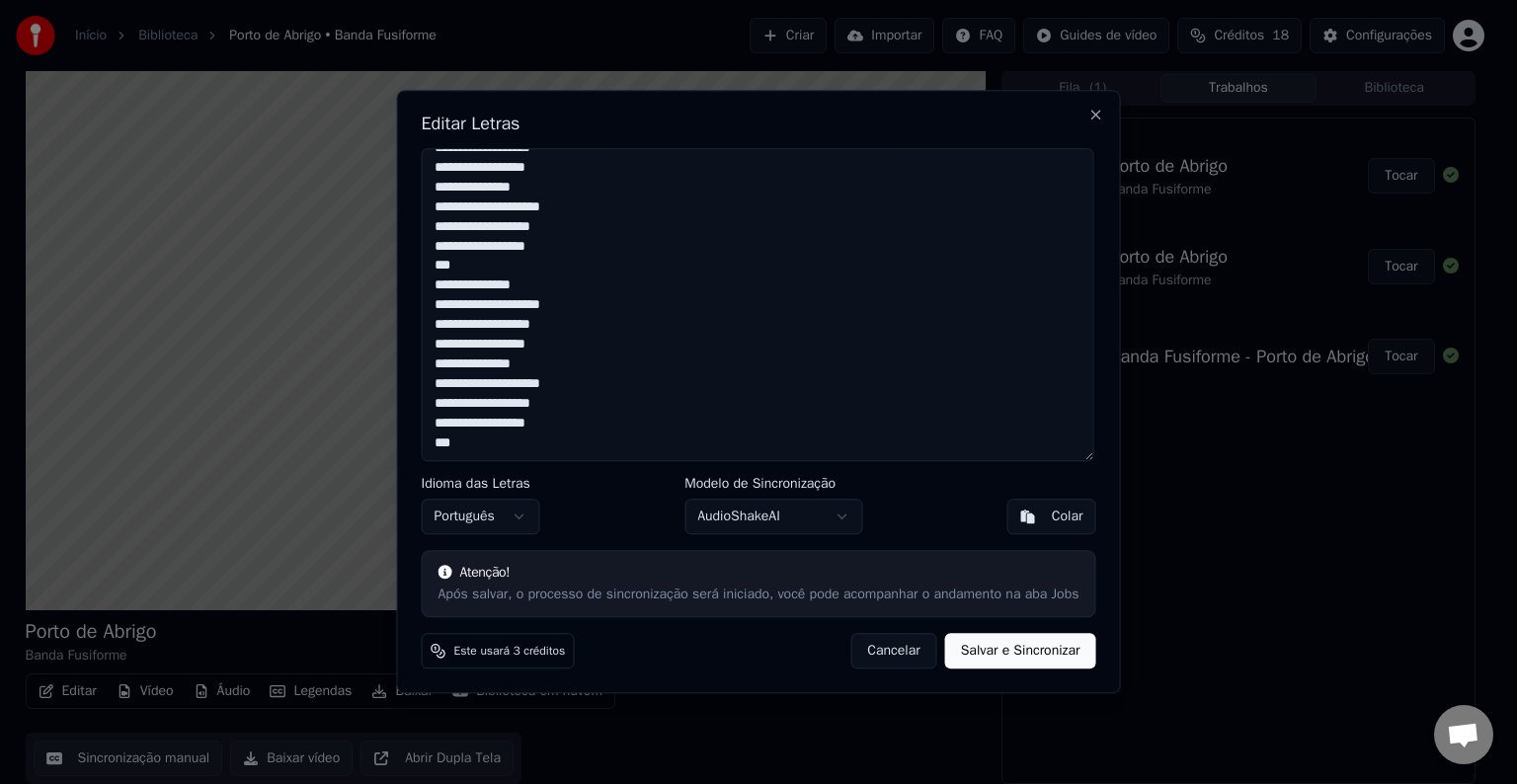 drag, startPoint x: 436, startPoint y: 306, endPoint x: 583, endPoint y: 306, distance: 147 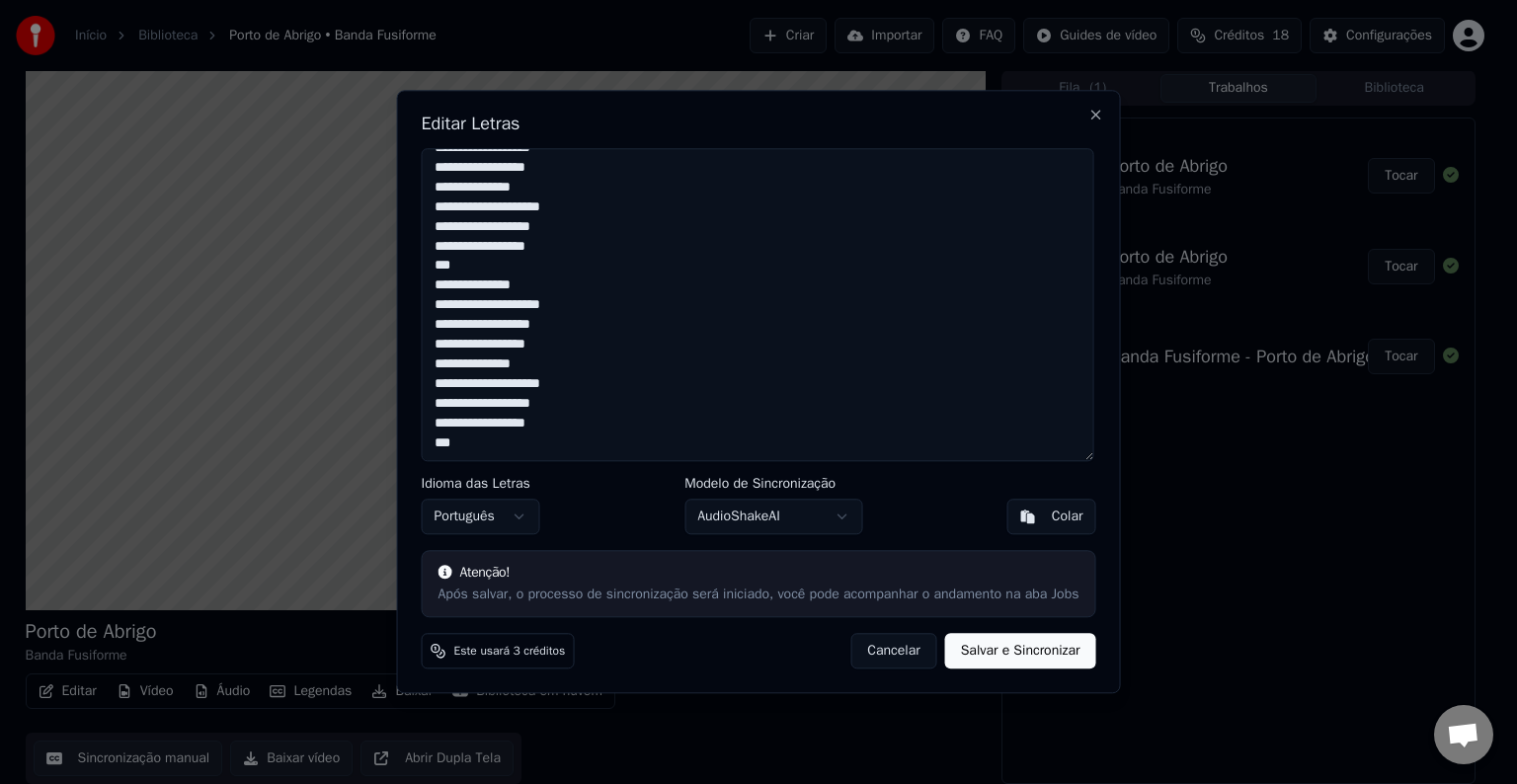 click on "**********" at bounding box center [758, 304] 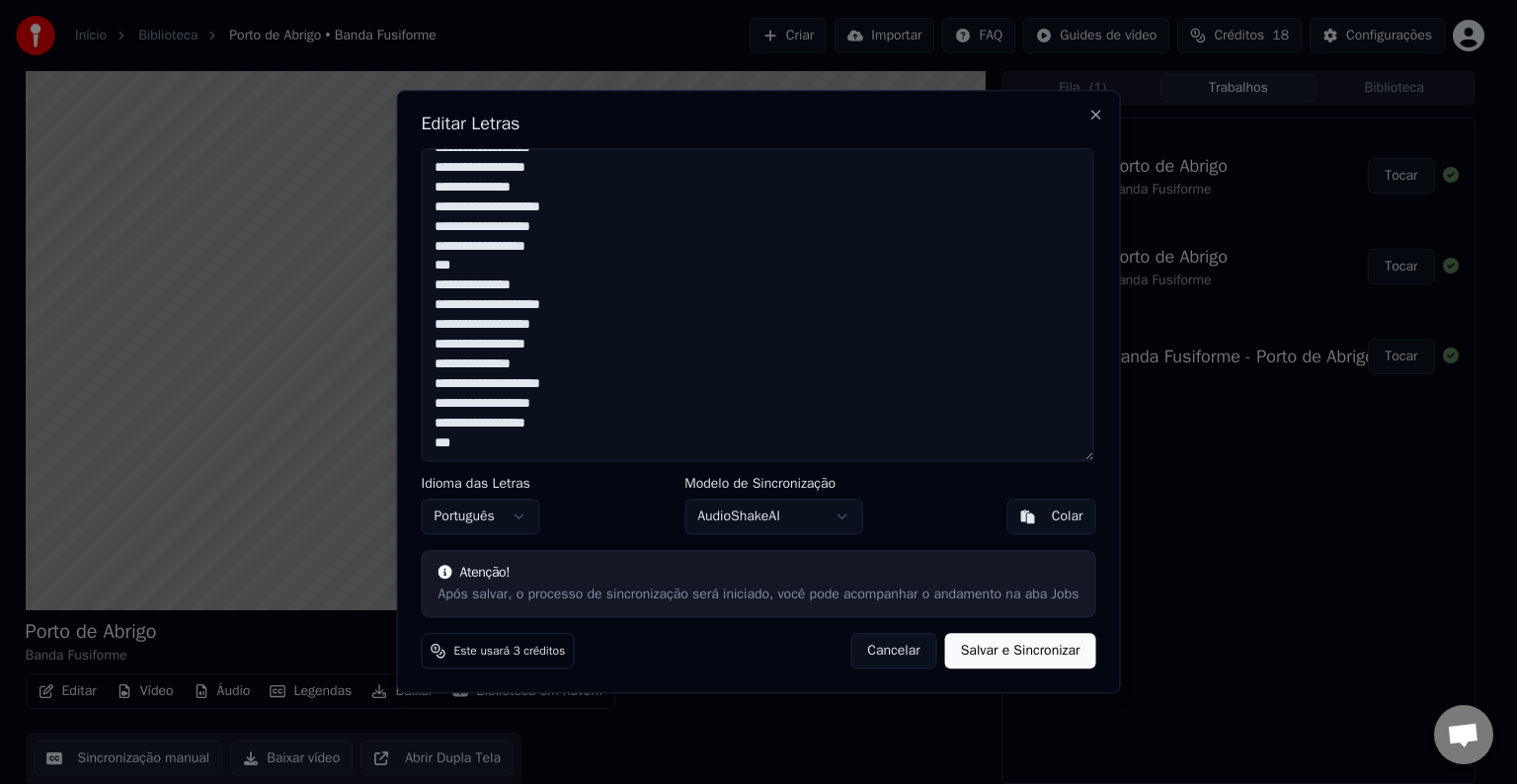drag, startPoint x: 440, startPoint y: 324, endPoint x: 566, endPoint y: 326, distance: 126.01587 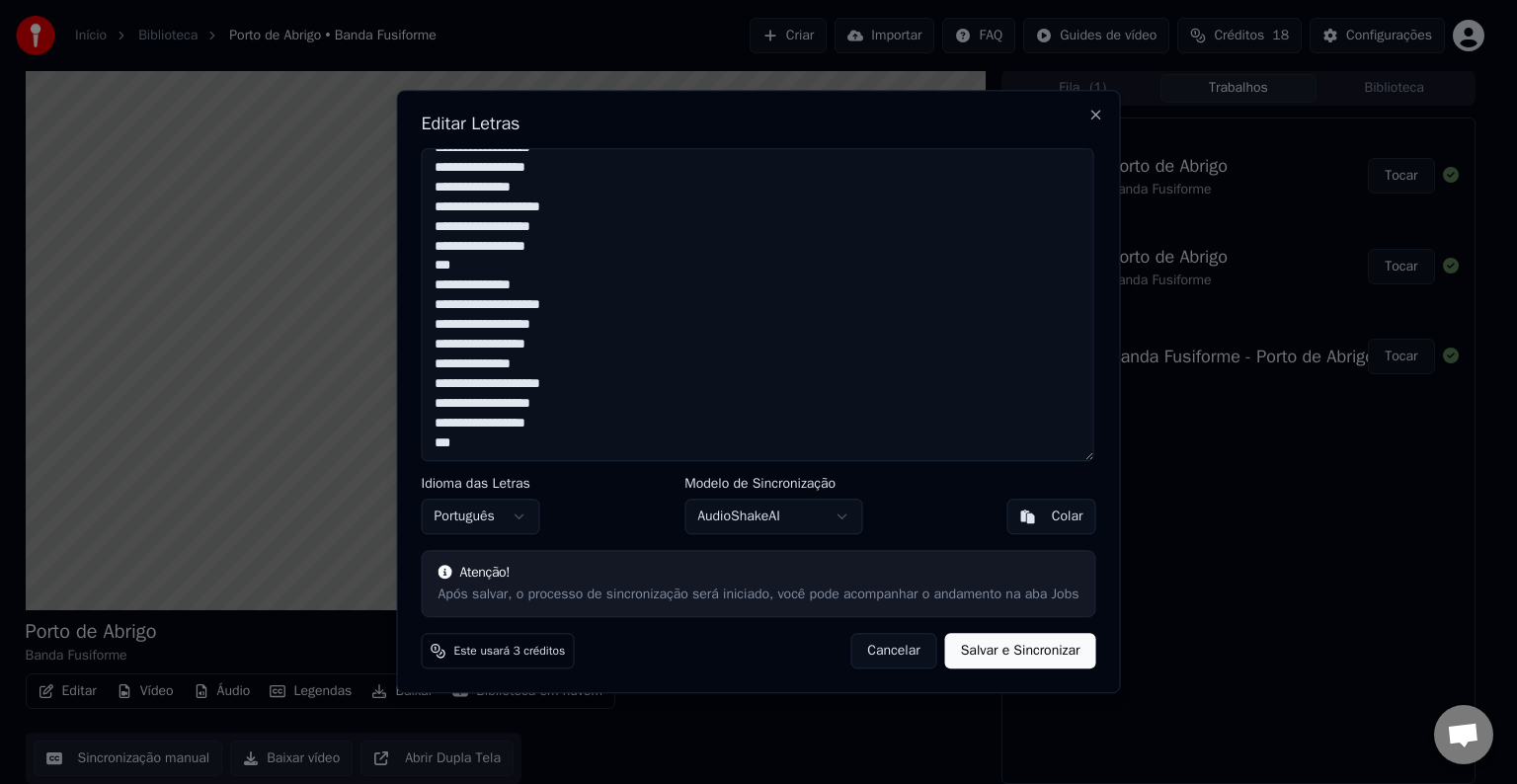 click on "**********" at bounding box center [758, 304] 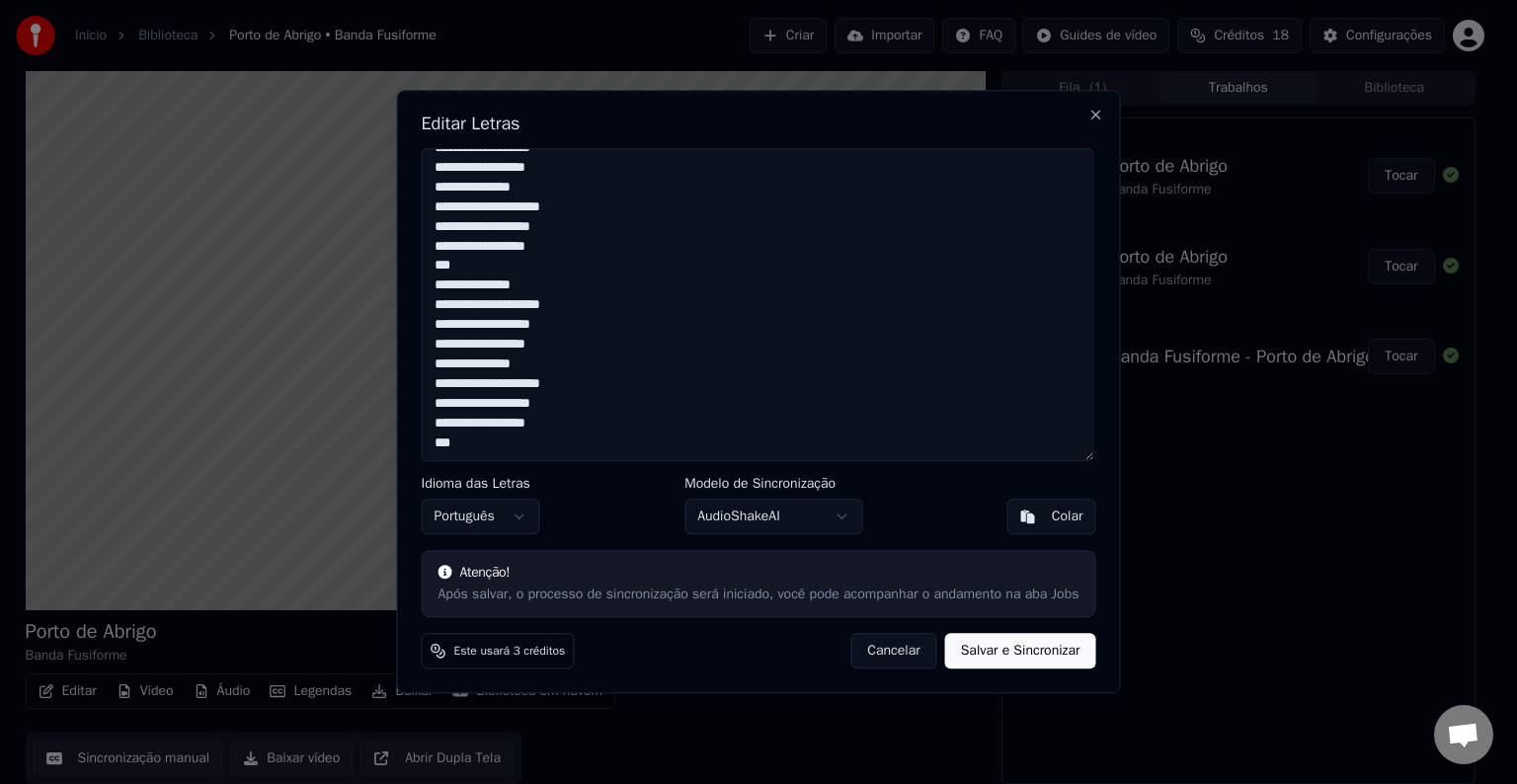 drag, startPoint x: 437, startPoint y: 344, endPoint x: 565, endPoint y: 346, distance: 128.01562 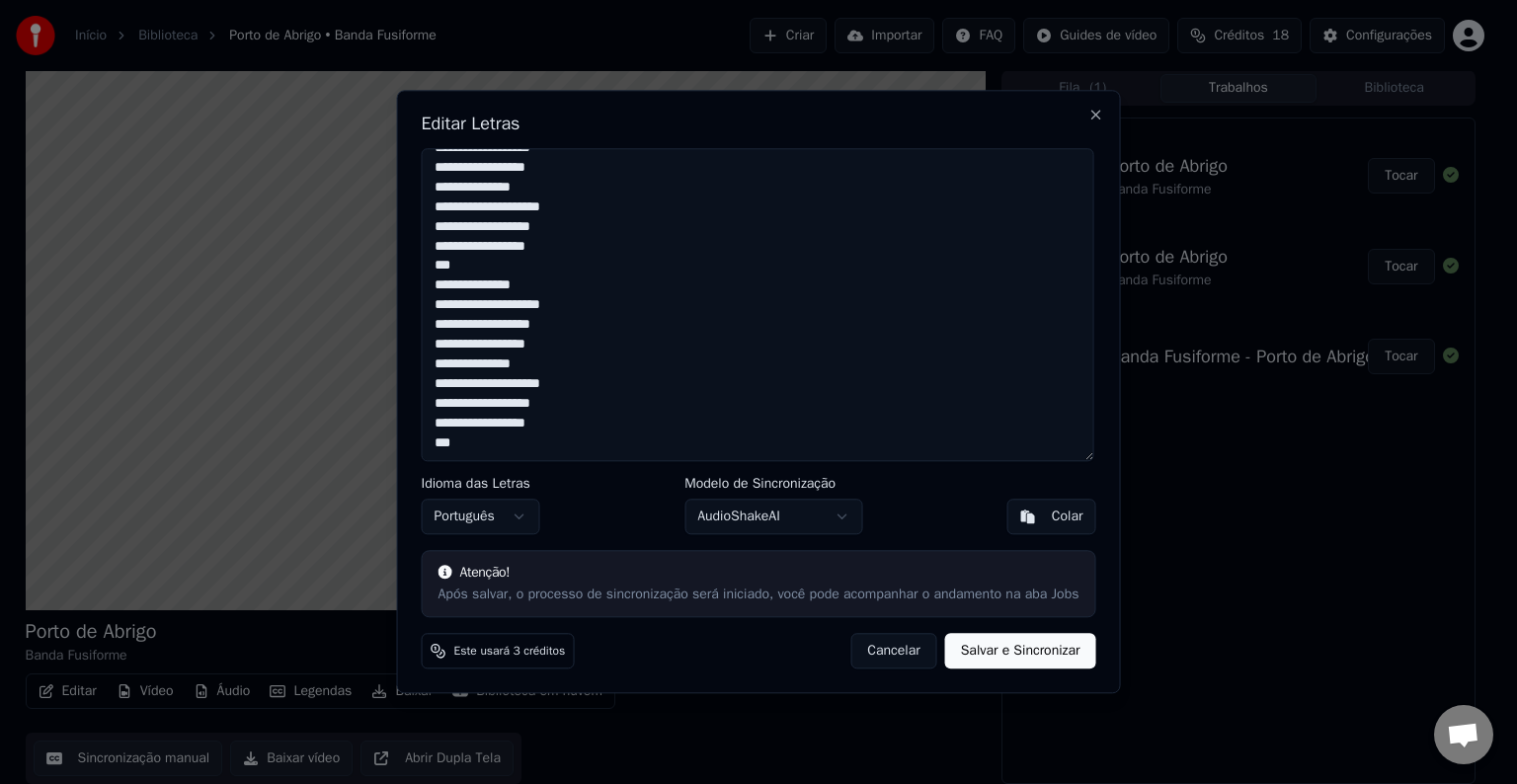 click on "**********" at bounding box center (758, 304) 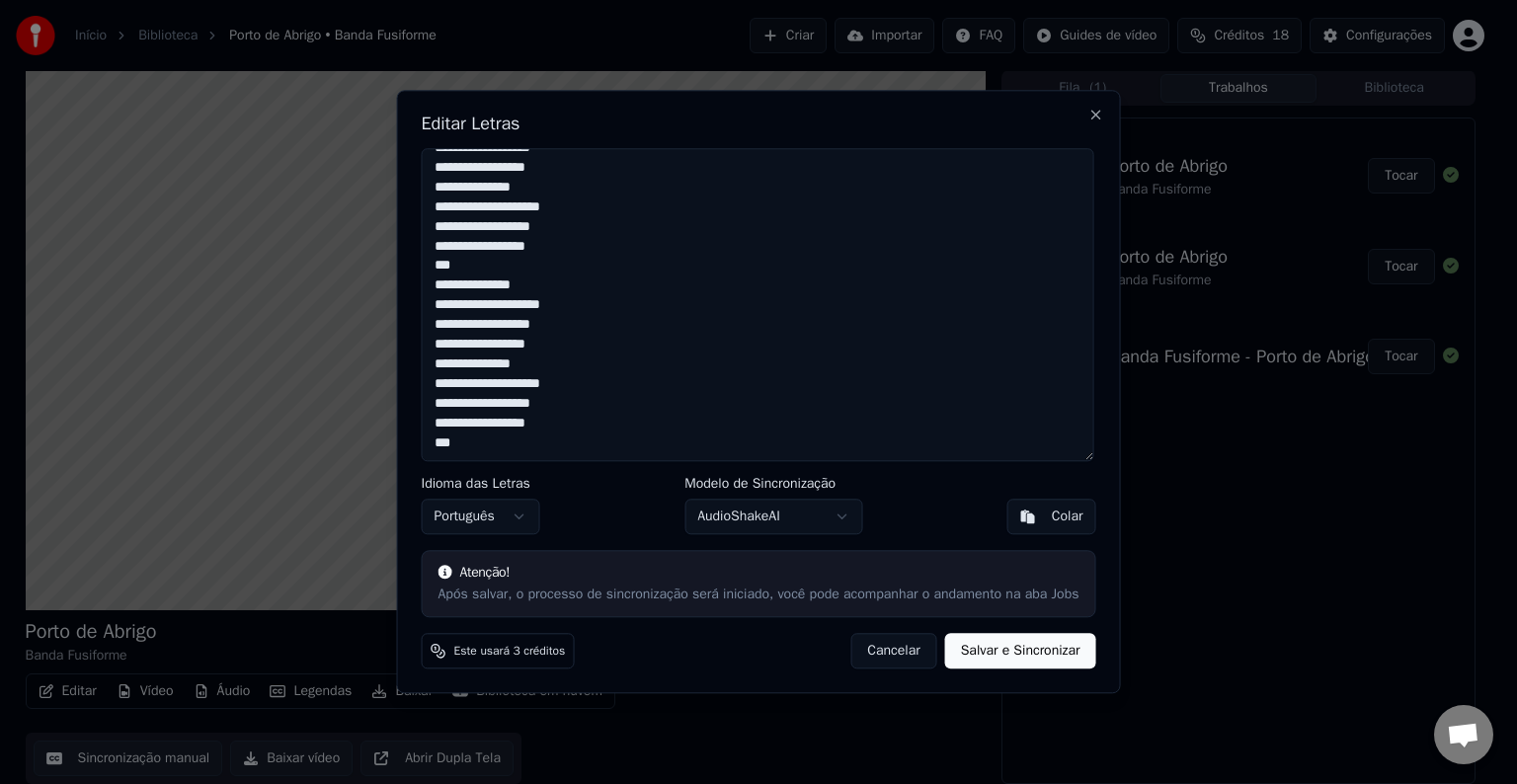 drag, startPoint x: 435, startPoint y: 363, endPoint x: 529, endPoint y: 363, distance: 94 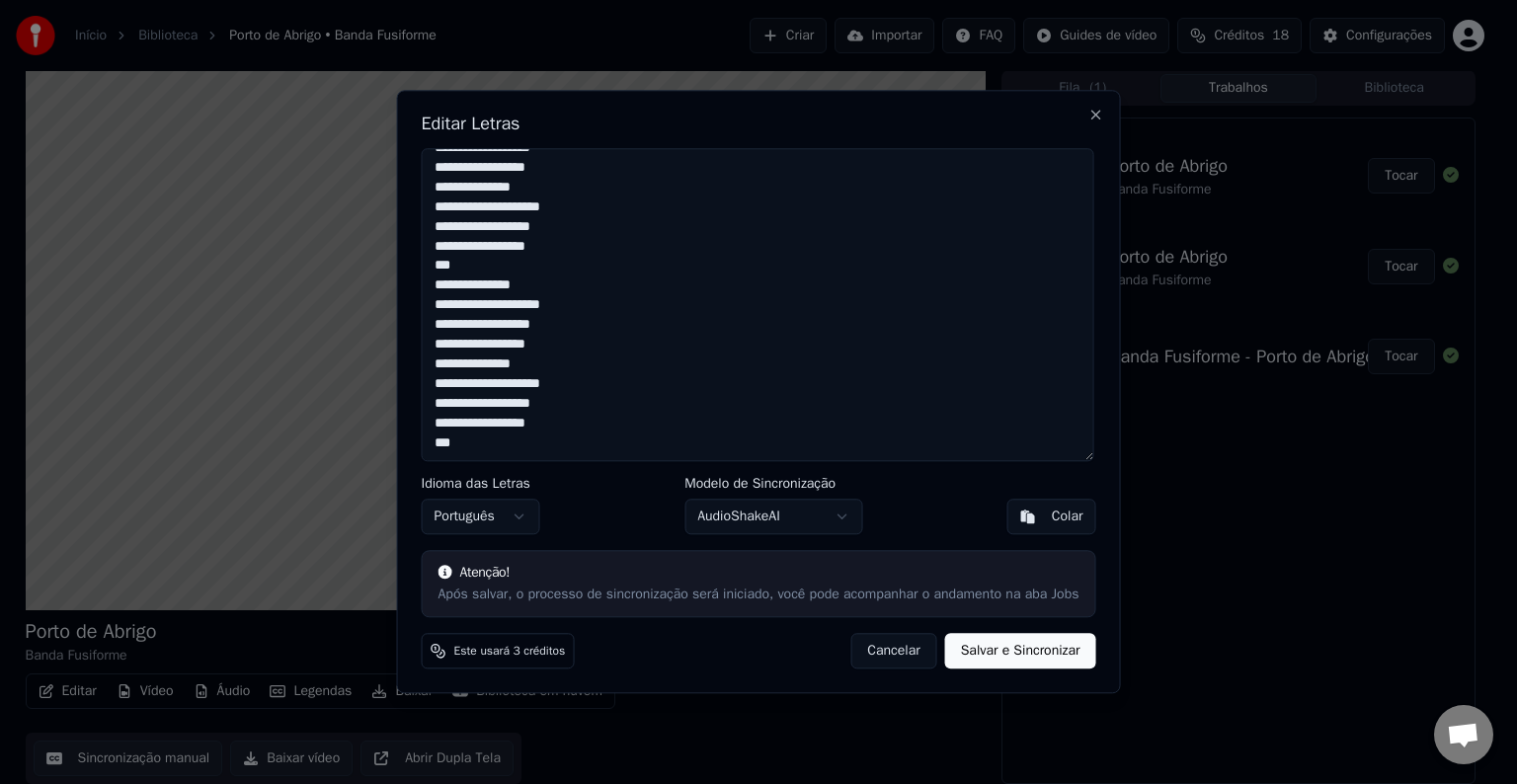 click on "**********" at bounding box center (758, 304) 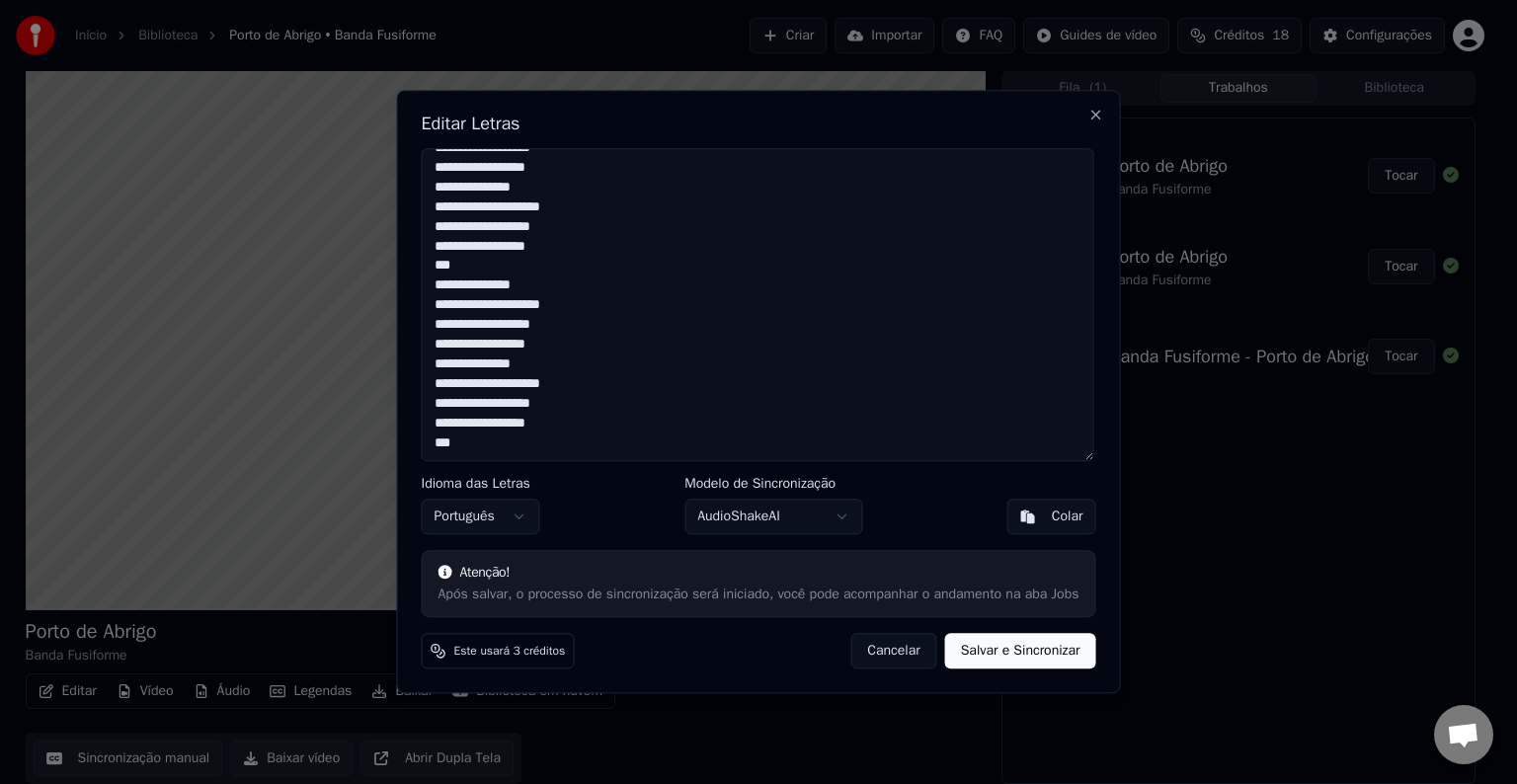 drag, startPoint x: 437, startPoint y: 384, endPoint x: 597, endPoint y: 383, distance: 160.00312 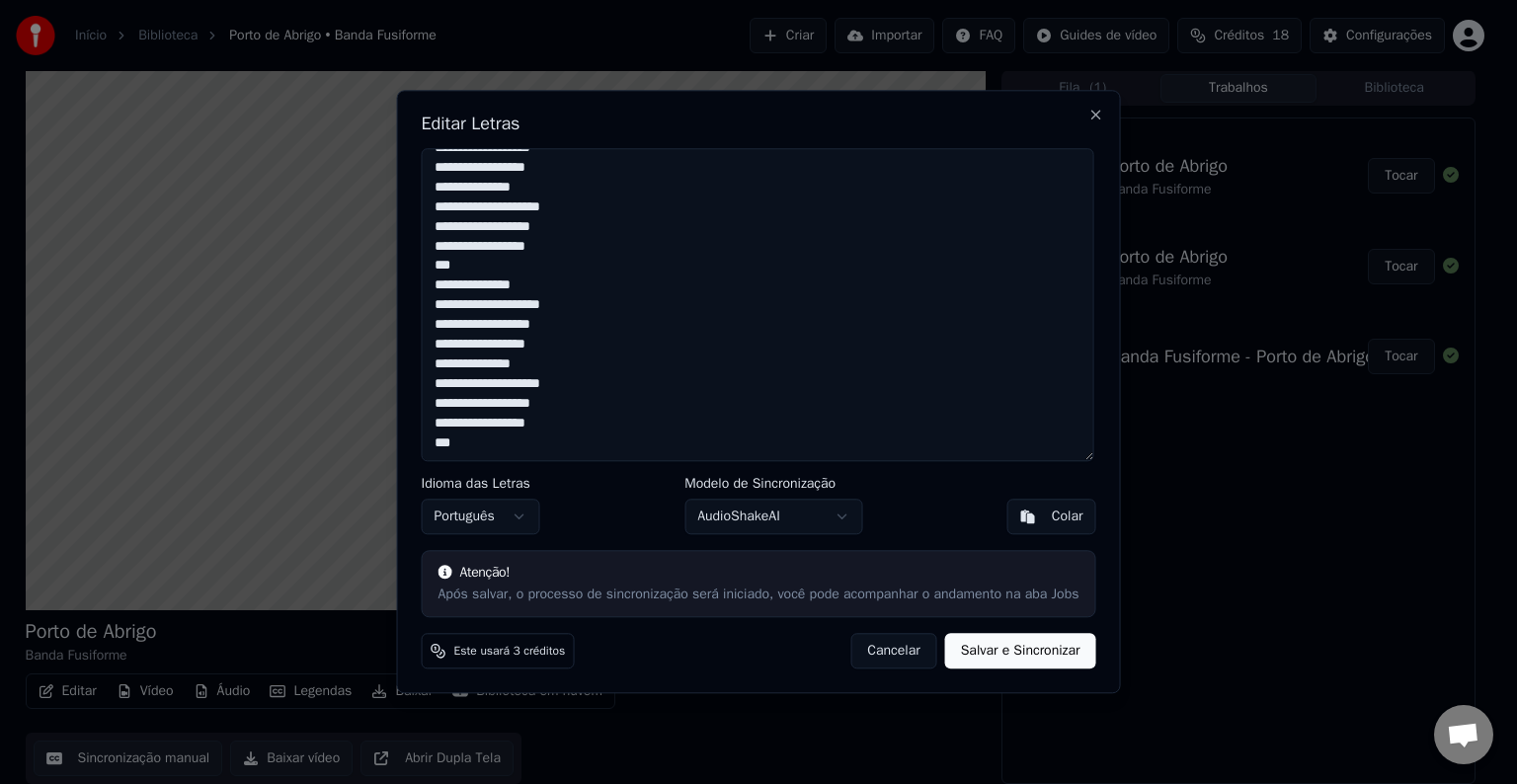 click on "**********" at bounding box center (758, 304) 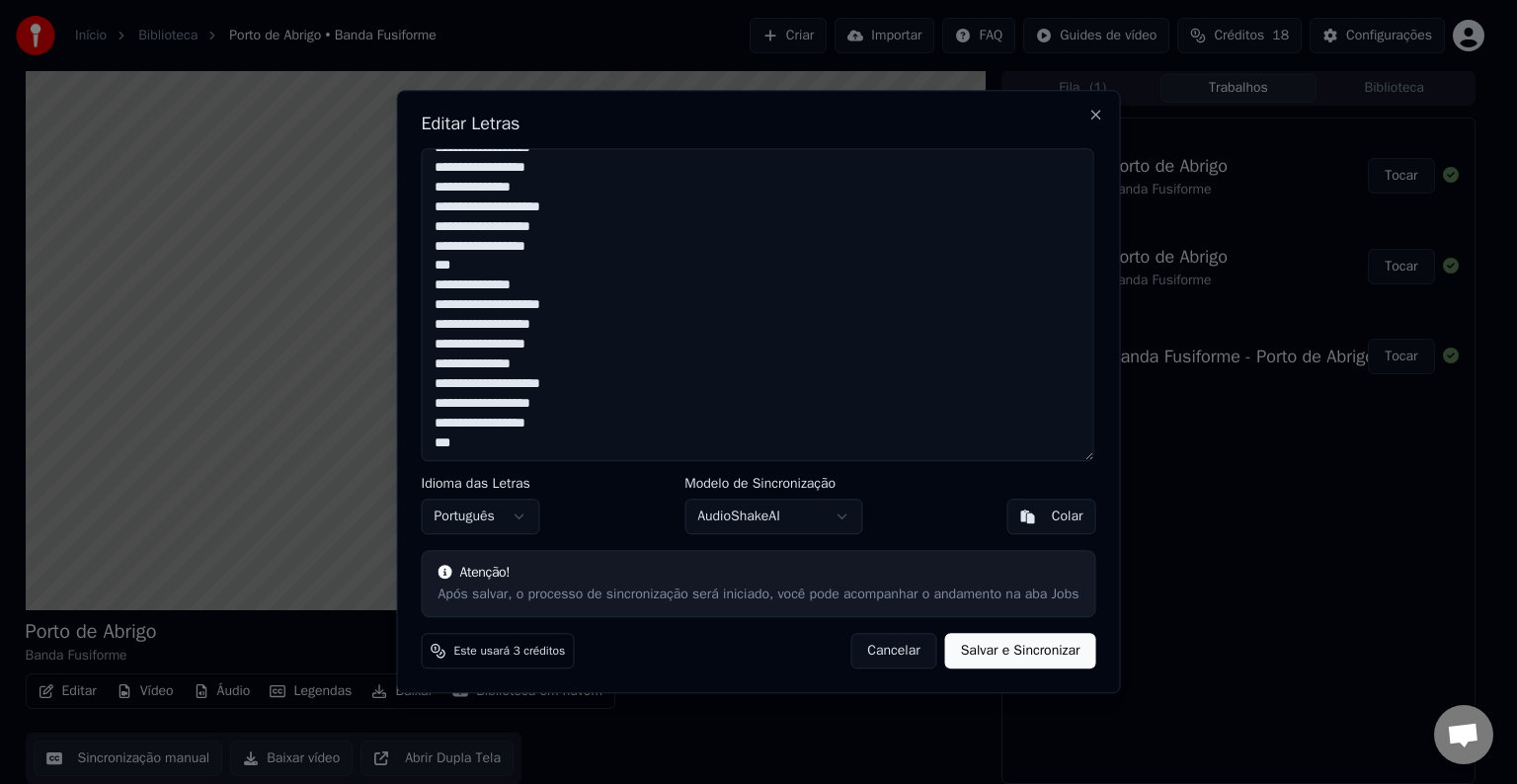drag, startPoint x: 436, startPoint y: 400, endPoint x: 604, endPoint y: 402, distance: 168.0119 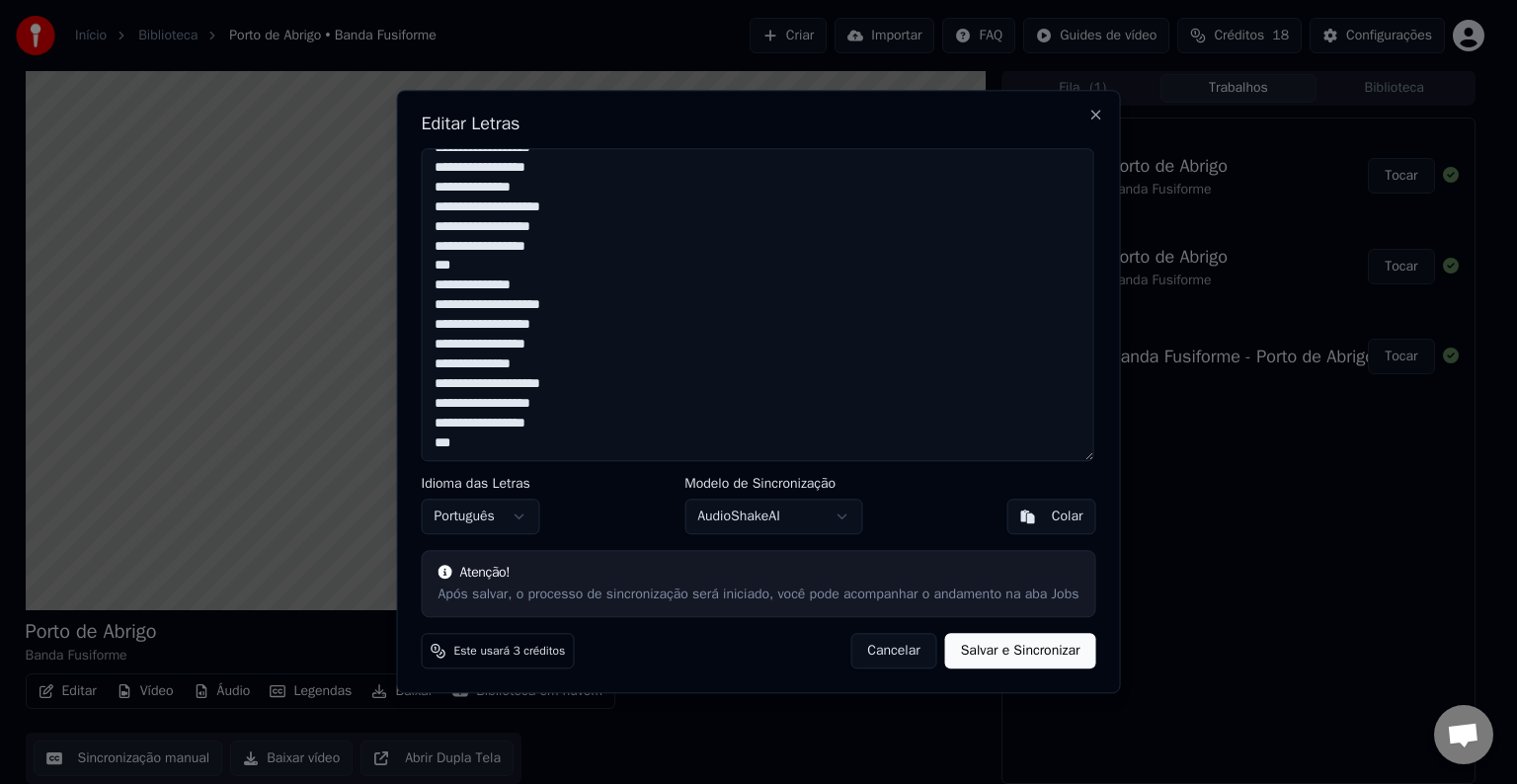 click on "**********" at bounding box center [758, 304] 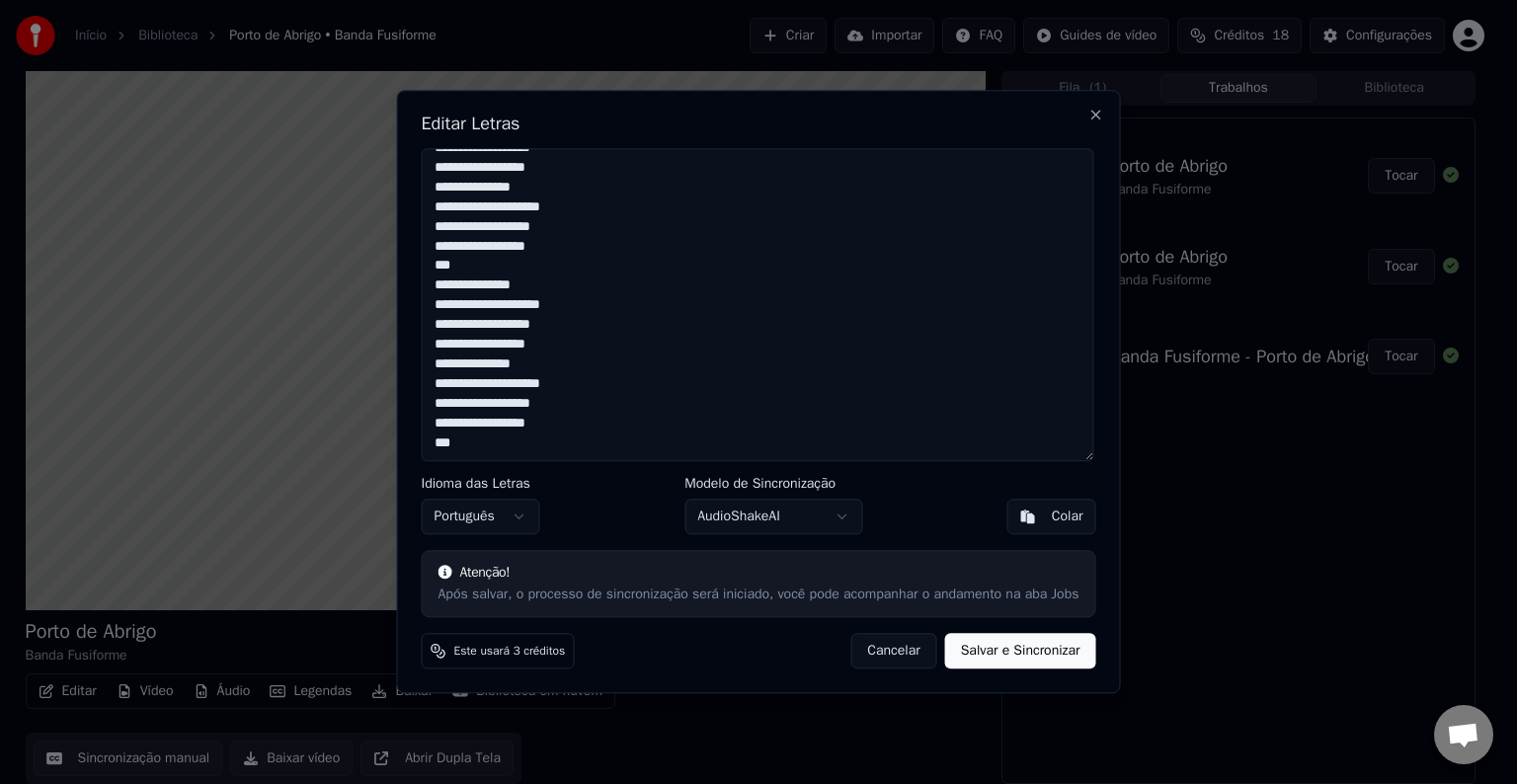 drag, startPoint x: 436, startPoint y: 424, endPoint x: 595, endPoint y: 424, distance: 159 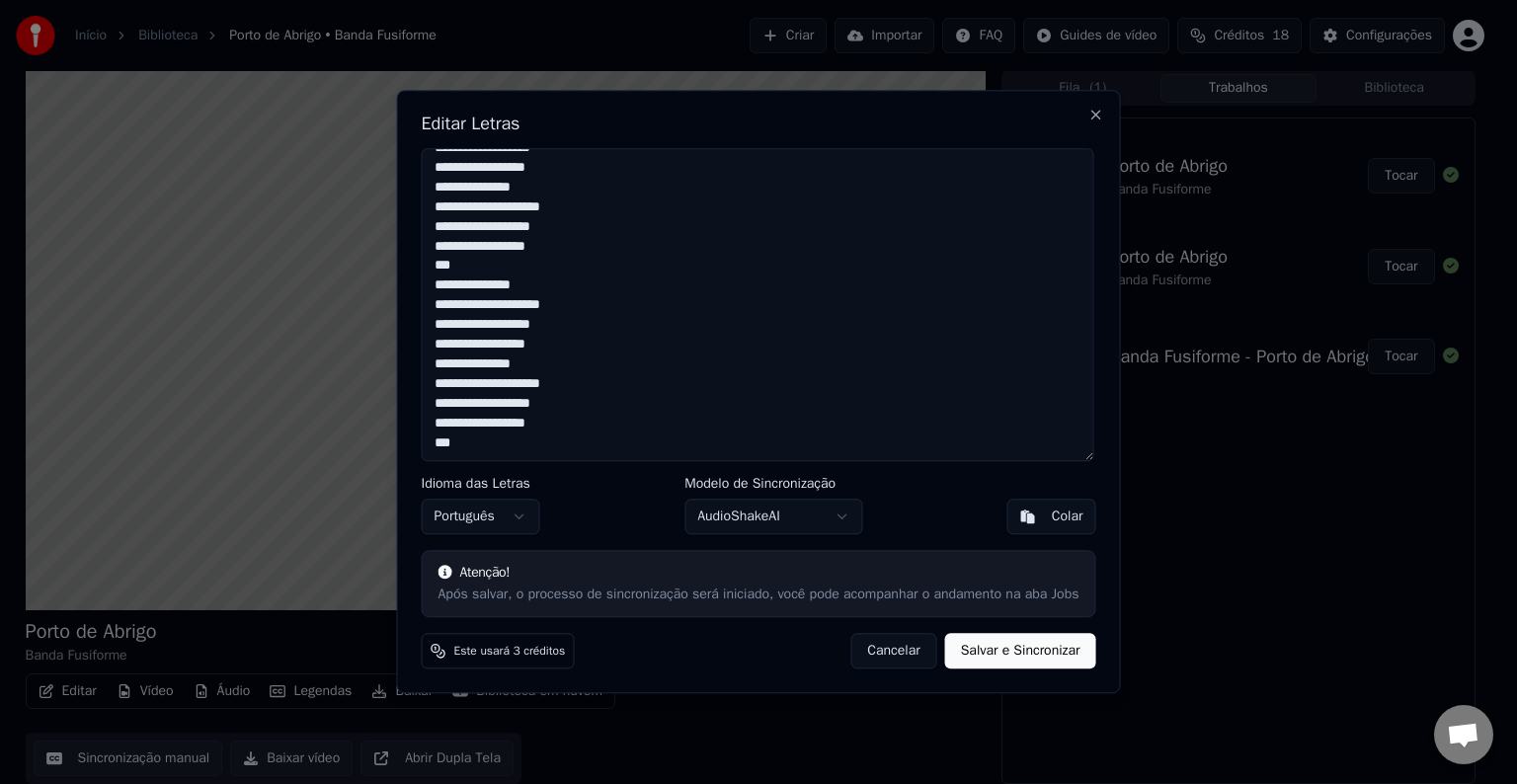 click on "**********" at bounding box center [758, 304] 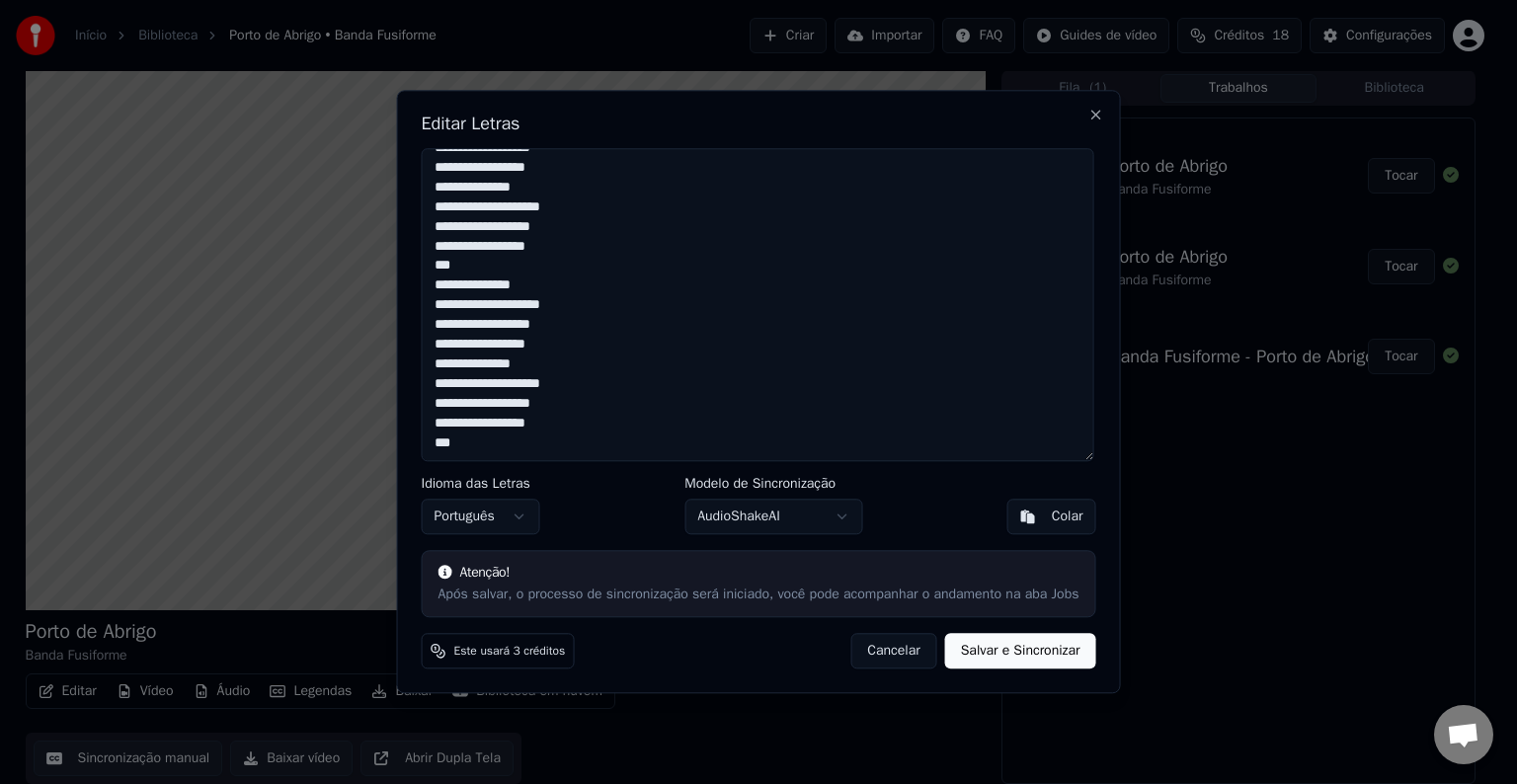 drag, startPoint x: 471, startPoint y: 438, endPoint x: 429, endPoint y: 442, distance: 42.190046 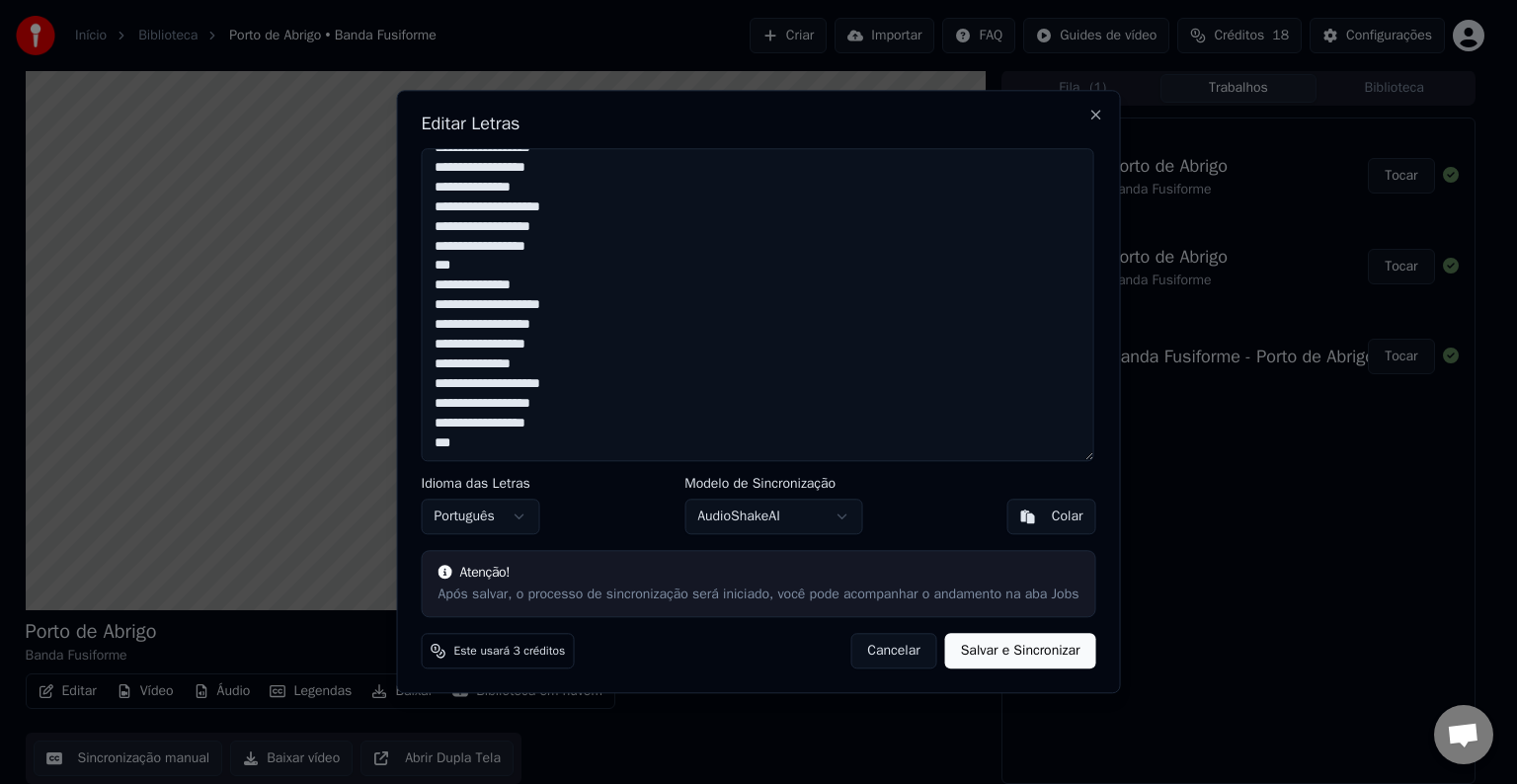 click on "**********" at bounding box center [758, 304] 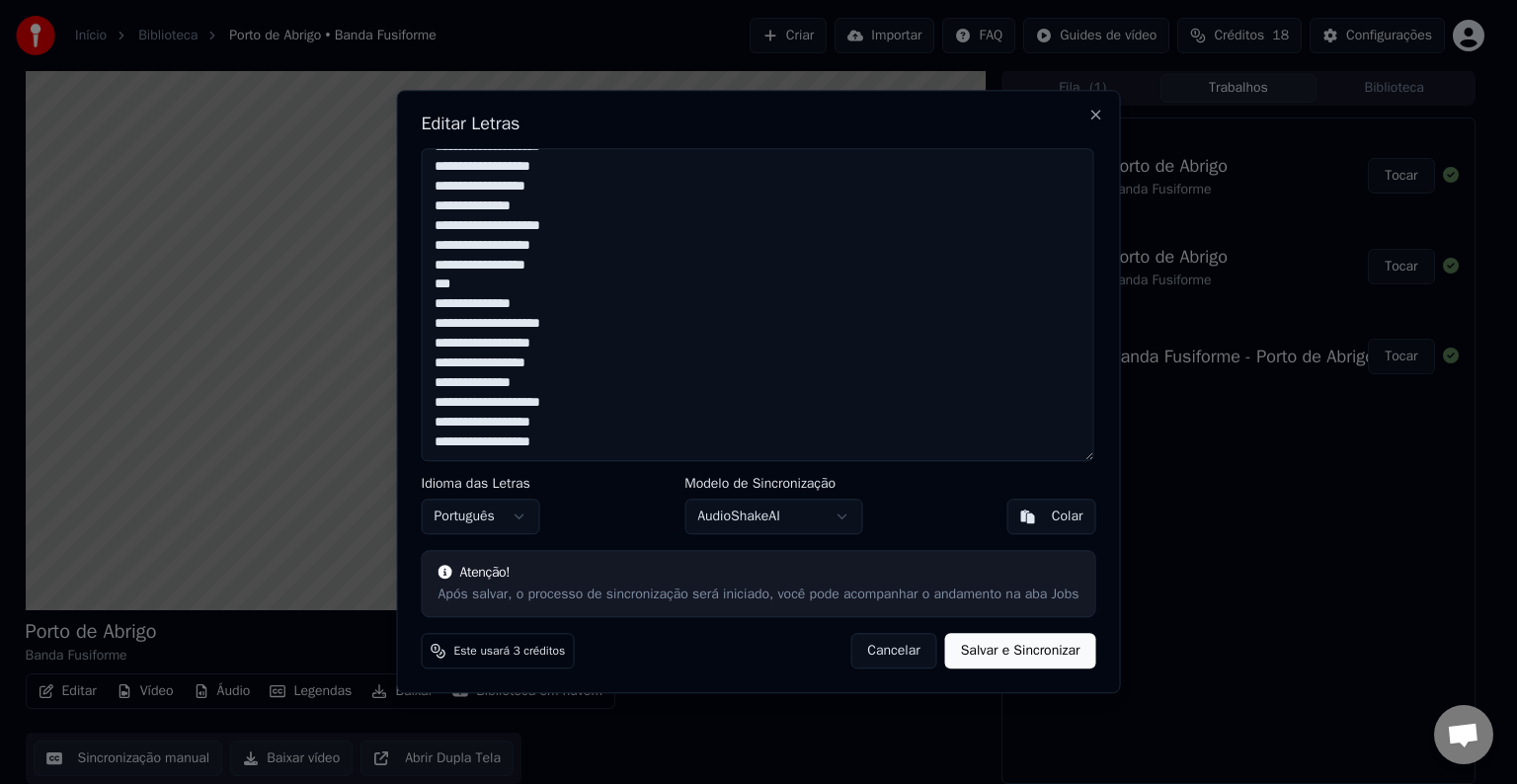 drag, startPoint x: 438, startPoint y: 283, endPoint x: 598, endPoint y: 416, distance: 208.06009 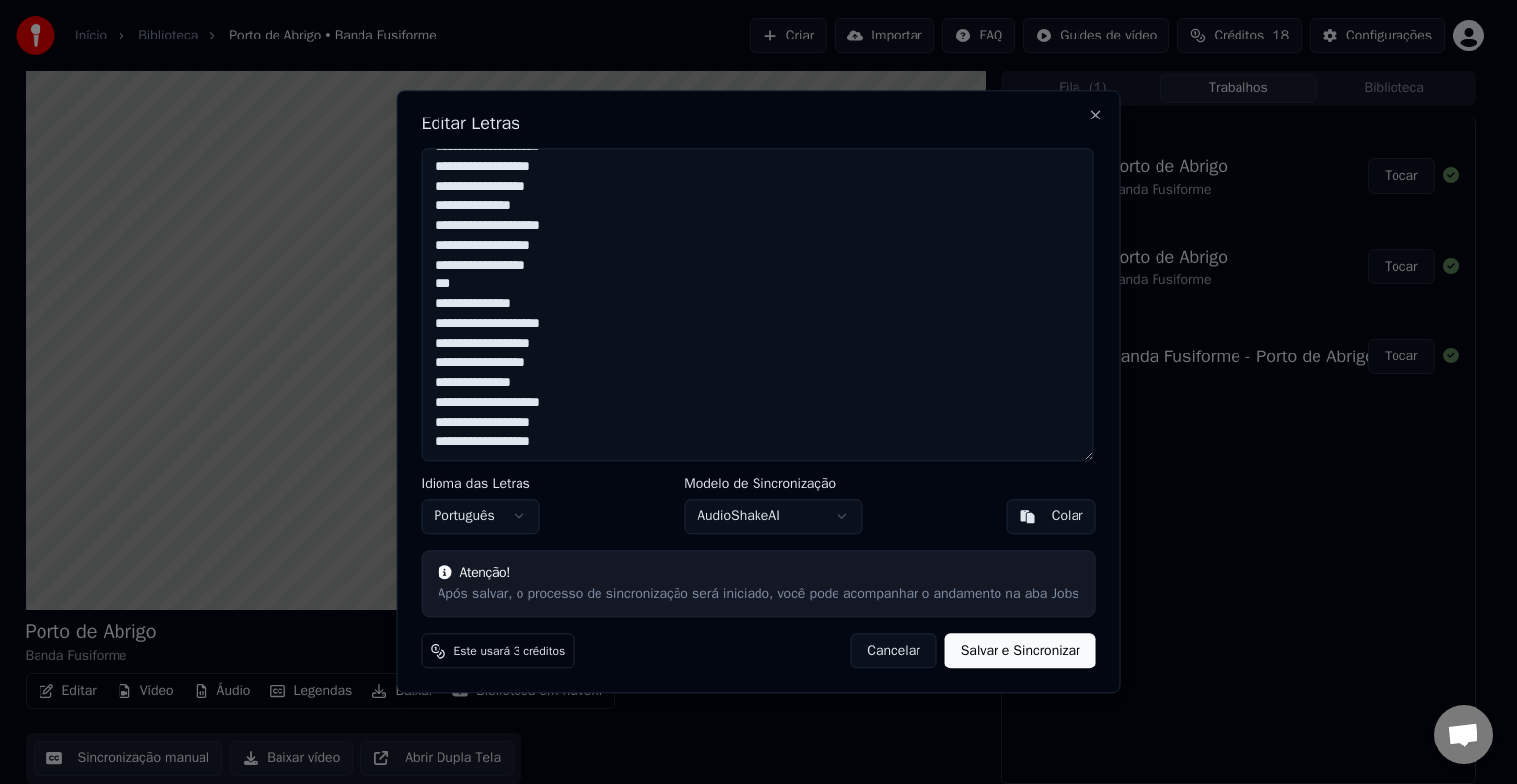 click on "**********" at bounding box center (758, 304) 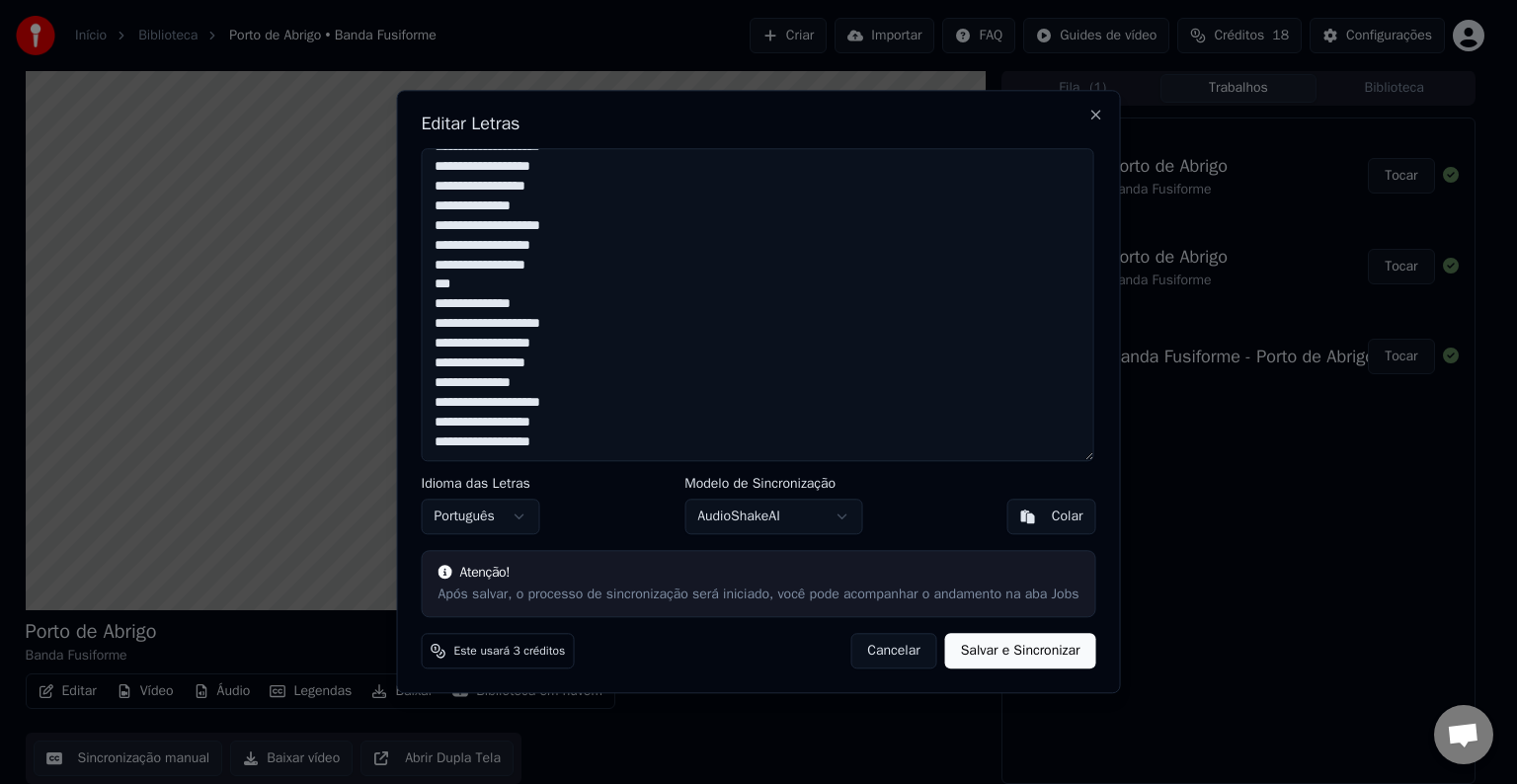 click on "**********" at bounding box center [758, 304] 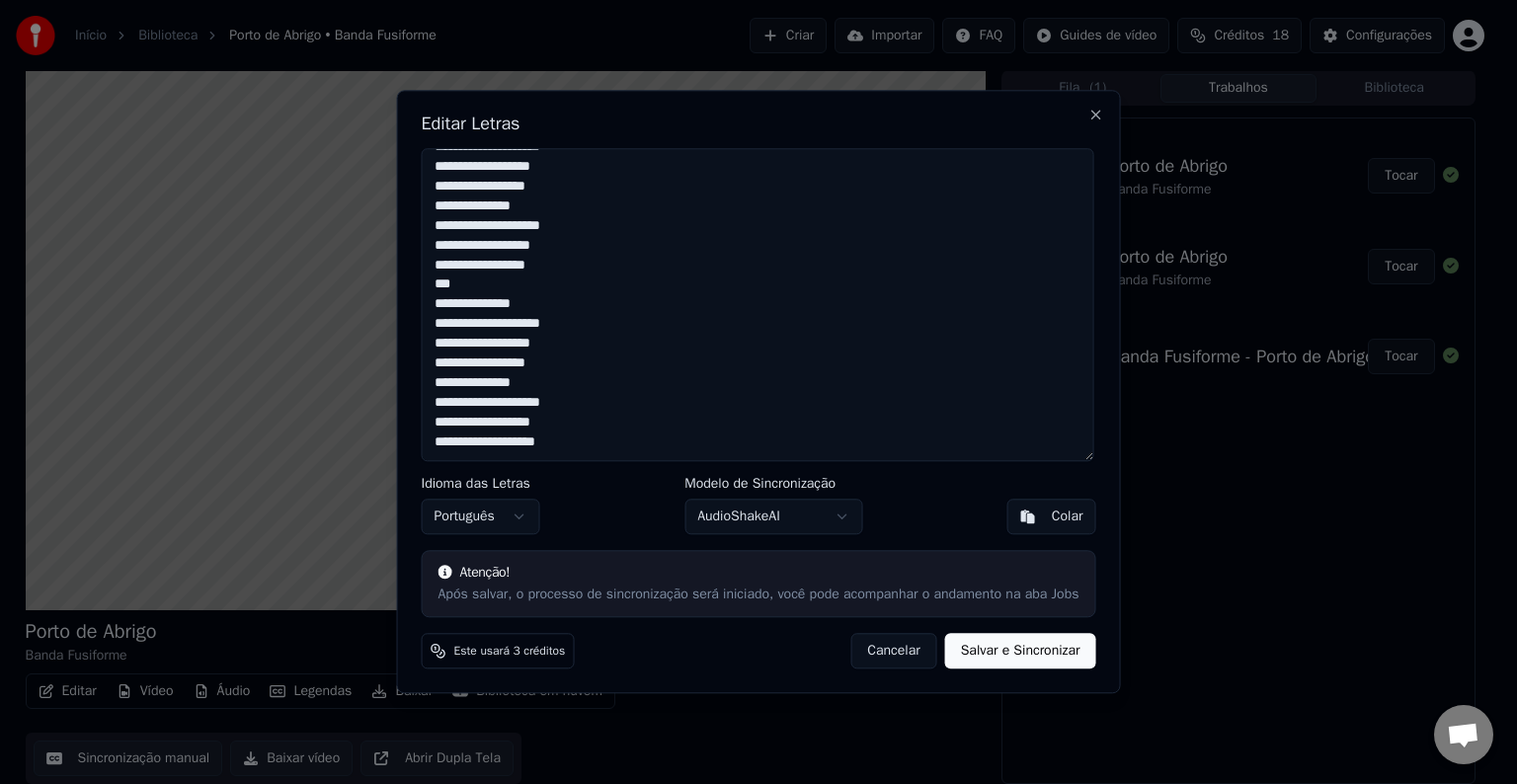 scroll, scrollTop: 543, scrollLeft: 0, axis: vertical 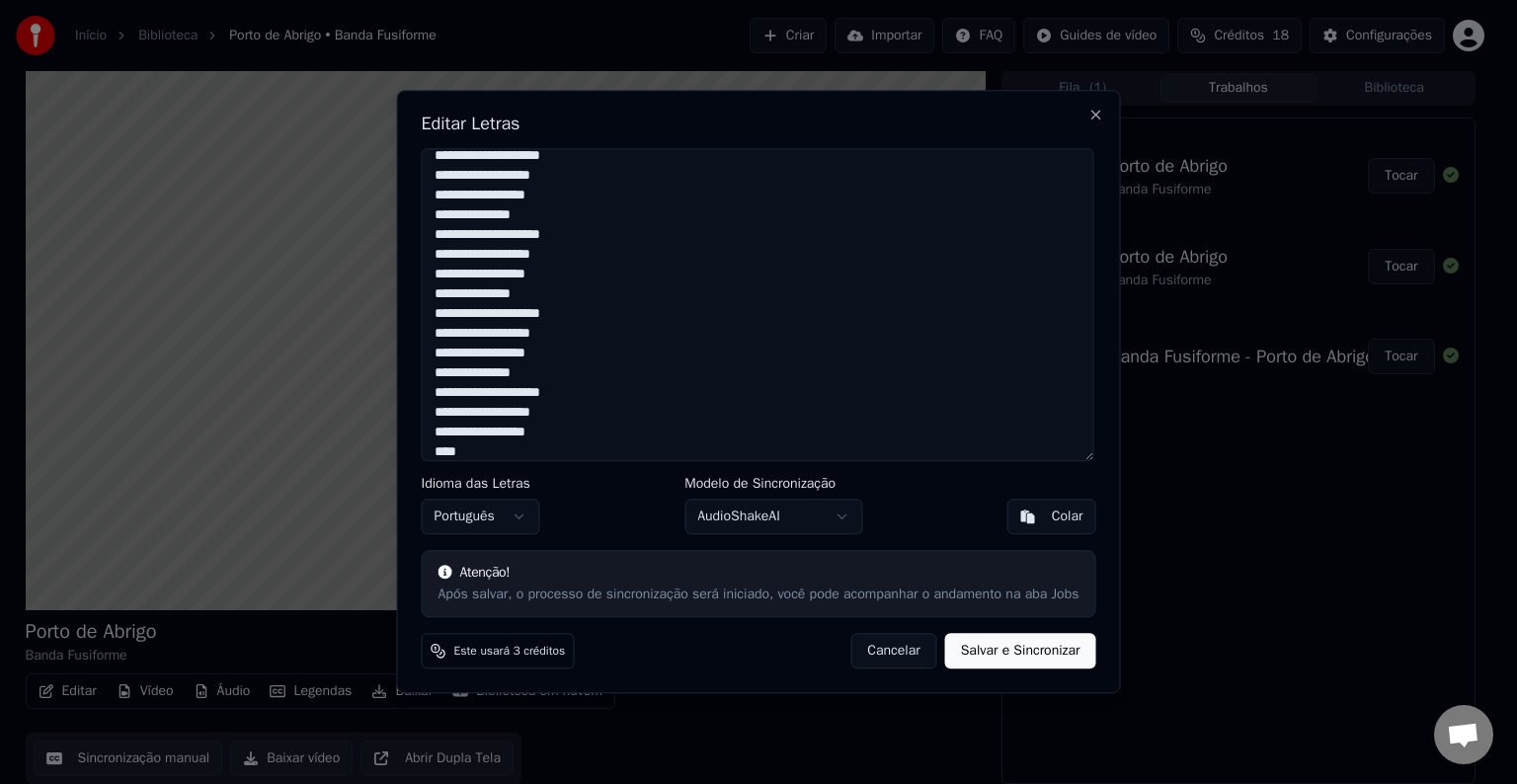 click on "Salvar e Sincronizar" at bounding box center [1020, 652] 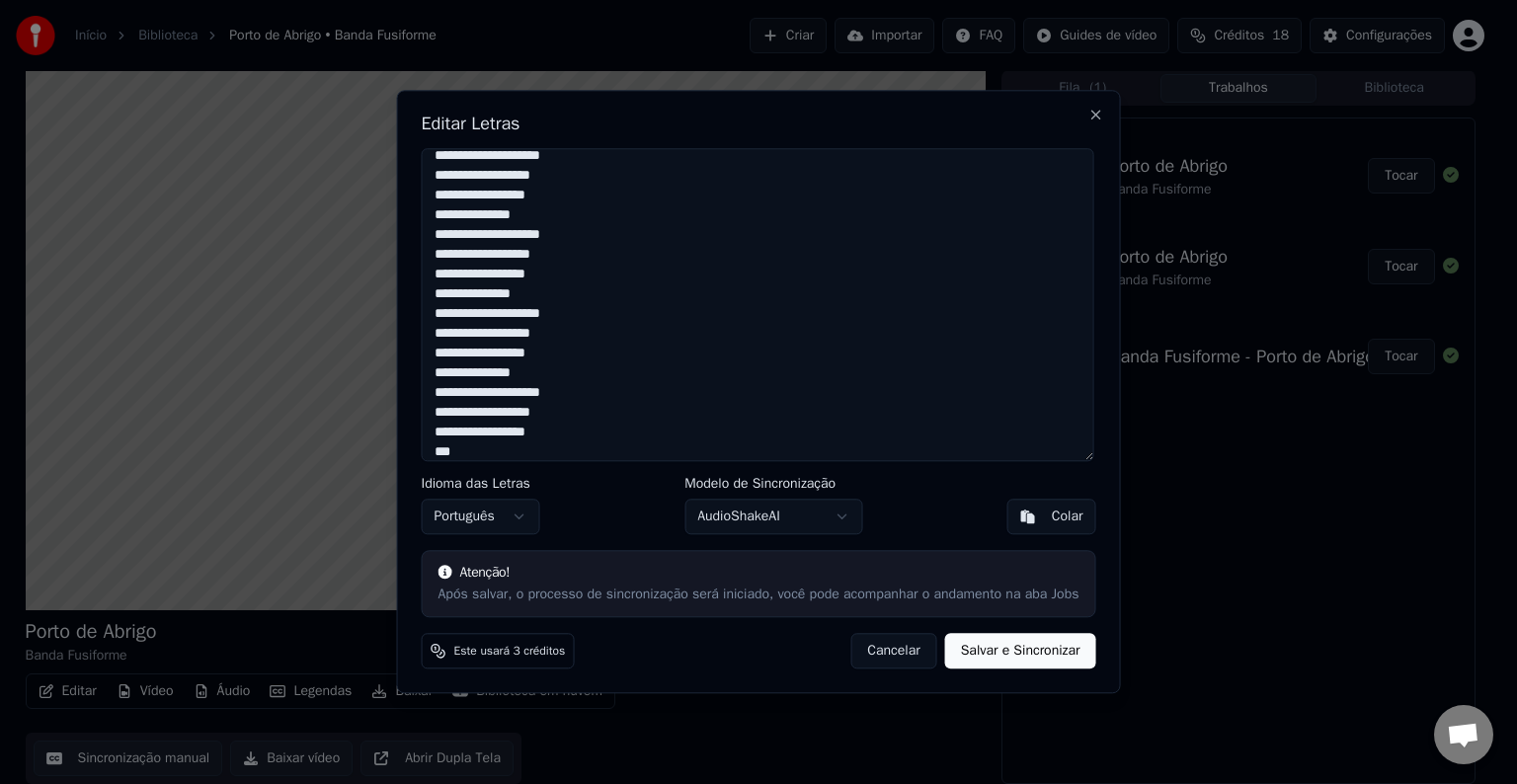 type on "**********" 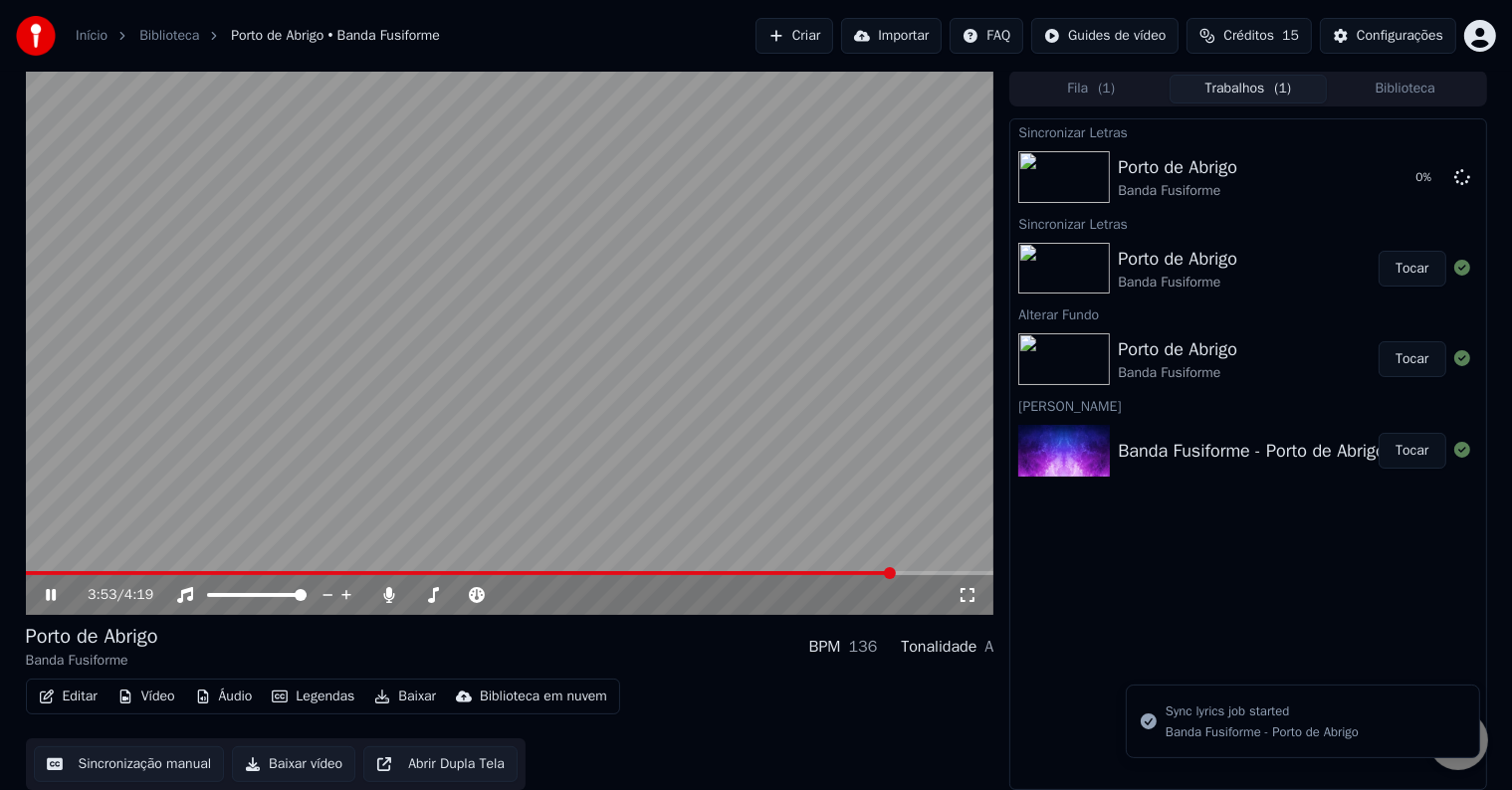 click at bounding box center (460, 573) 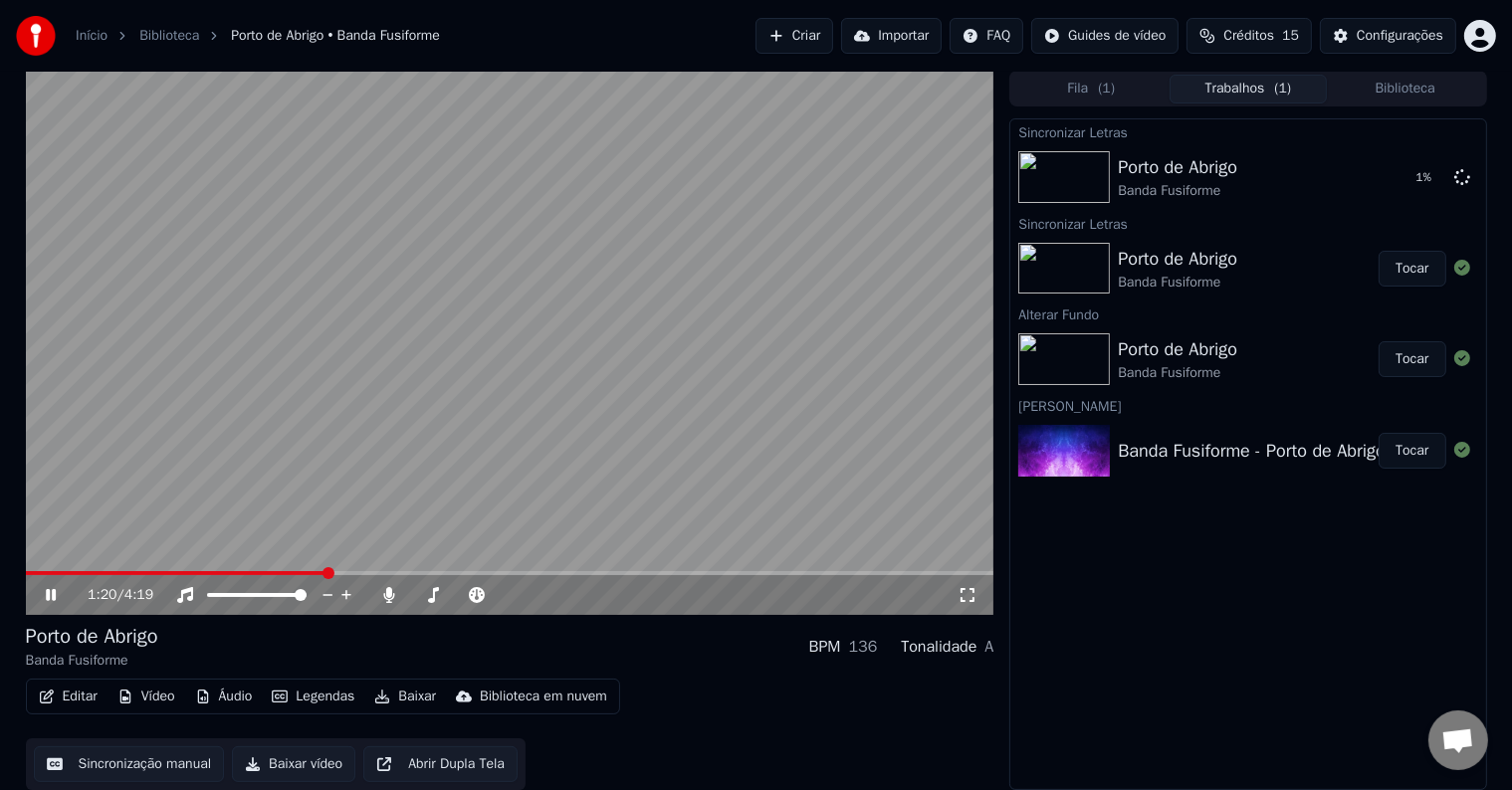 click at bounding box center (510, 573) 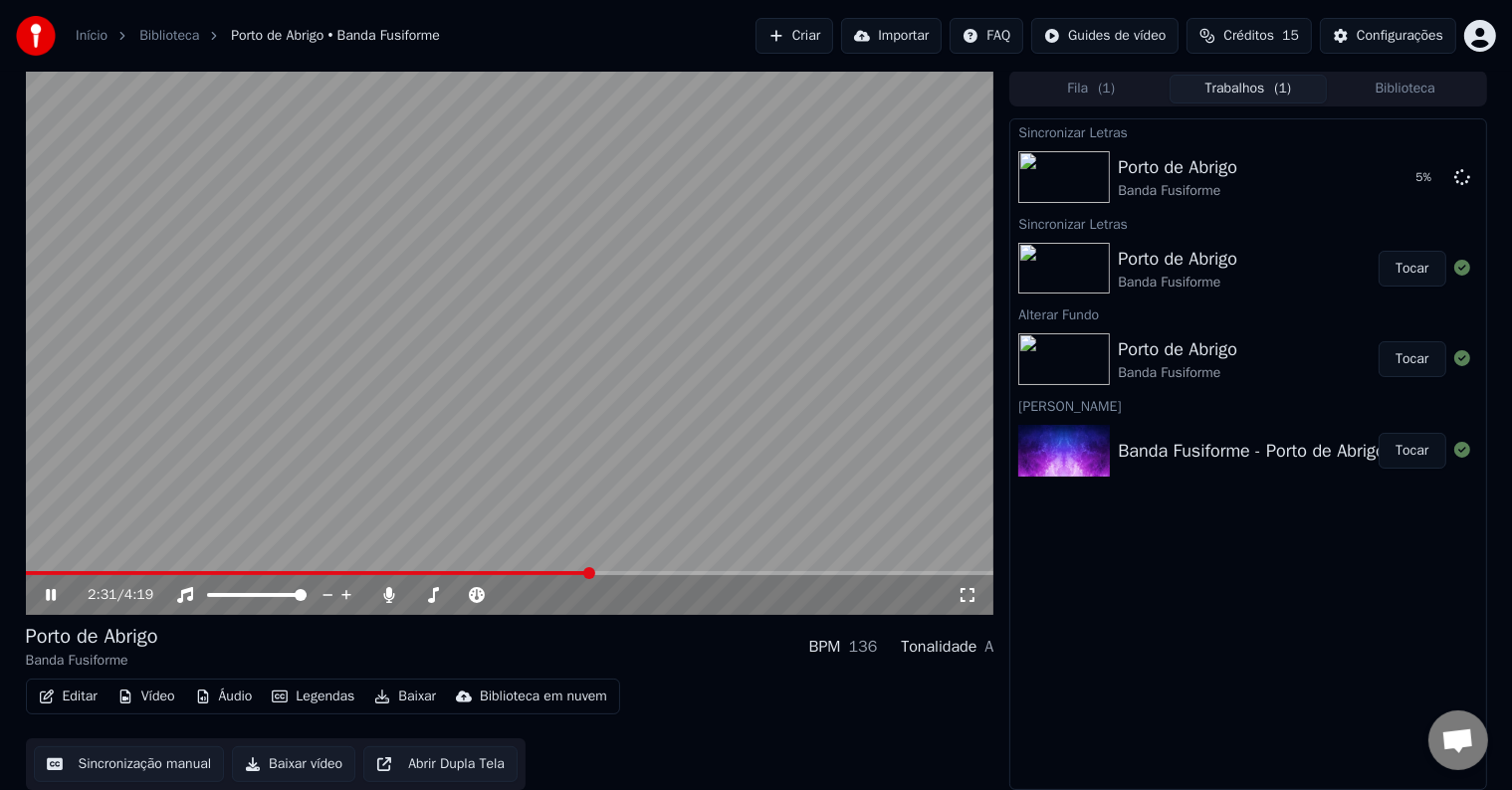 click at bounding box center (510, 573) 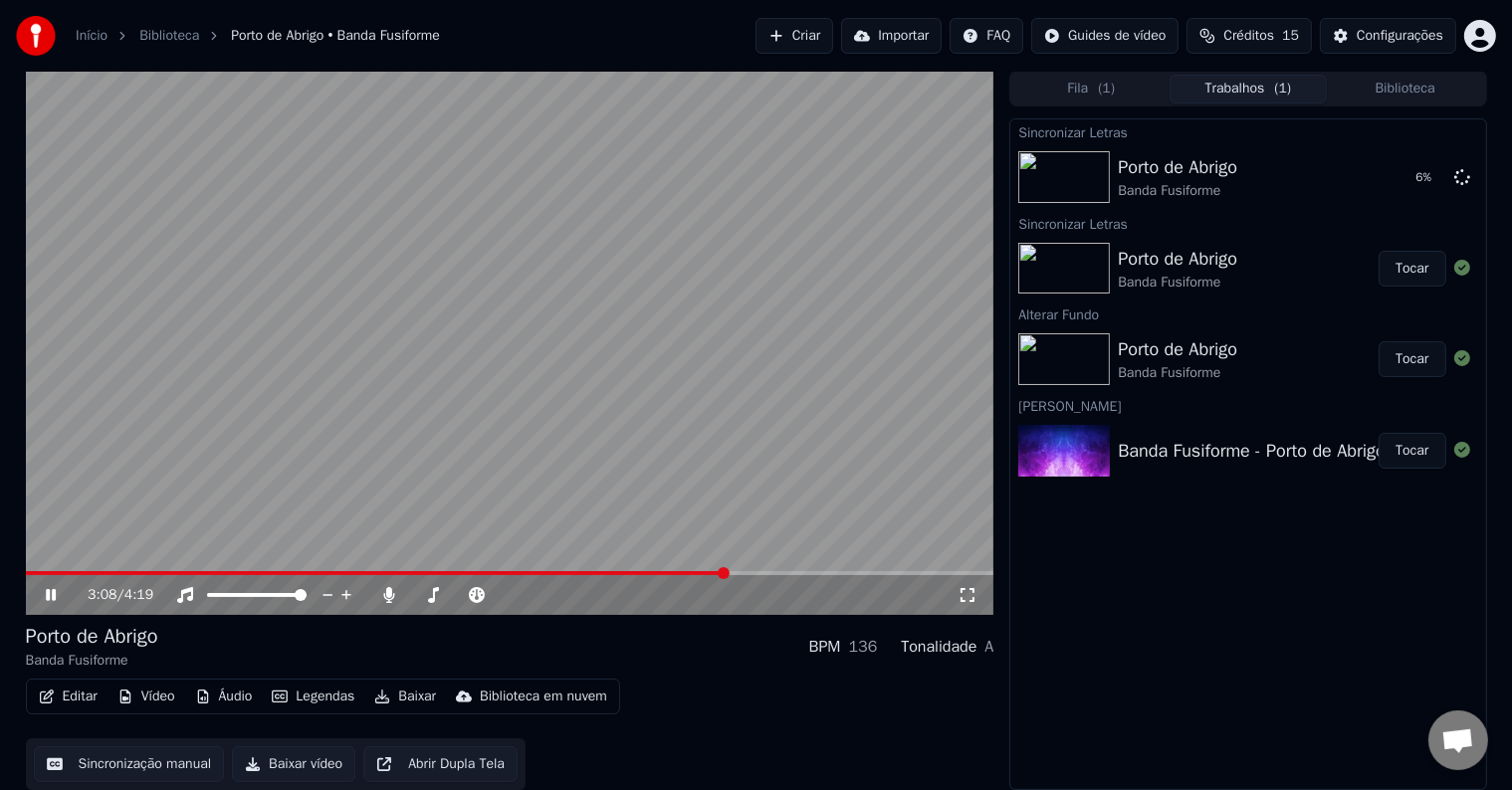 click at bounding box center [510, 342] 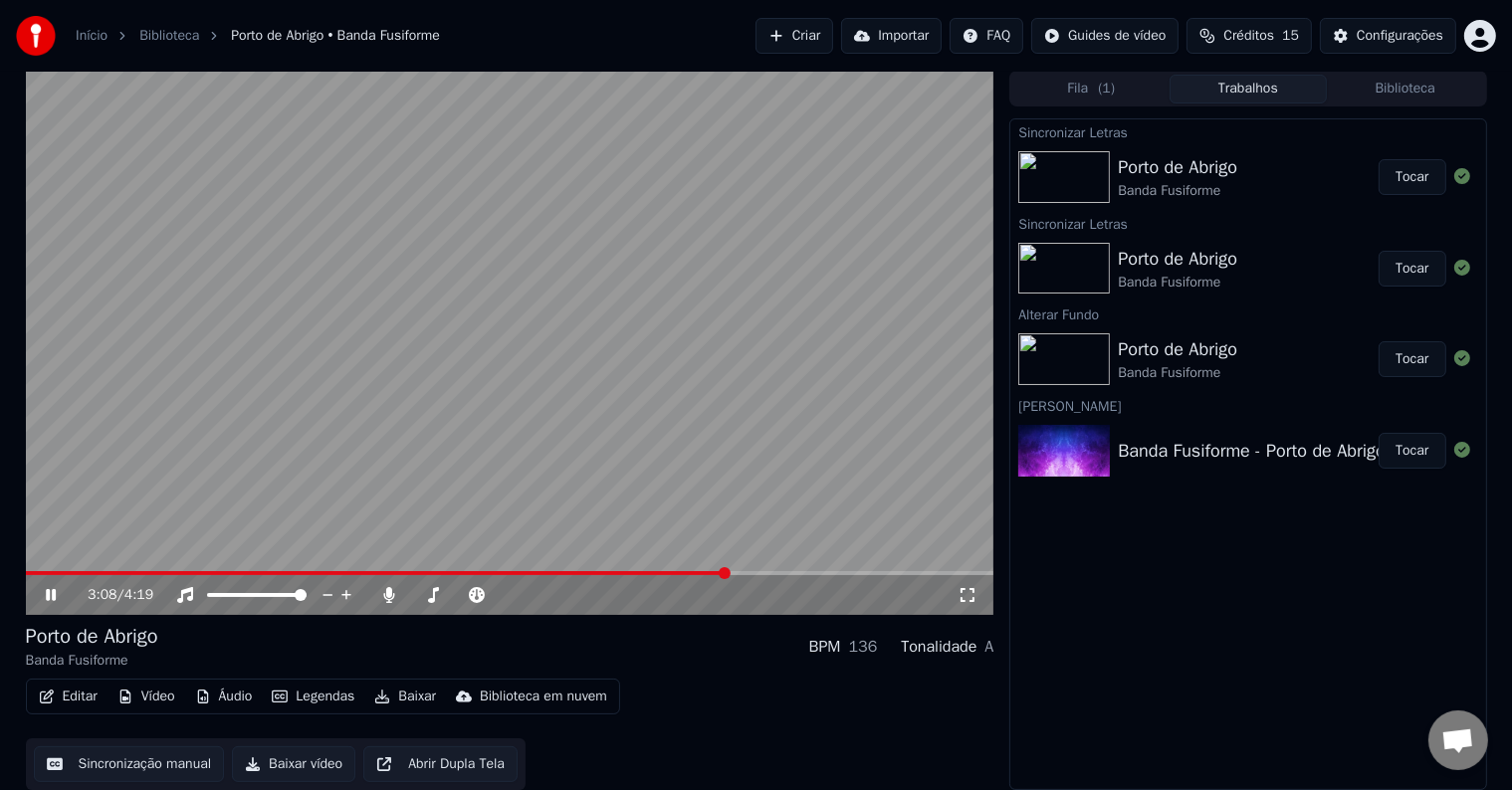 click at bounding box center (510, 342) 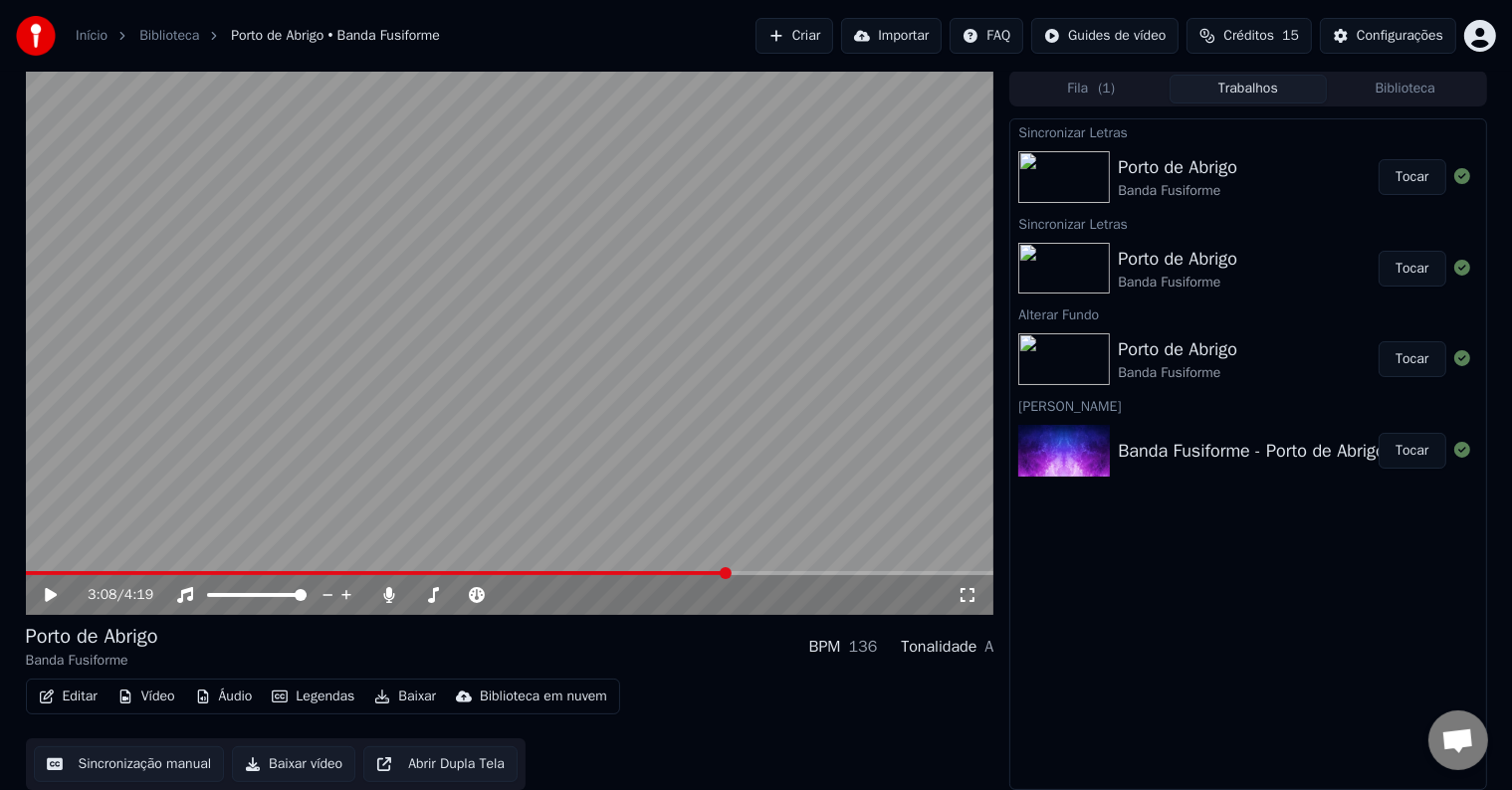 click at bounding box center (510, 573) 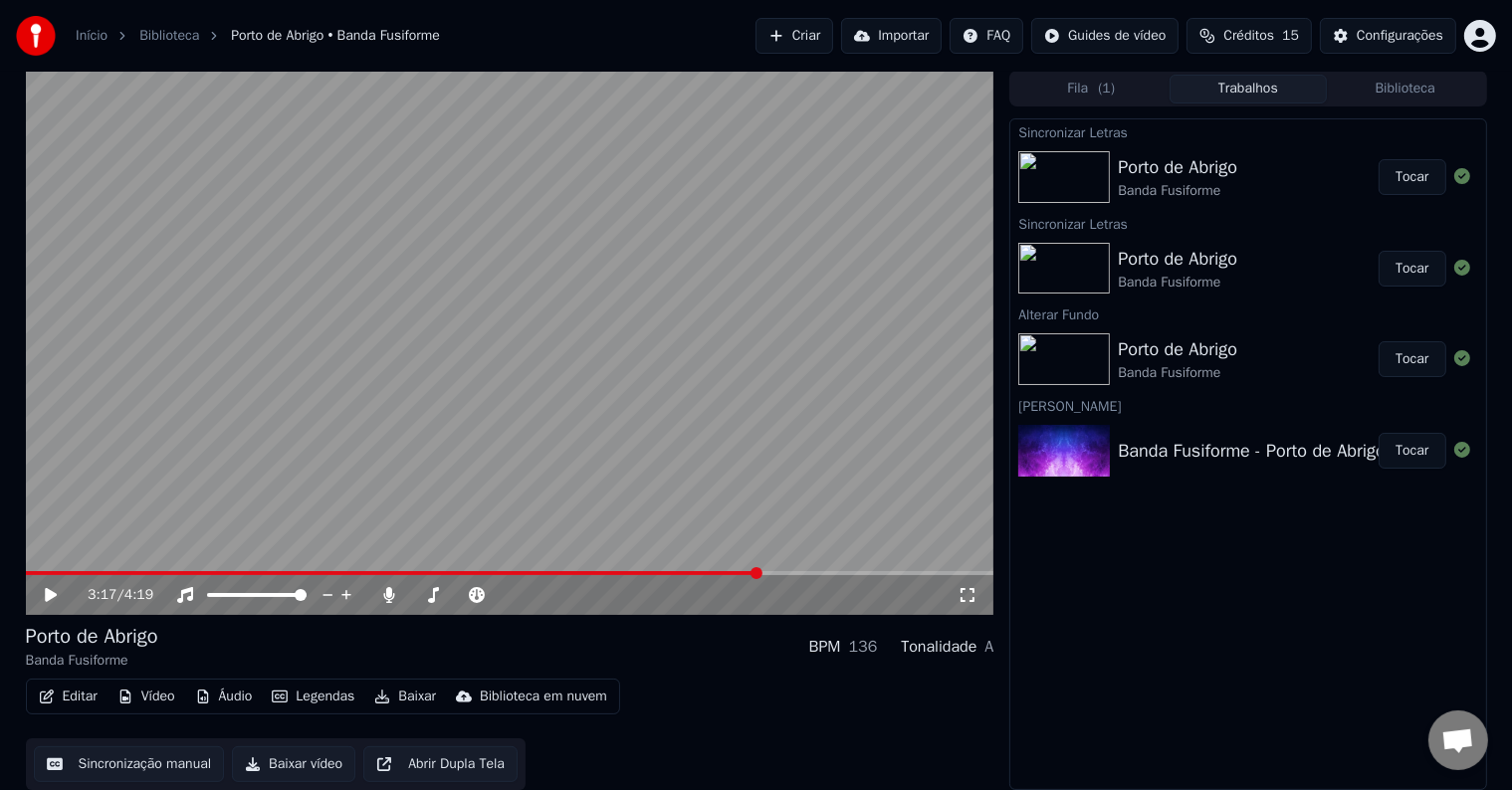 click at bounding box center [510, 342] 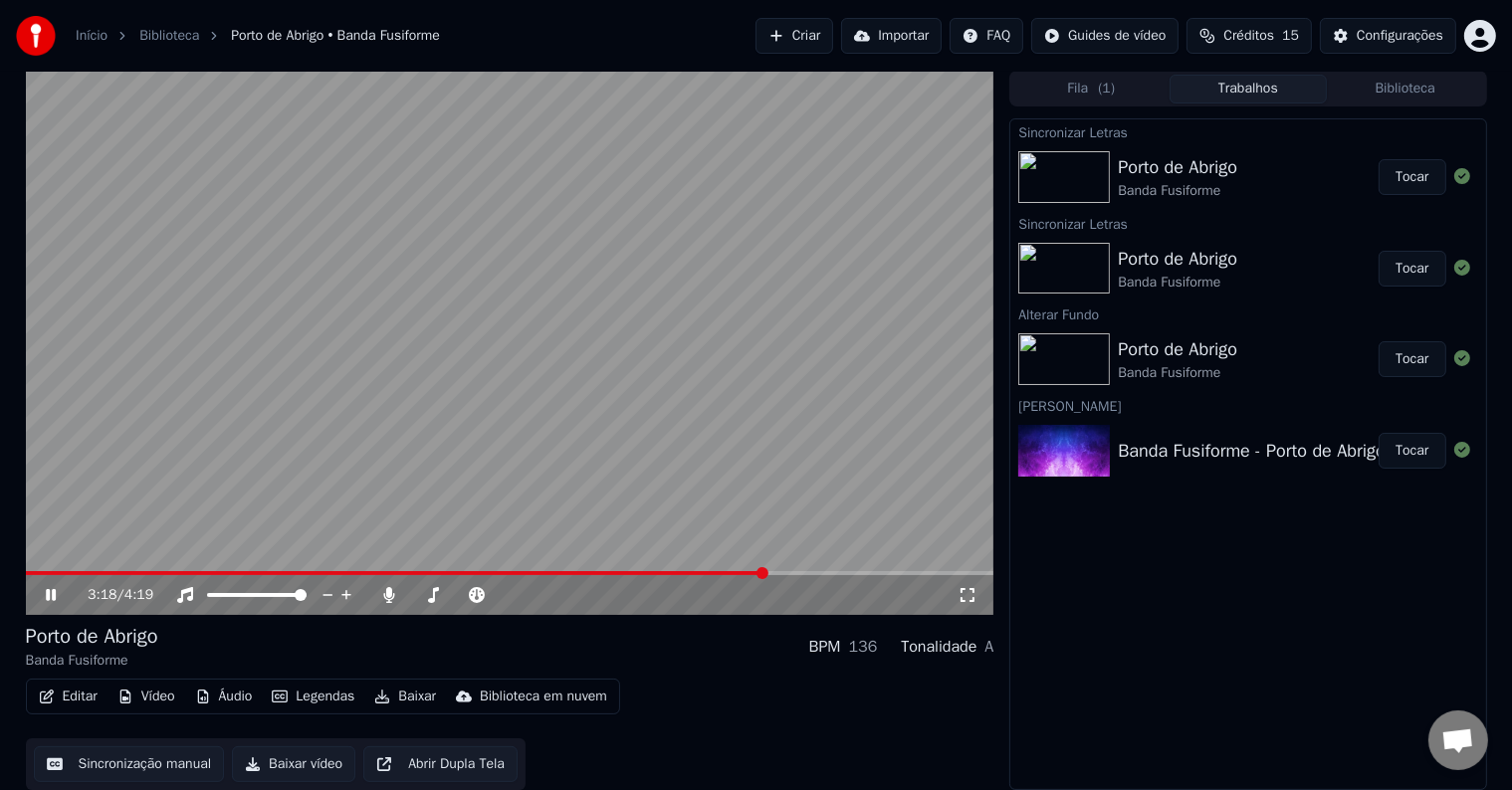 click on "Tocar" at bounding box center [1411, 177] 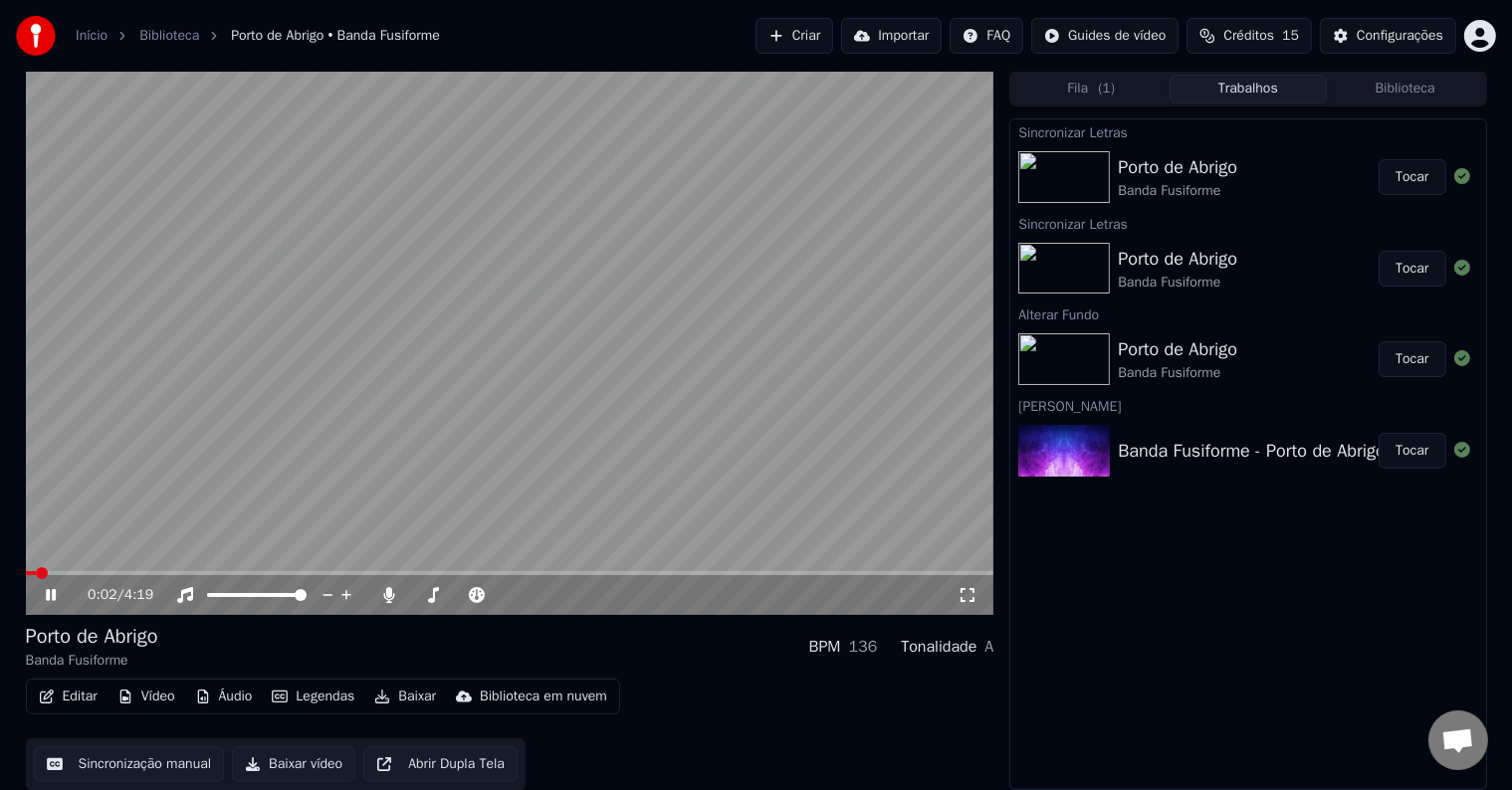 click at bounding box center [510, 573] 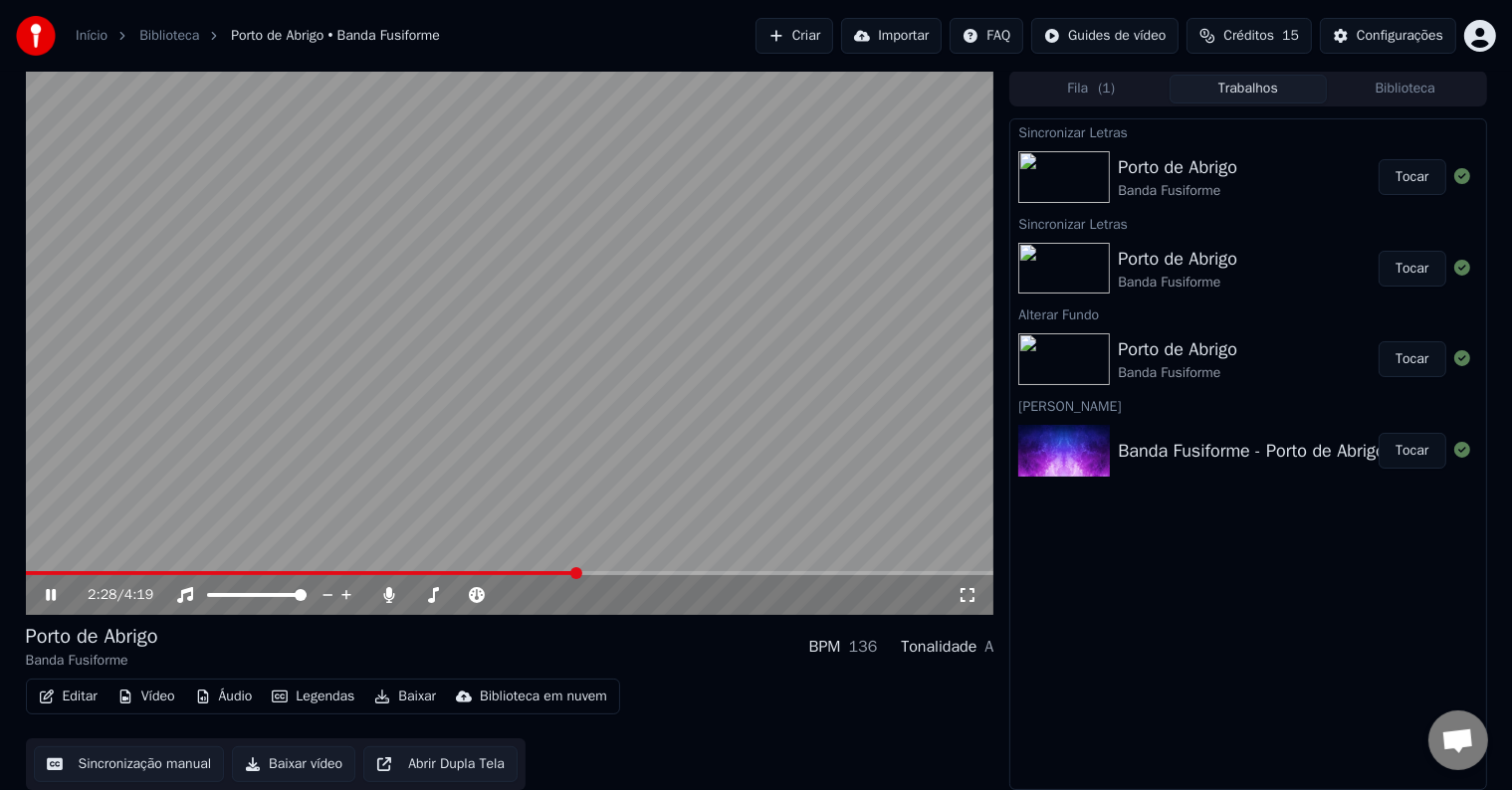click at bounding box center (510, 342) 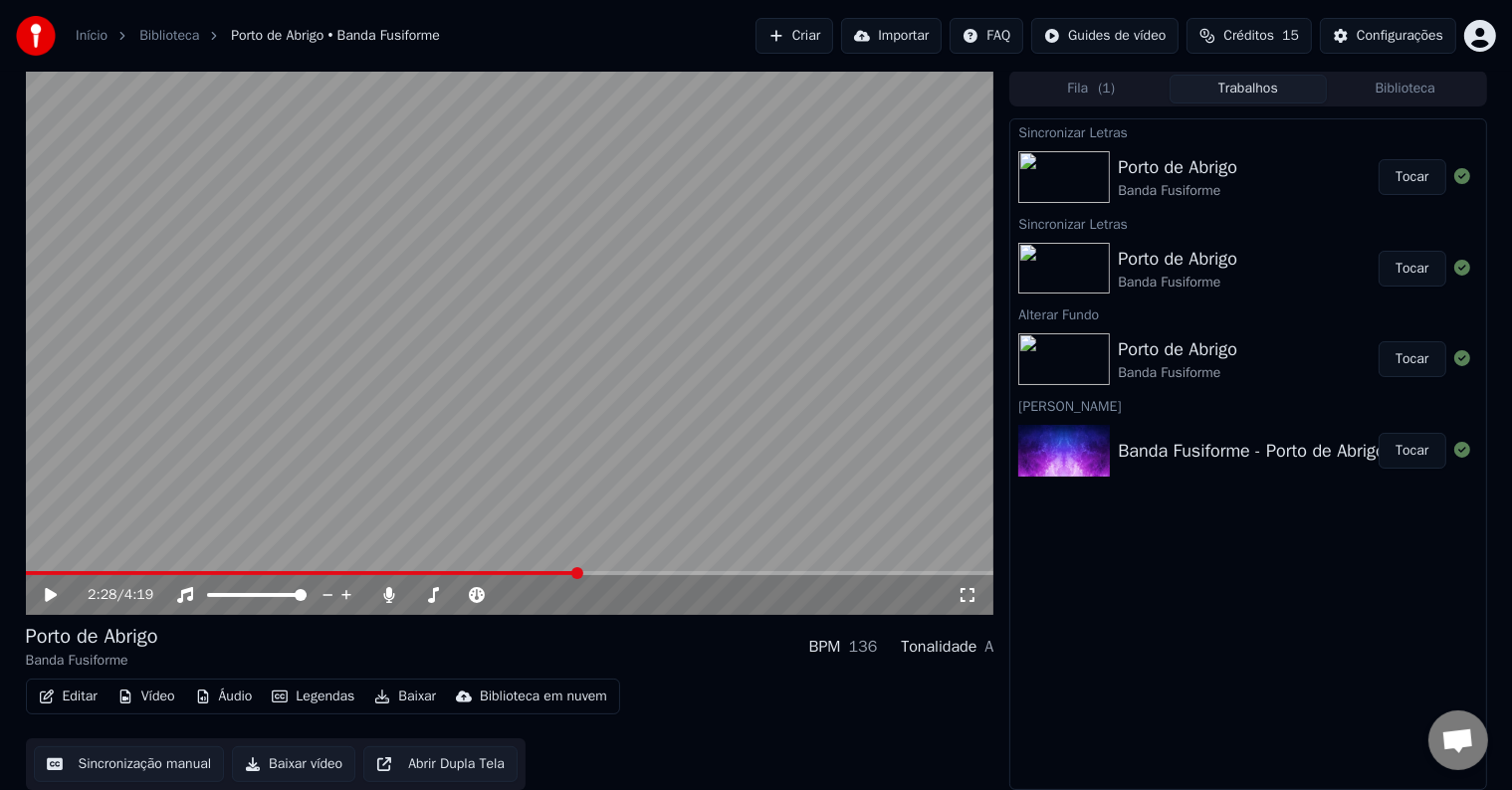 click at bounding box center [510, 342] 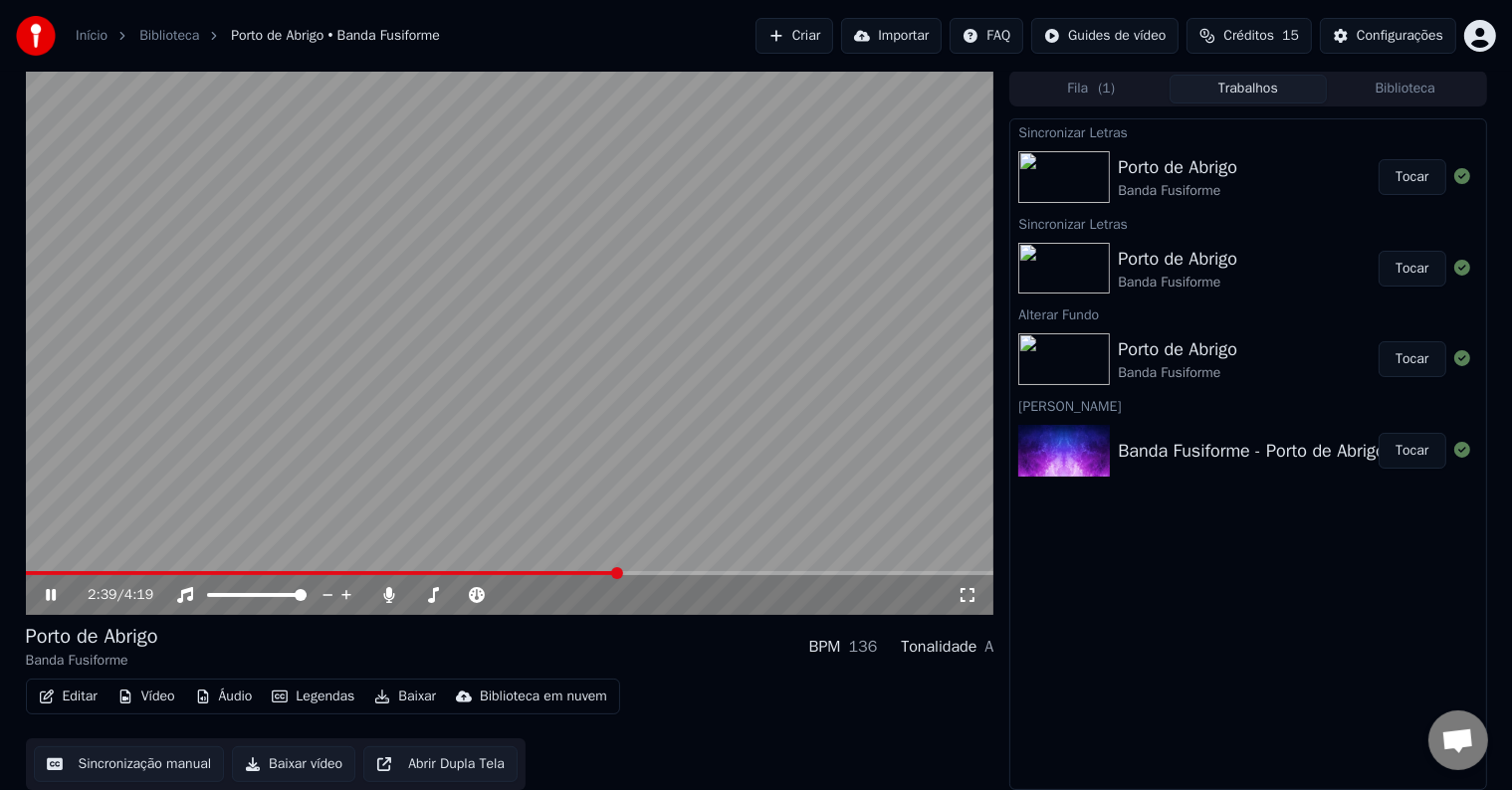 click at bounding box center (510, 573) 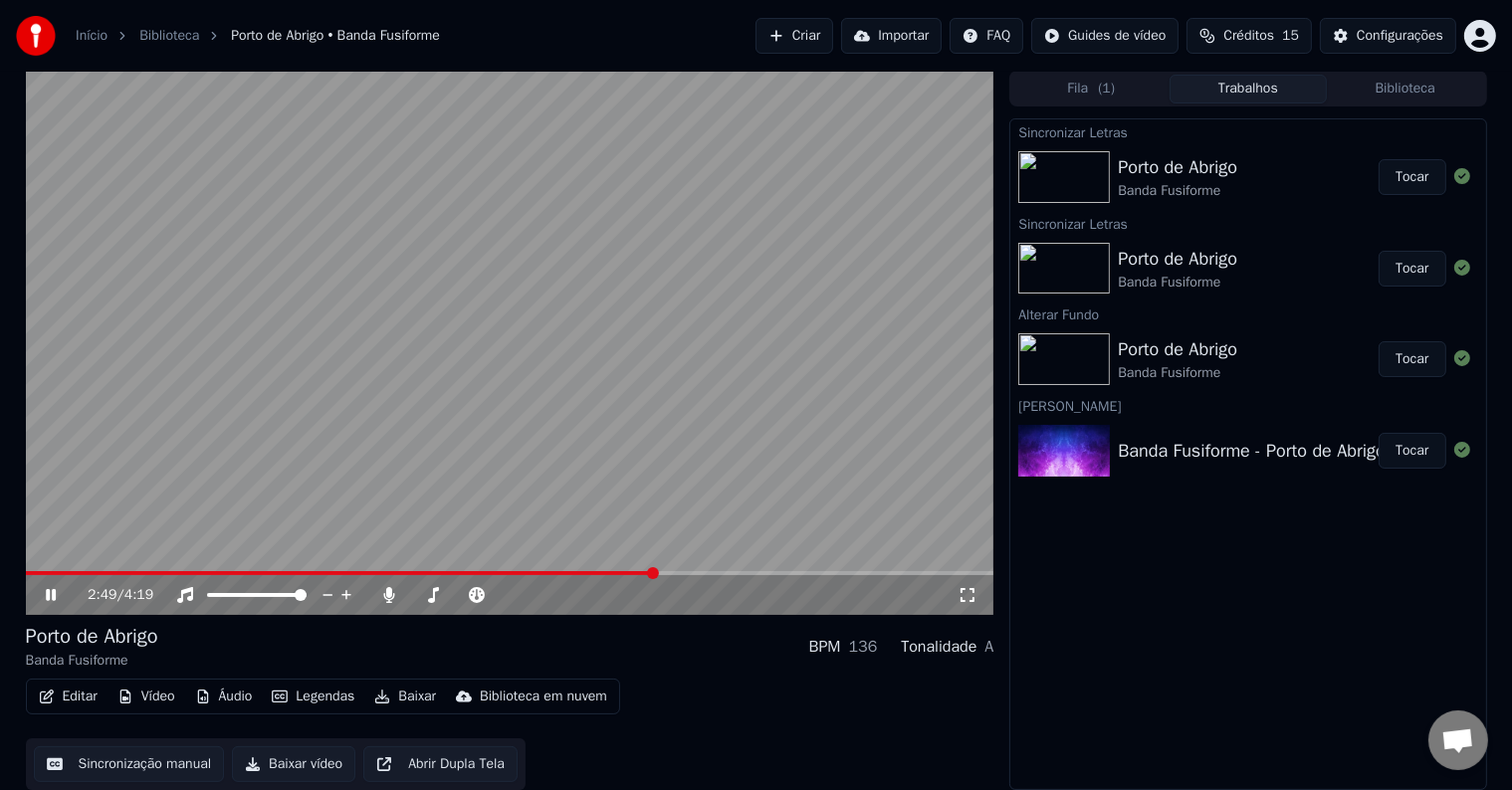 click at bounding box center [510, 573] 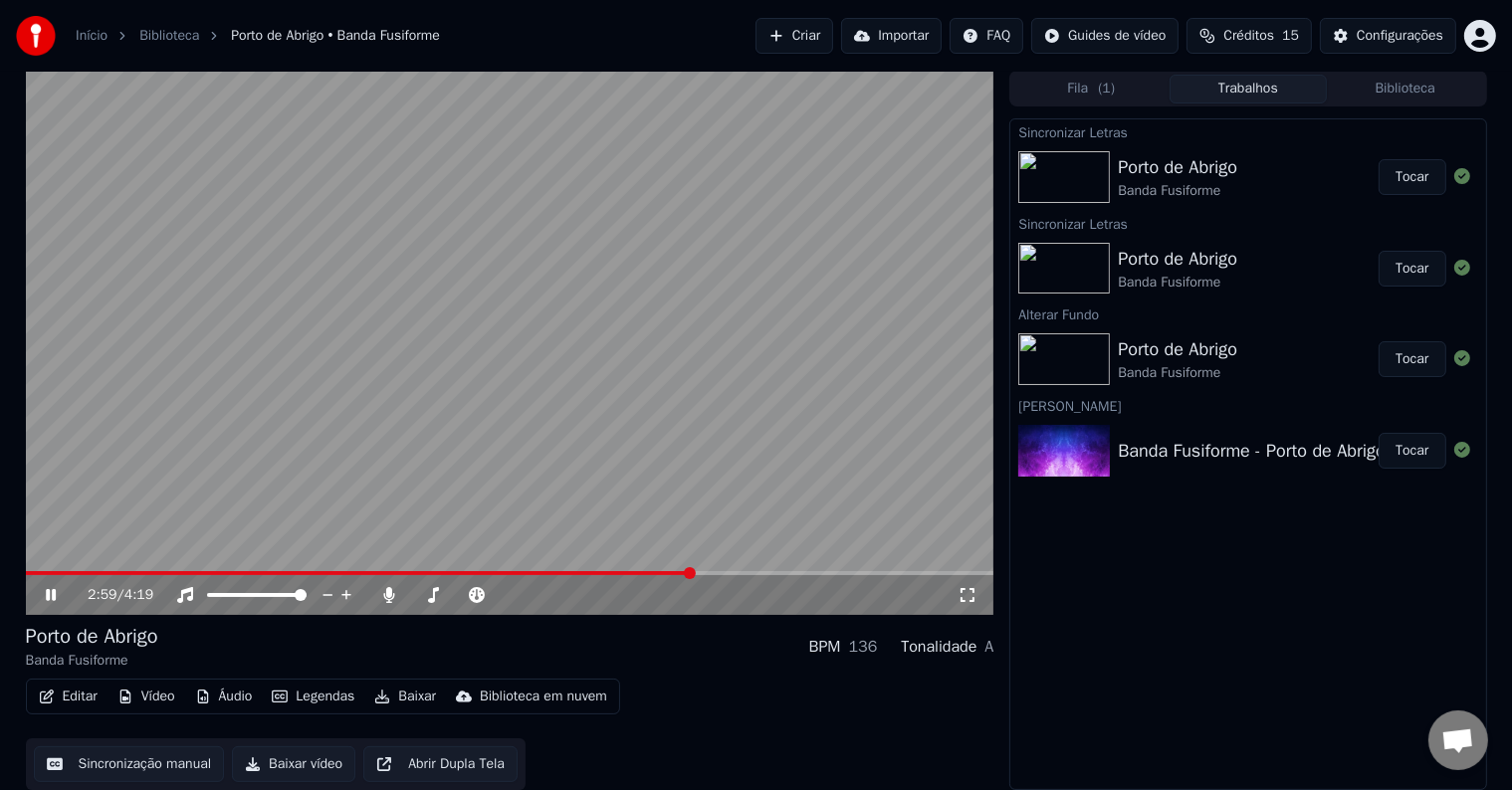 click at bounding box center (510, 573) 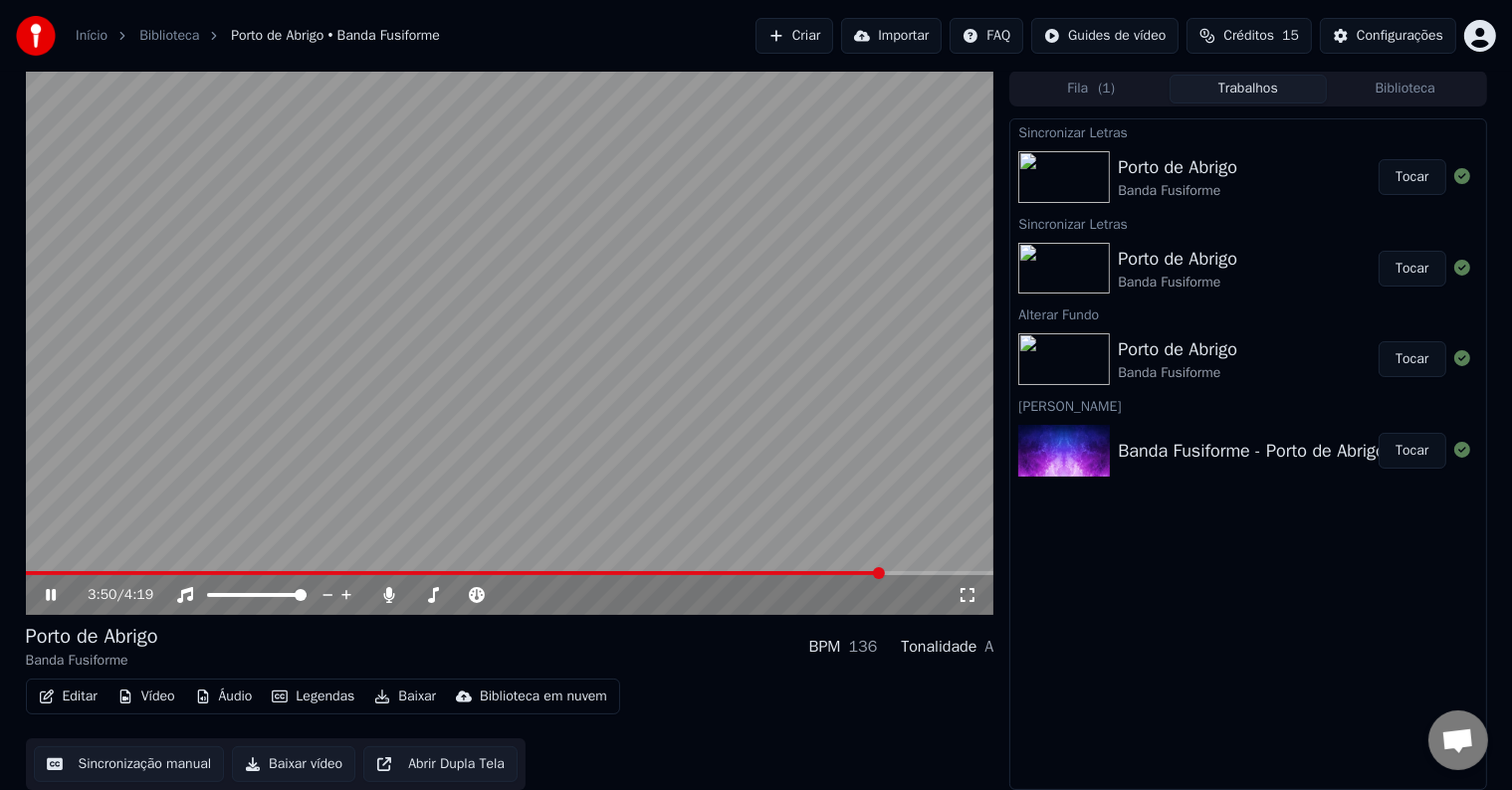 click at bounding box center [510, 573] 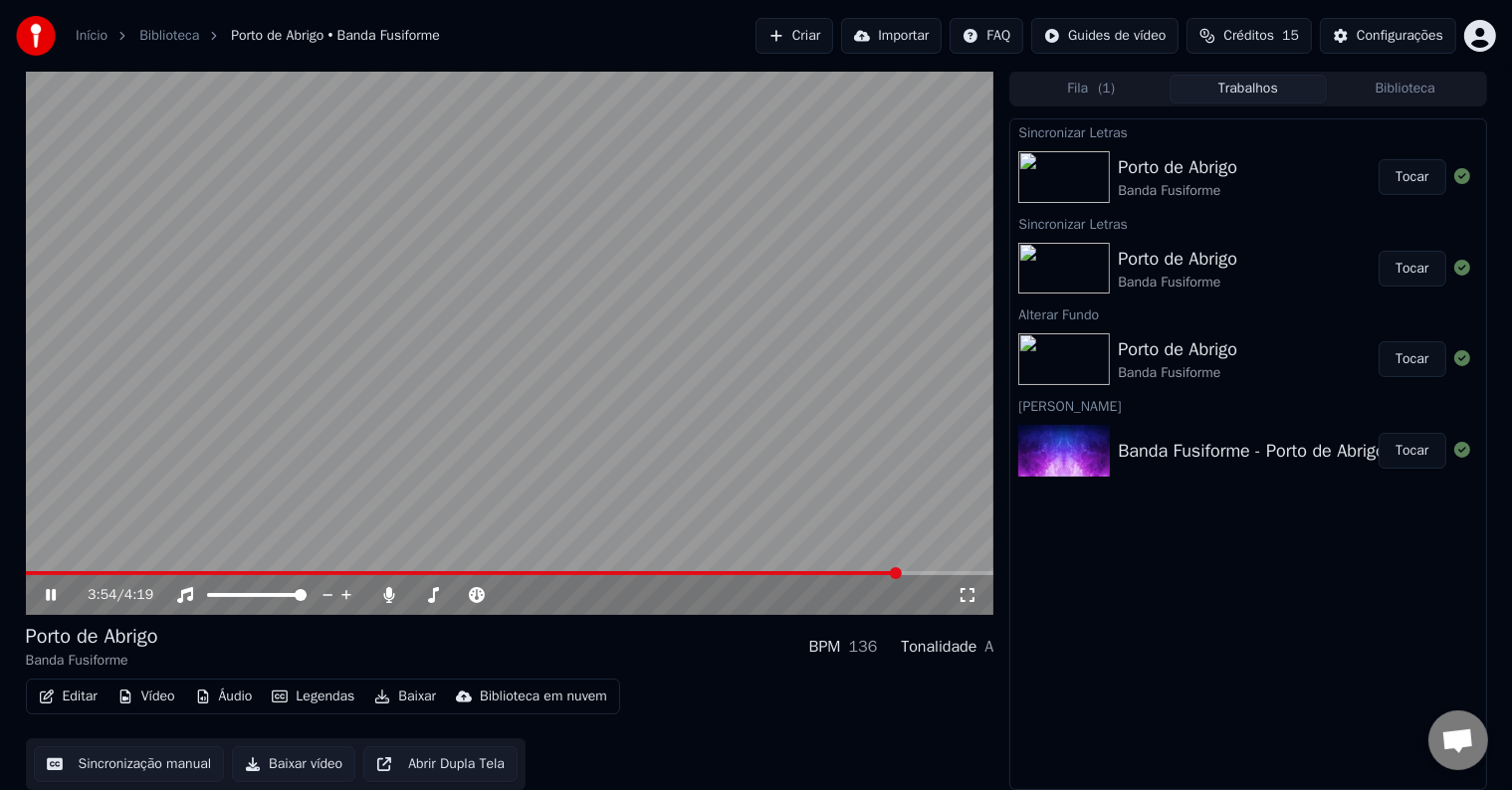 click at bounding box center [510, 573] 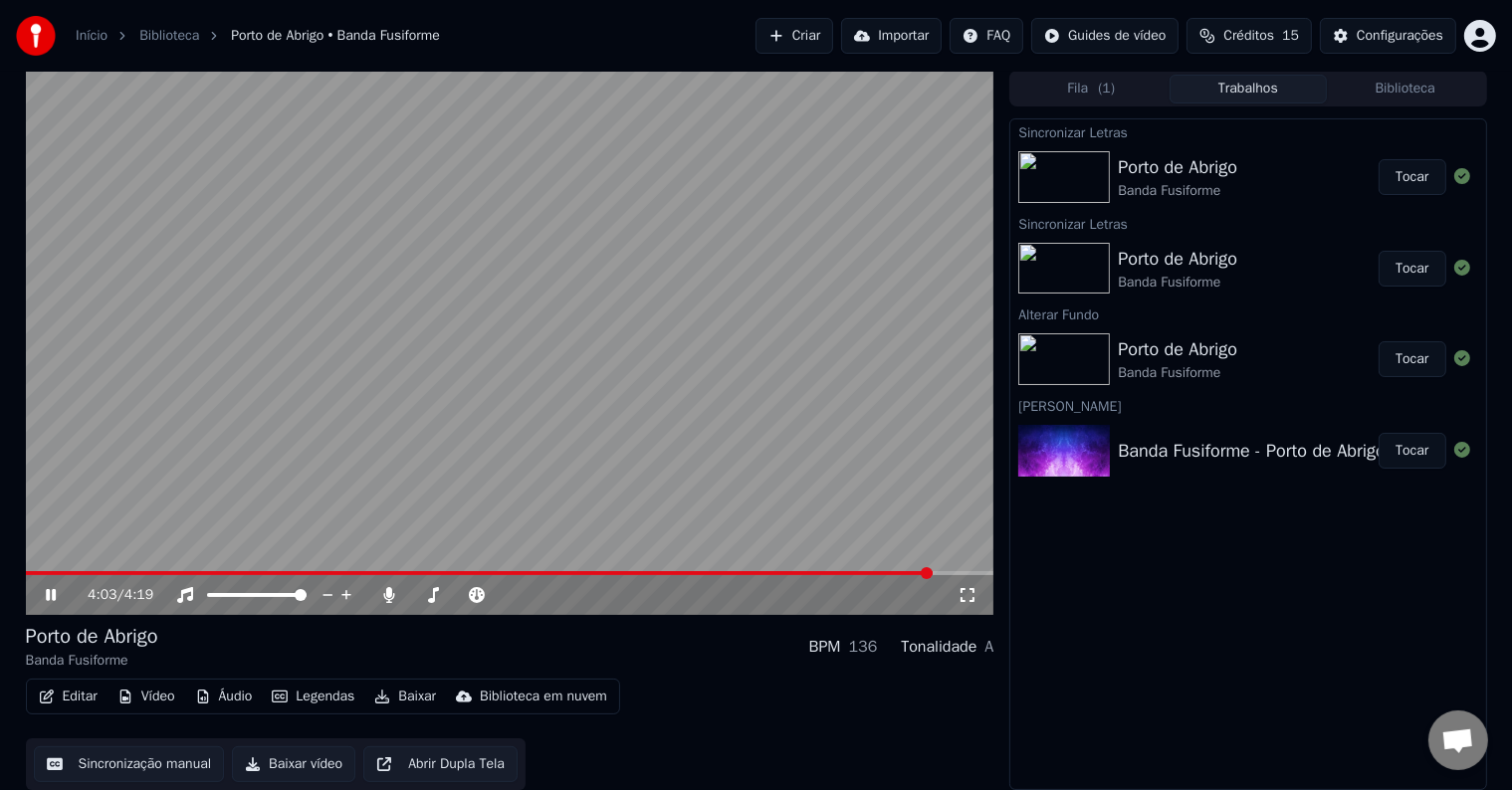 click at bounding box center (510, 573) 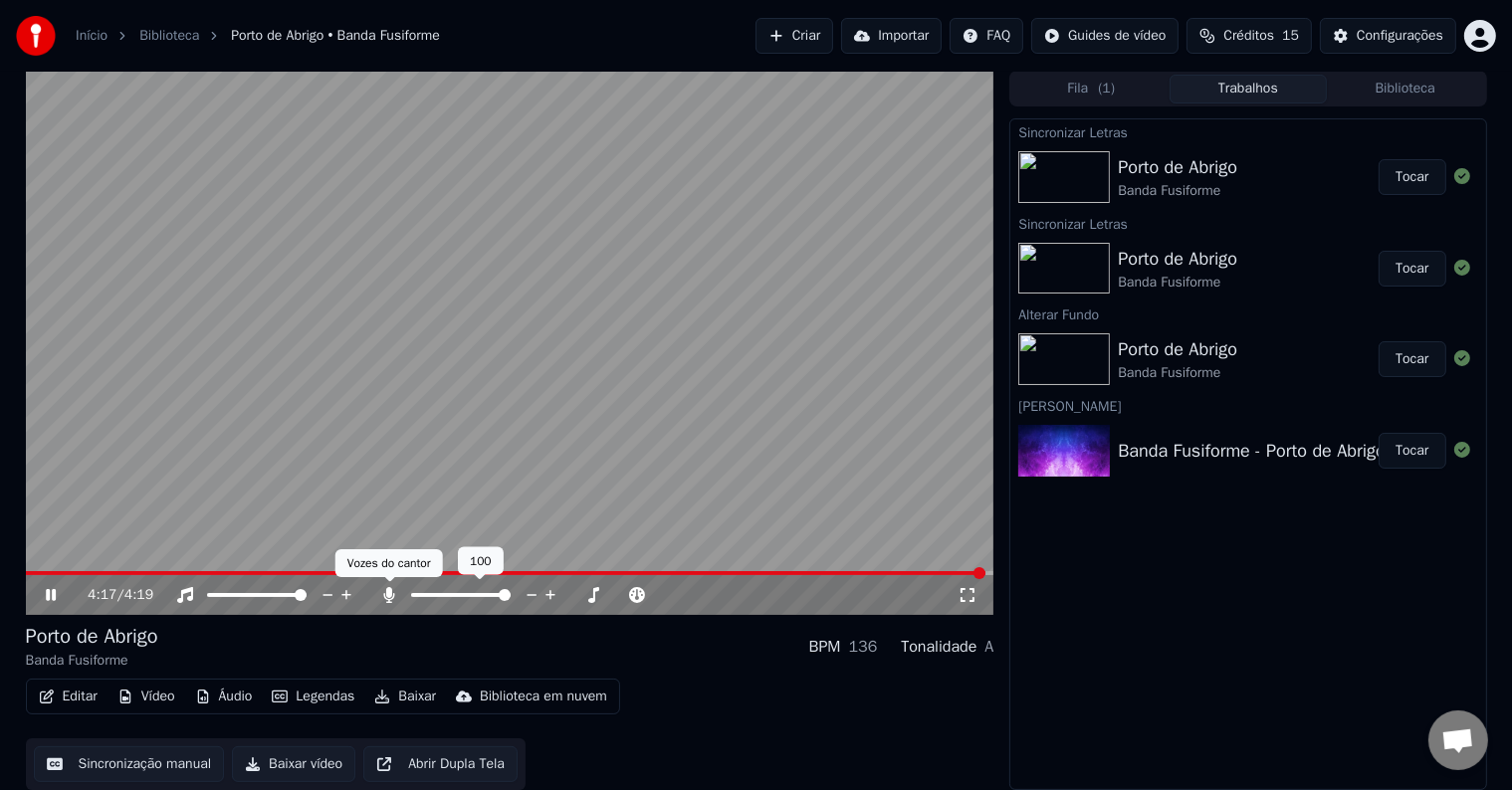 click 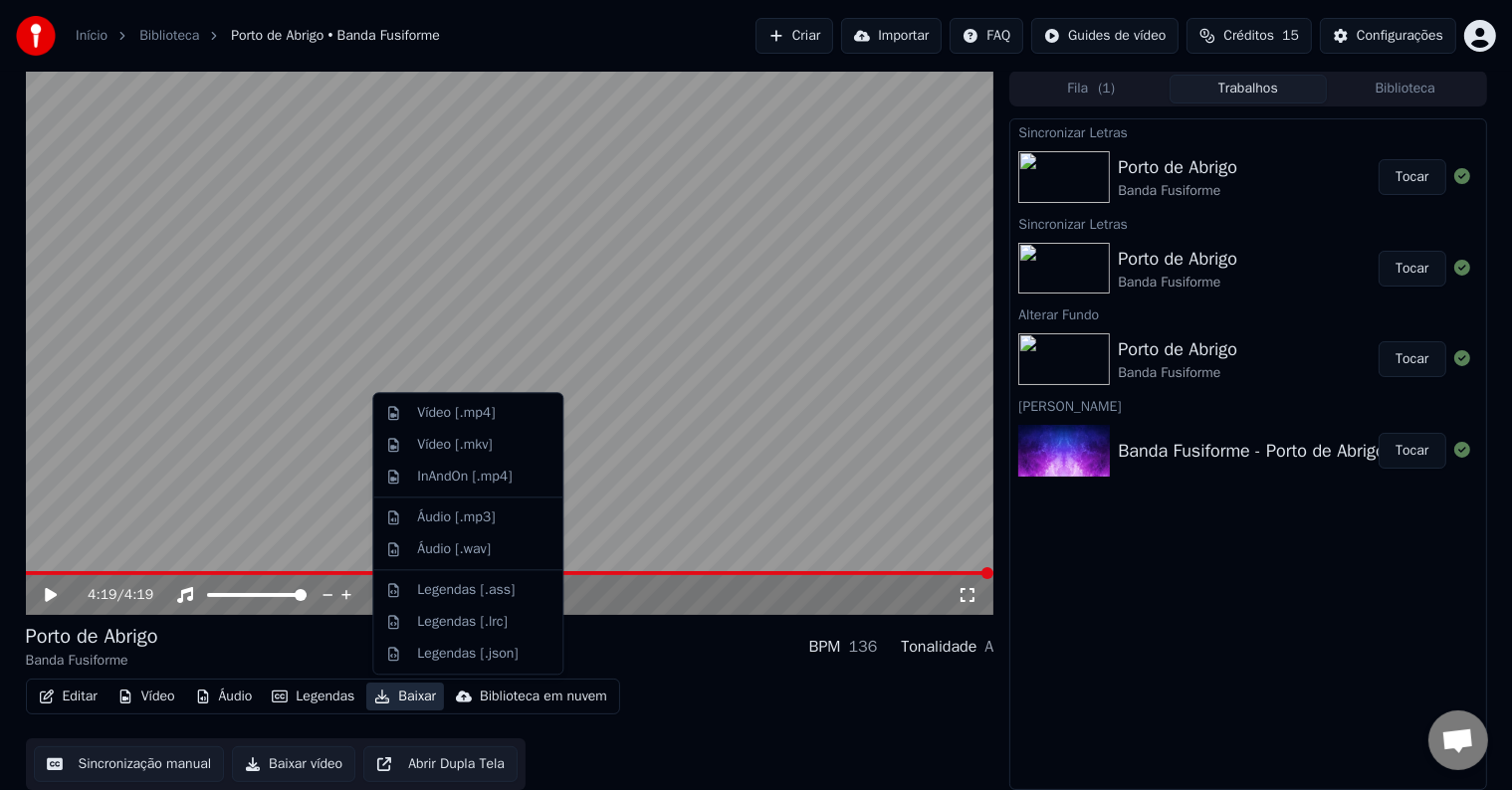 click on "Baixar" at bounding box center (405, 696) 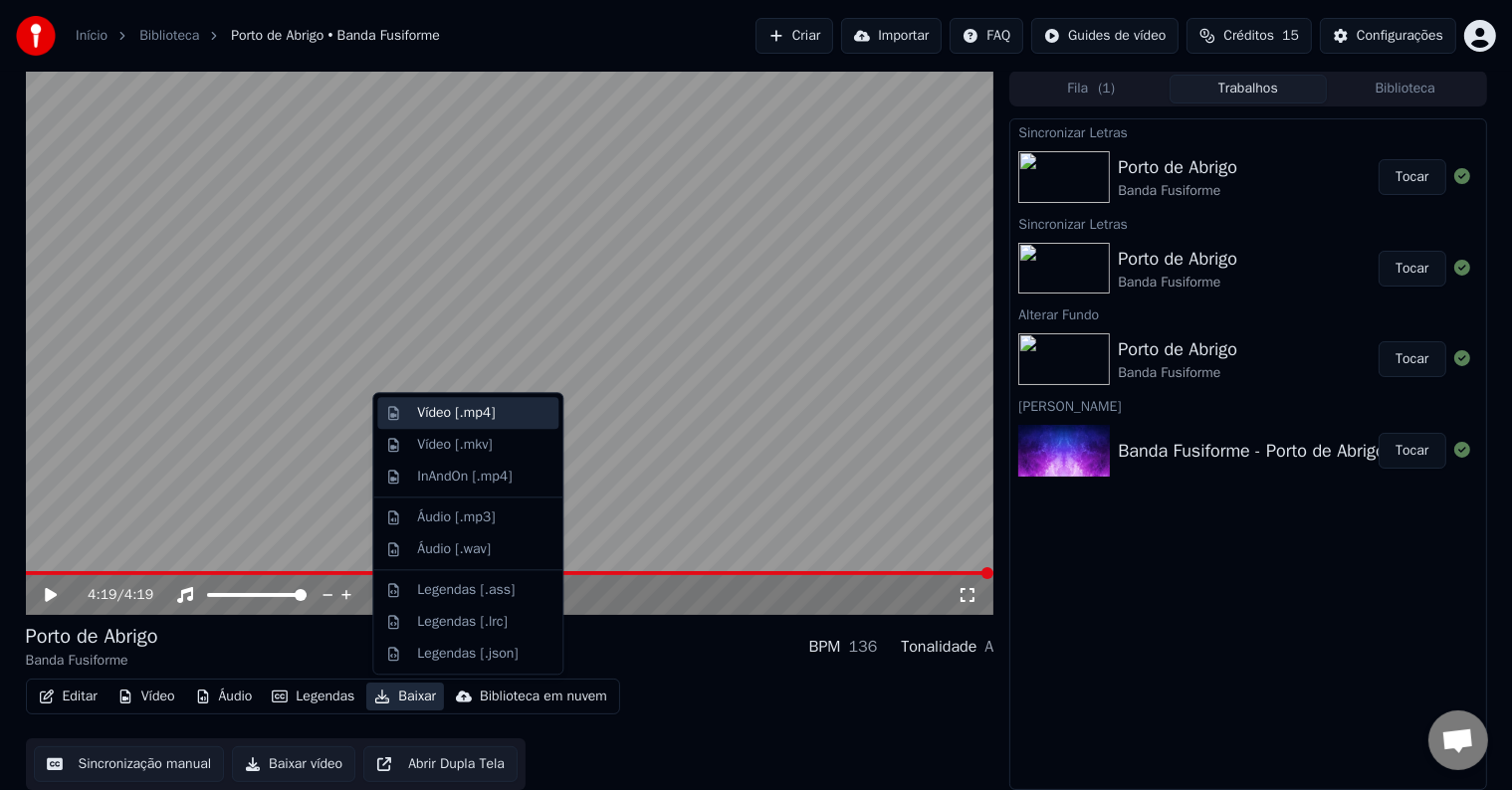 click on "Vídeo [.mp4]" at bounding box center (456, 413) 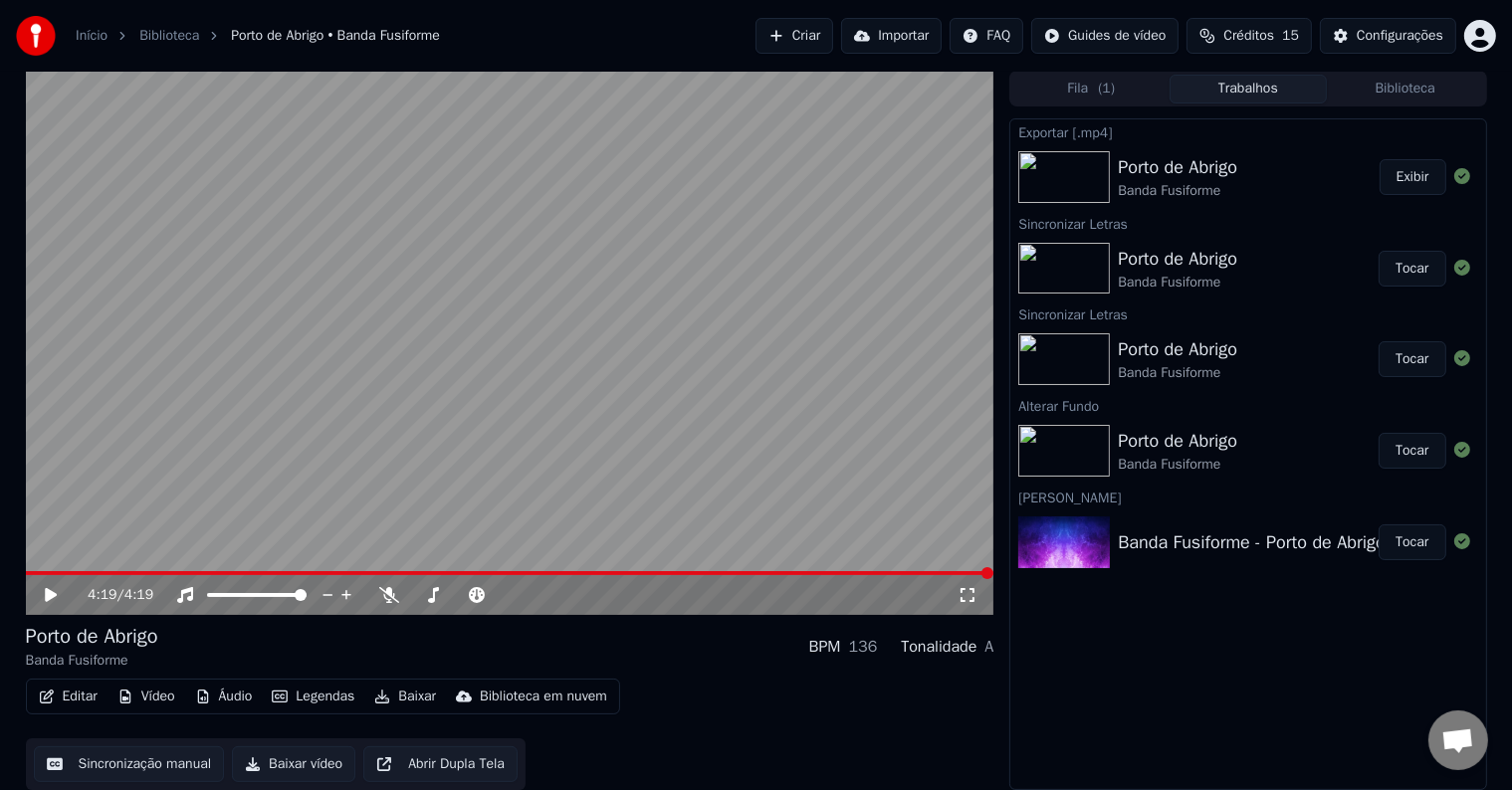 click on "Exibir" at bounding box center (1412, 177) 